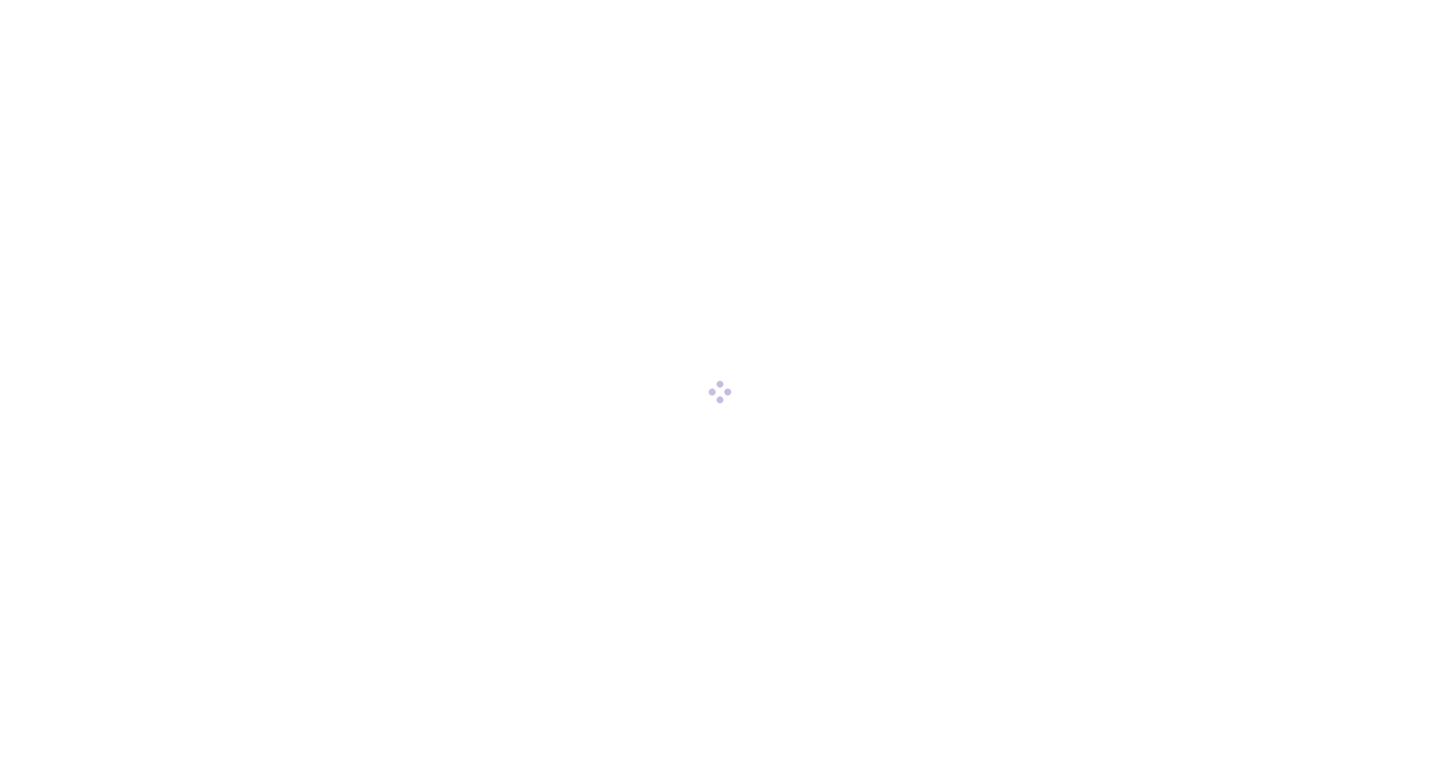scroll, scrollTop: 0, scrollLeft: 0, axis: both 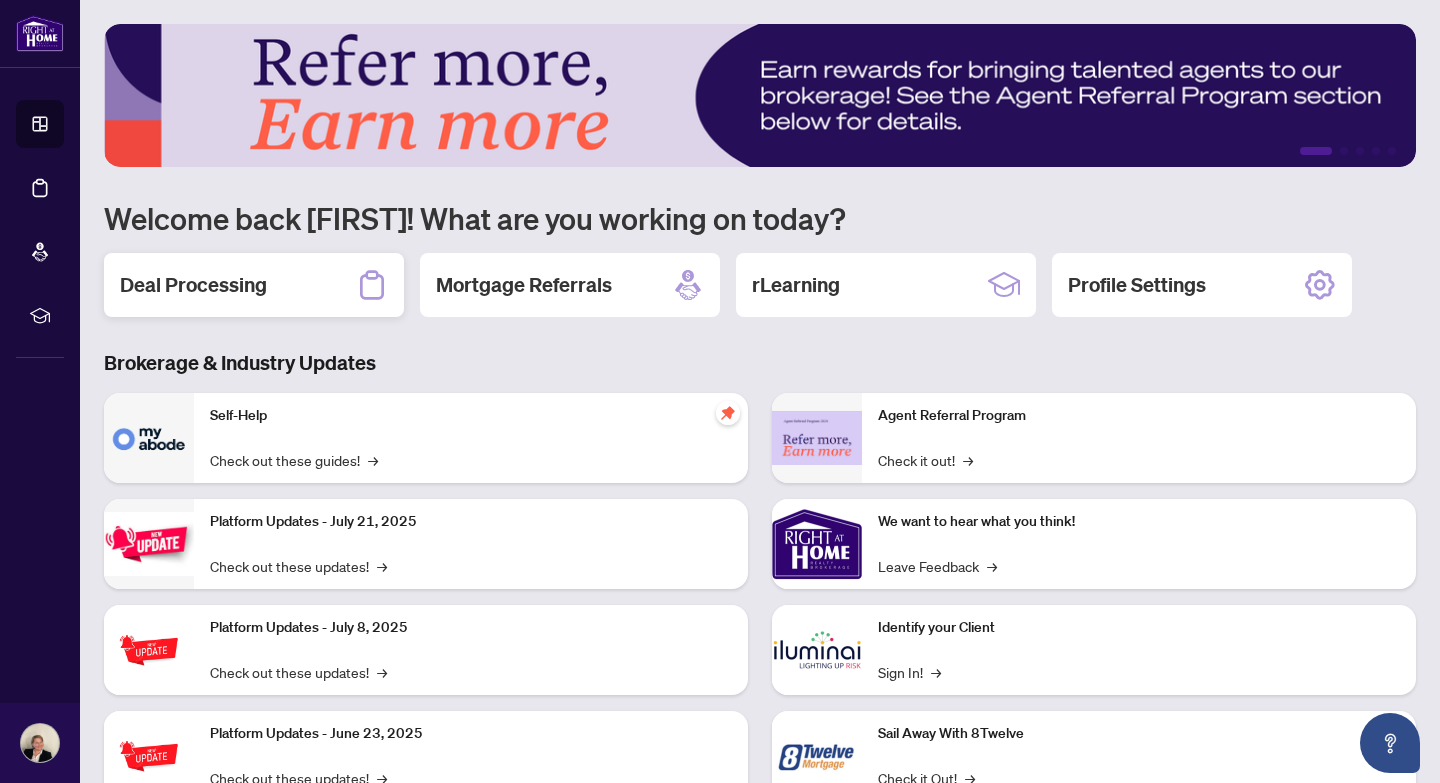 click on "Deal Processing" at bounding box center (193, 285) 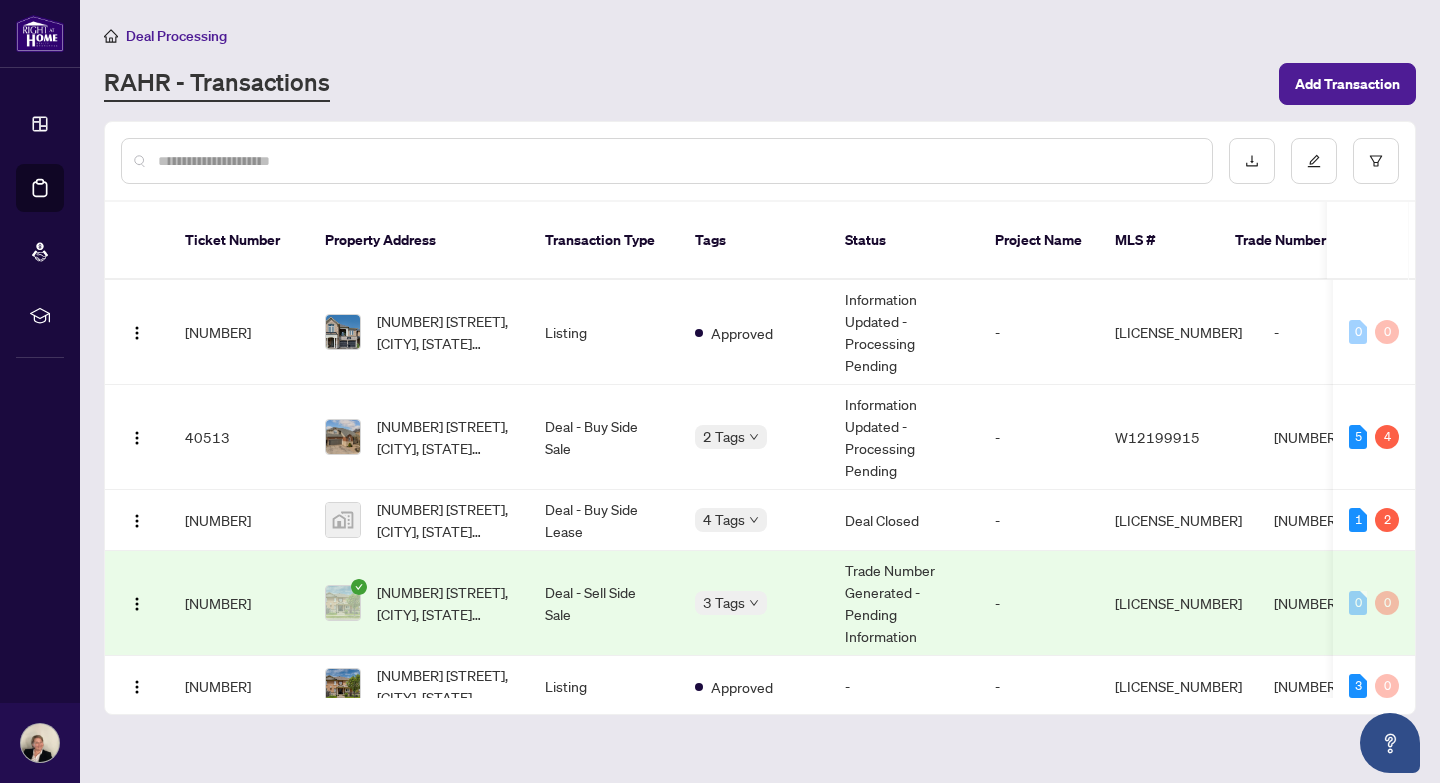 scroll, scrollTop: 25, scrollLeft: 0, axis: vertical 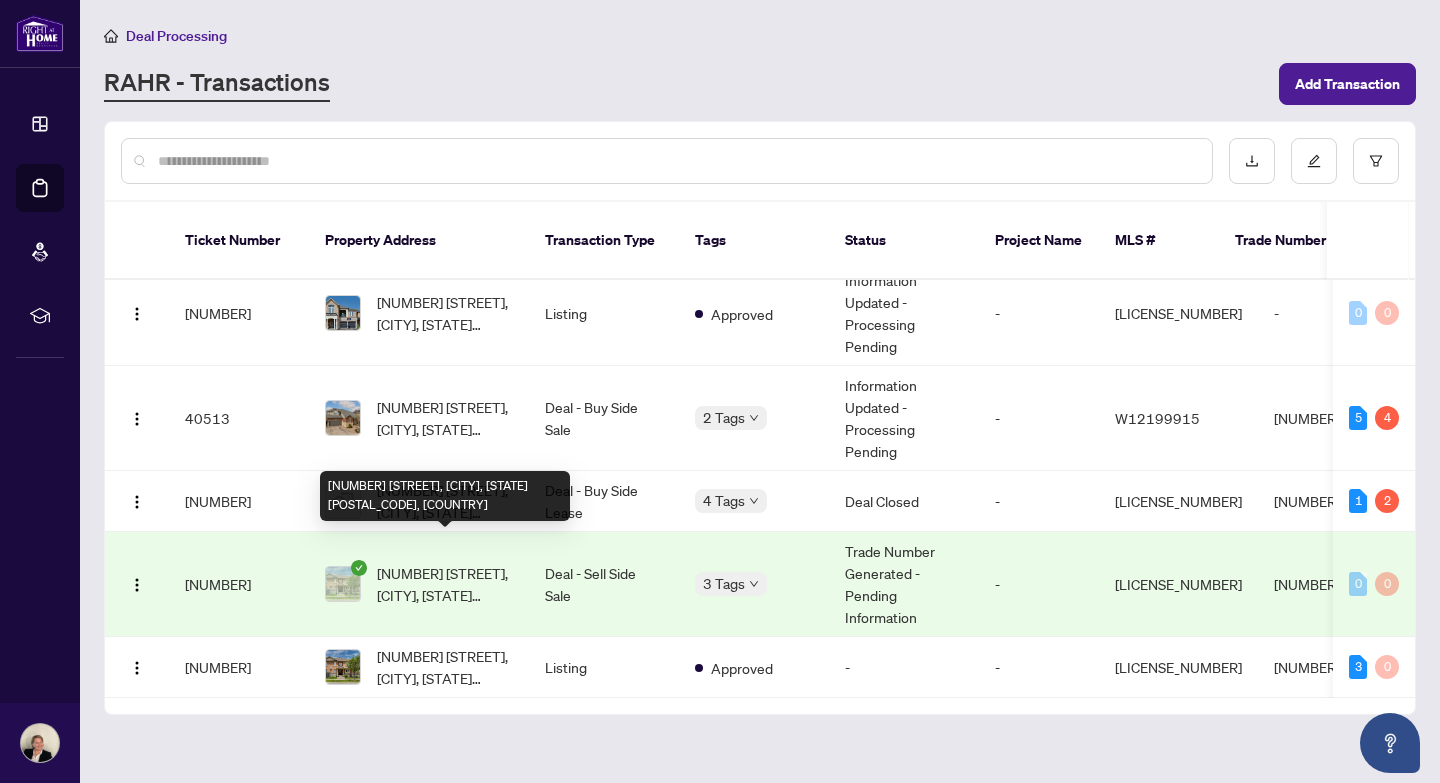click on "[NUMBER] [STREET], [CITY], [STATE] [POSTAL_CODE], [COUNTRY]" at bounding box center [445, 584] 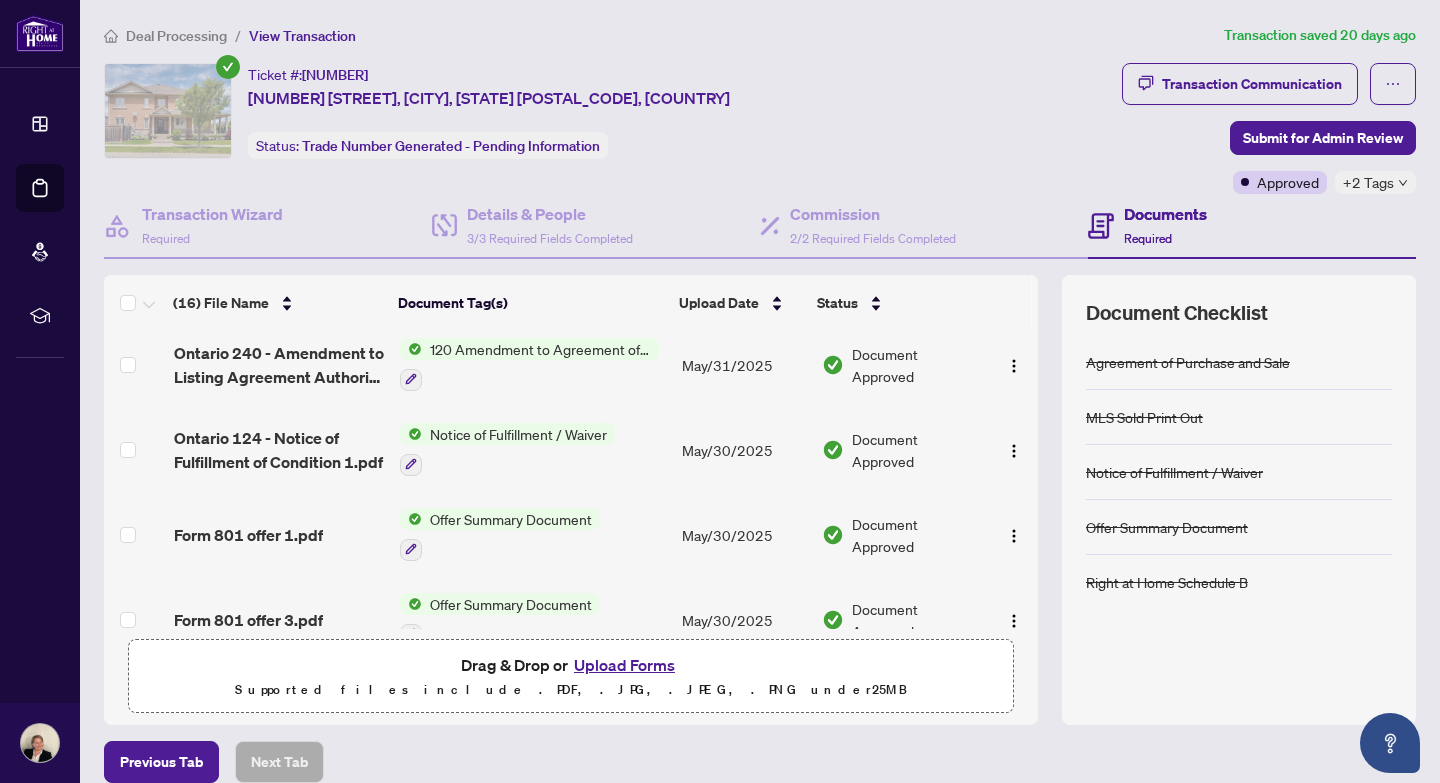 scroll, scrollTop: 0, scrollLeft: 0, axis: both 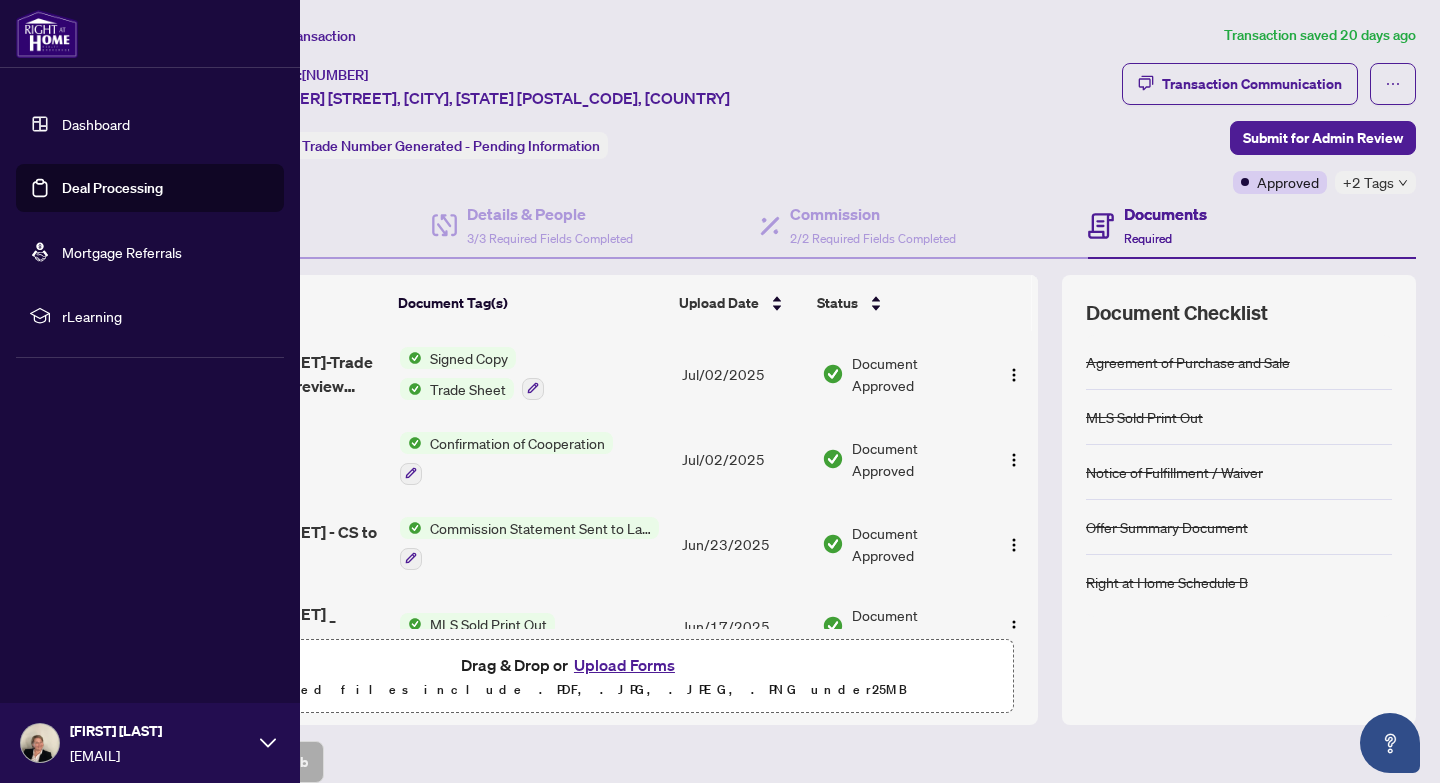 click on "Deal Processing" at bounding box center (112, 188) 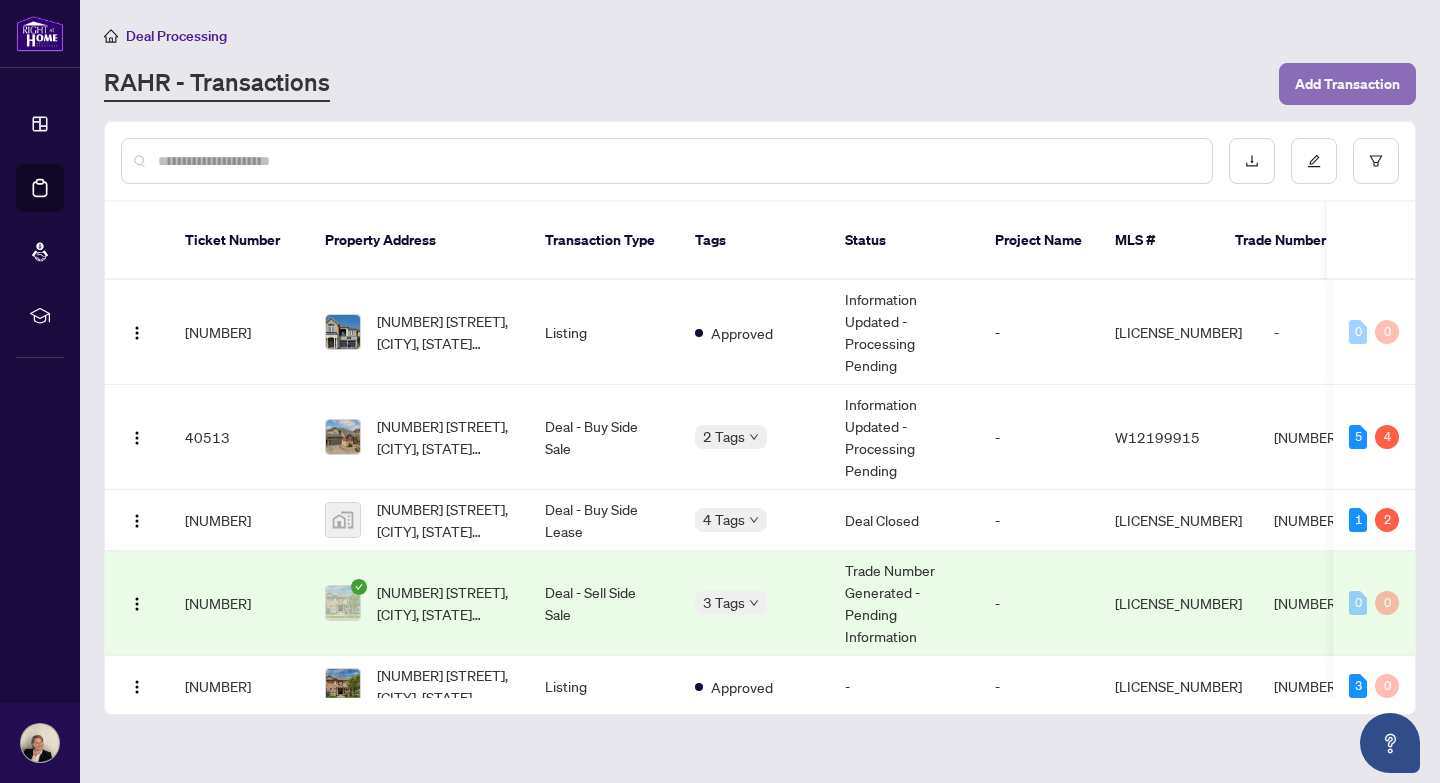 click on "Add Transaction" at bounding box center [1347, 84] 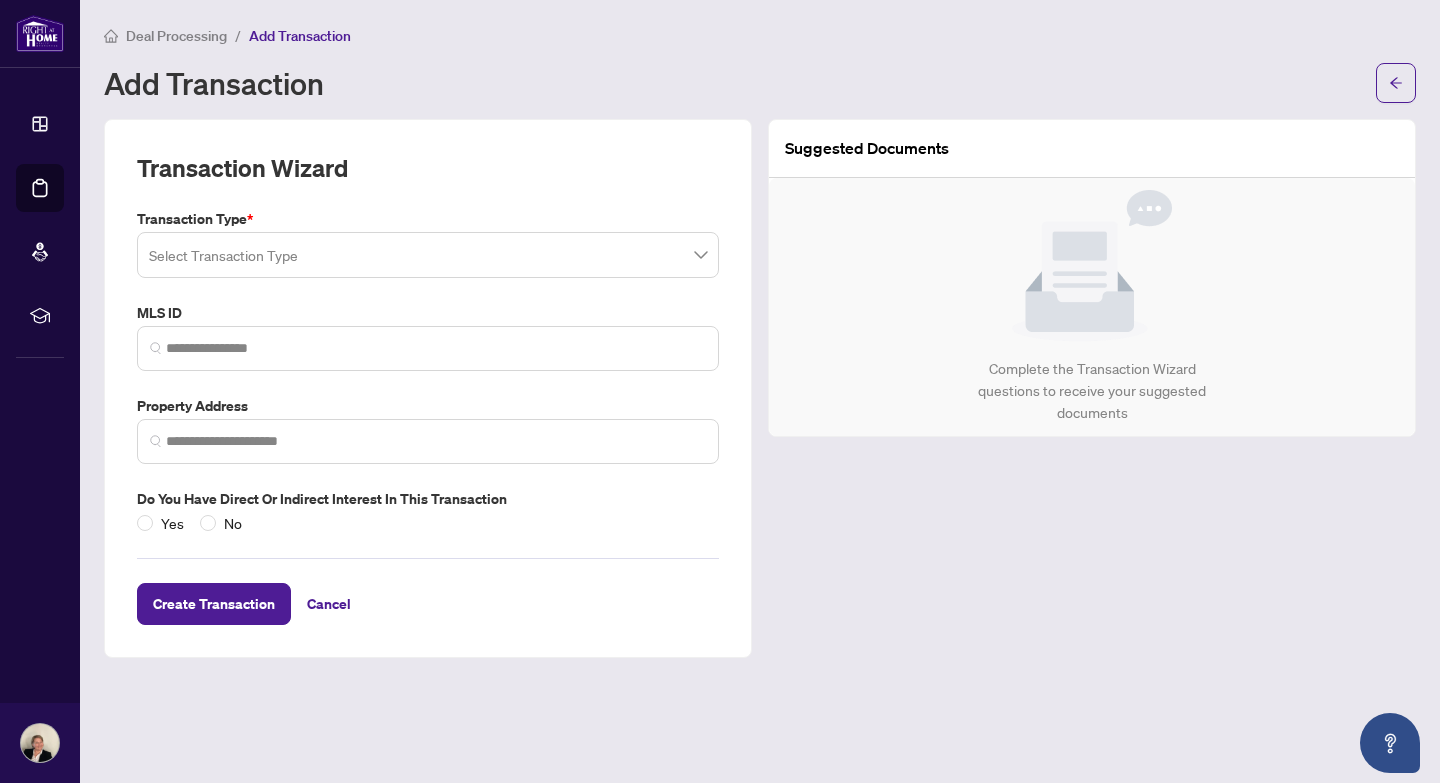 click at bounding box center [428, 255] 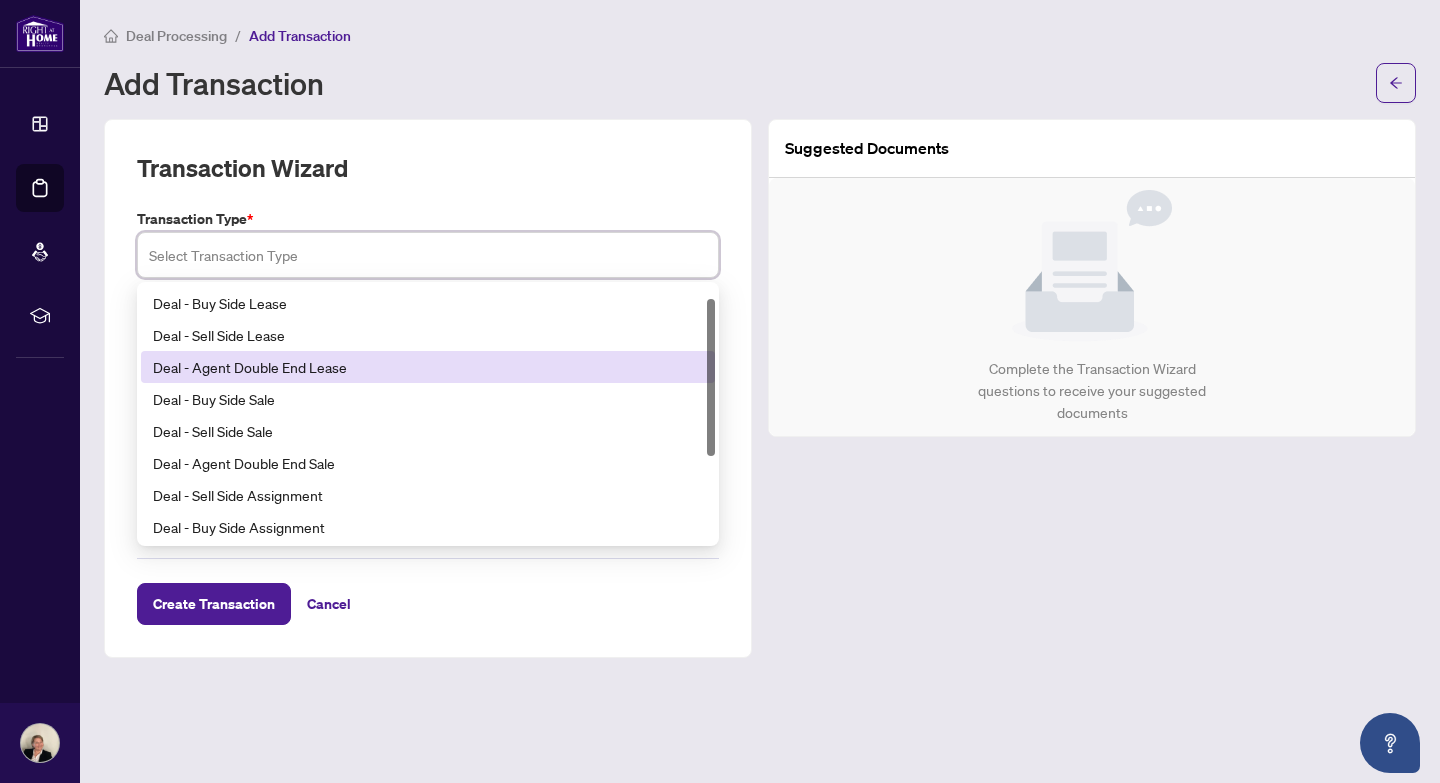 scroll, scrollTop: 0, scrollLeft: 0, axis: both 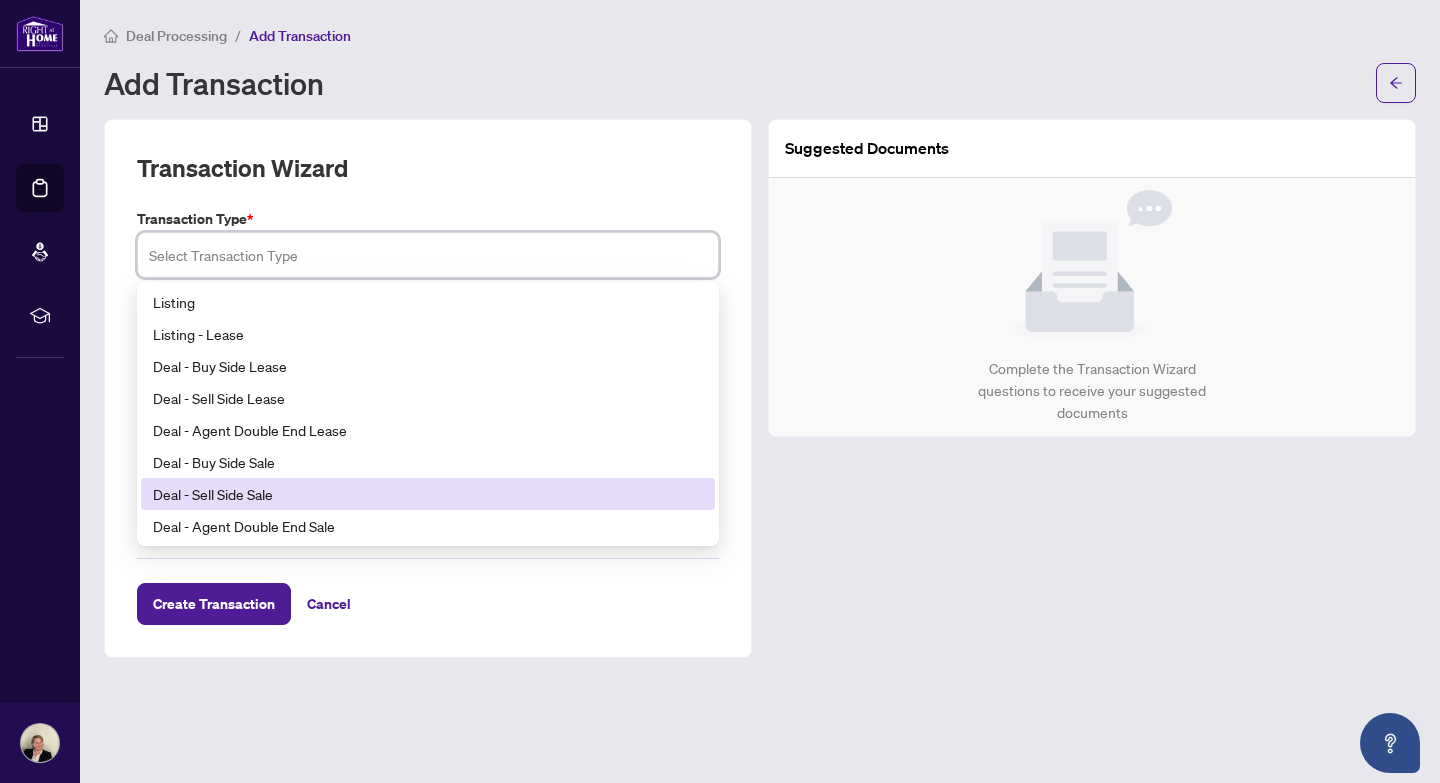 click on "Deal - Sell Side Sale" at bounding box center (428, 494) 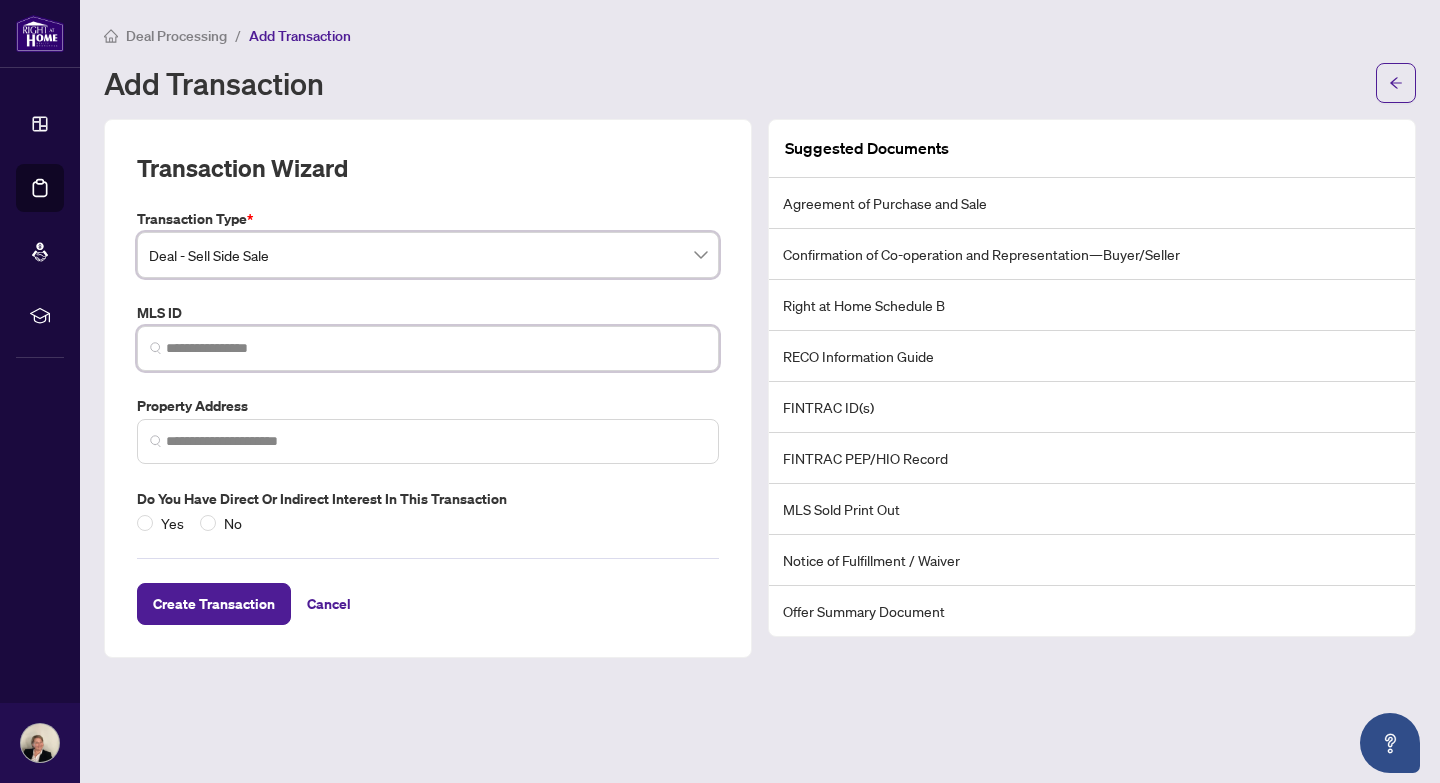 click at bounding box center (436, 348) 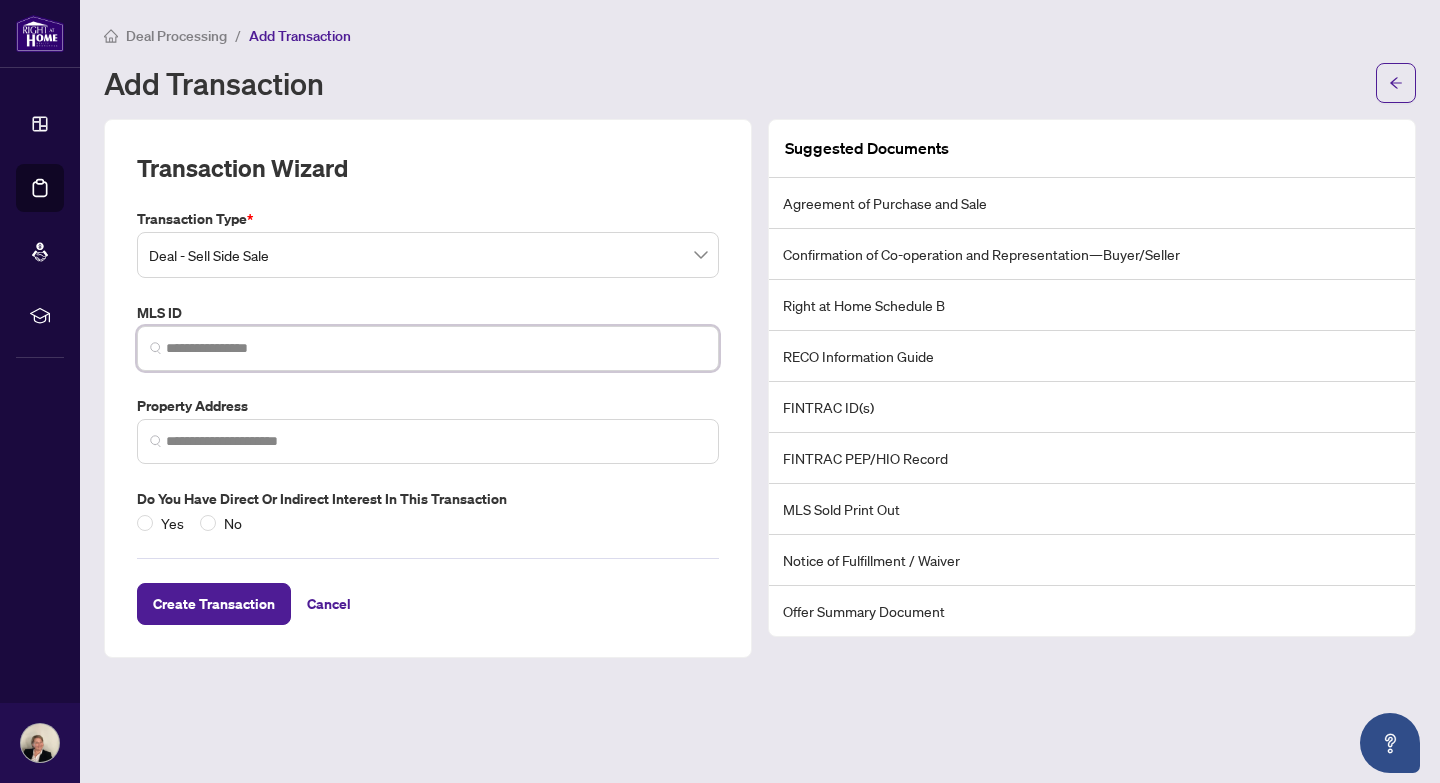 paste on "*********" 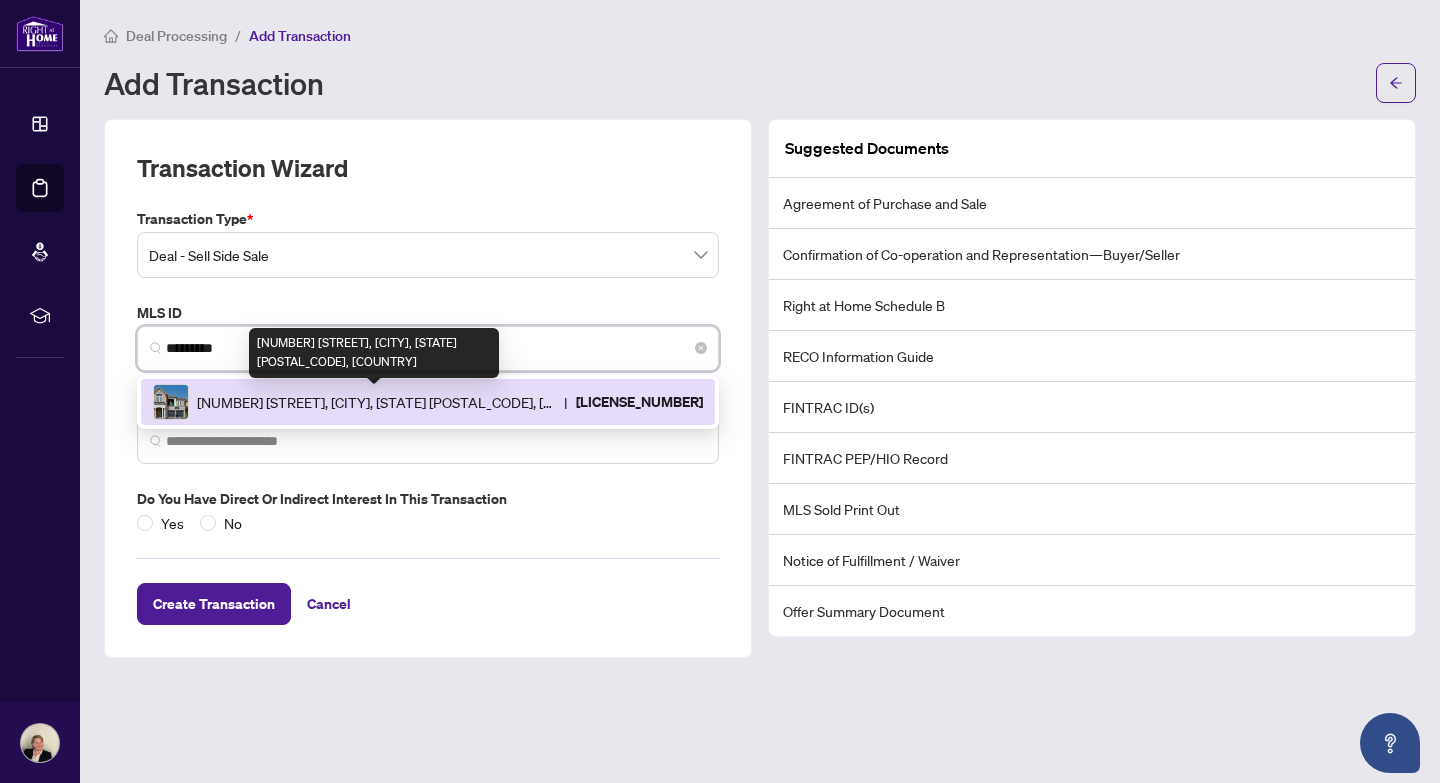 click on "[NUMBER] [STREET], [CITY], [STATE] [POSTAL_CODE], [COUNTRY]" at bounding box center [376, 402] 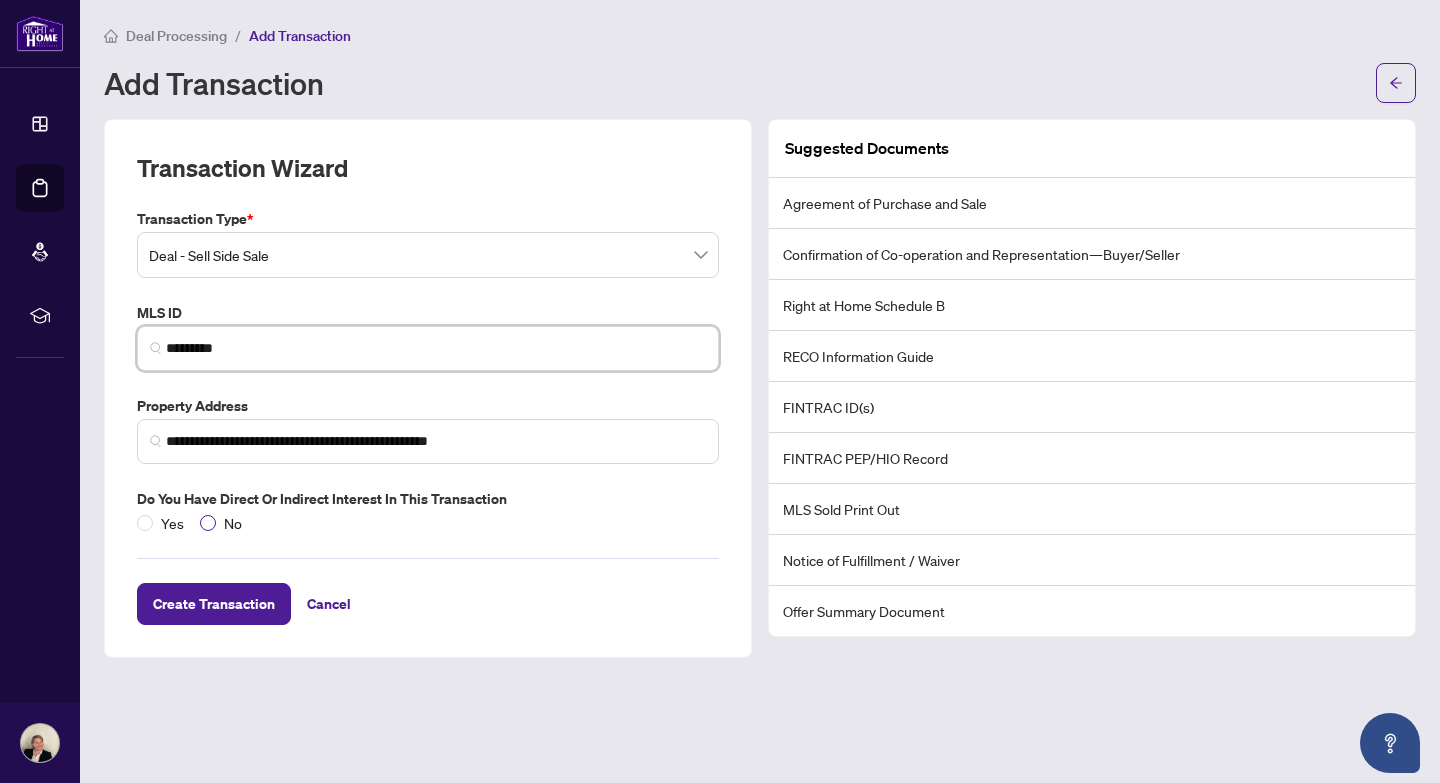 type on "*********" 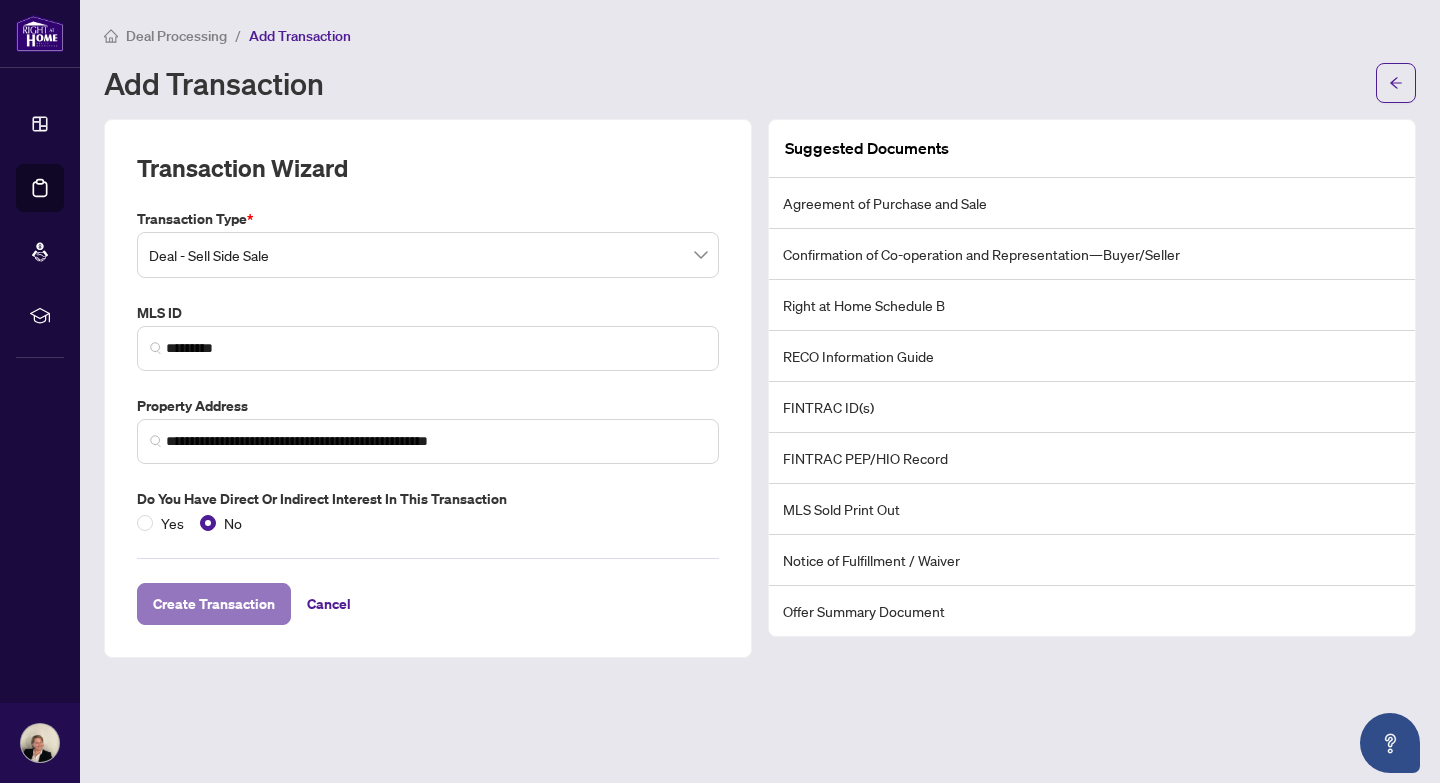 click on "Create Transaction" at bounding box center (214, 604) 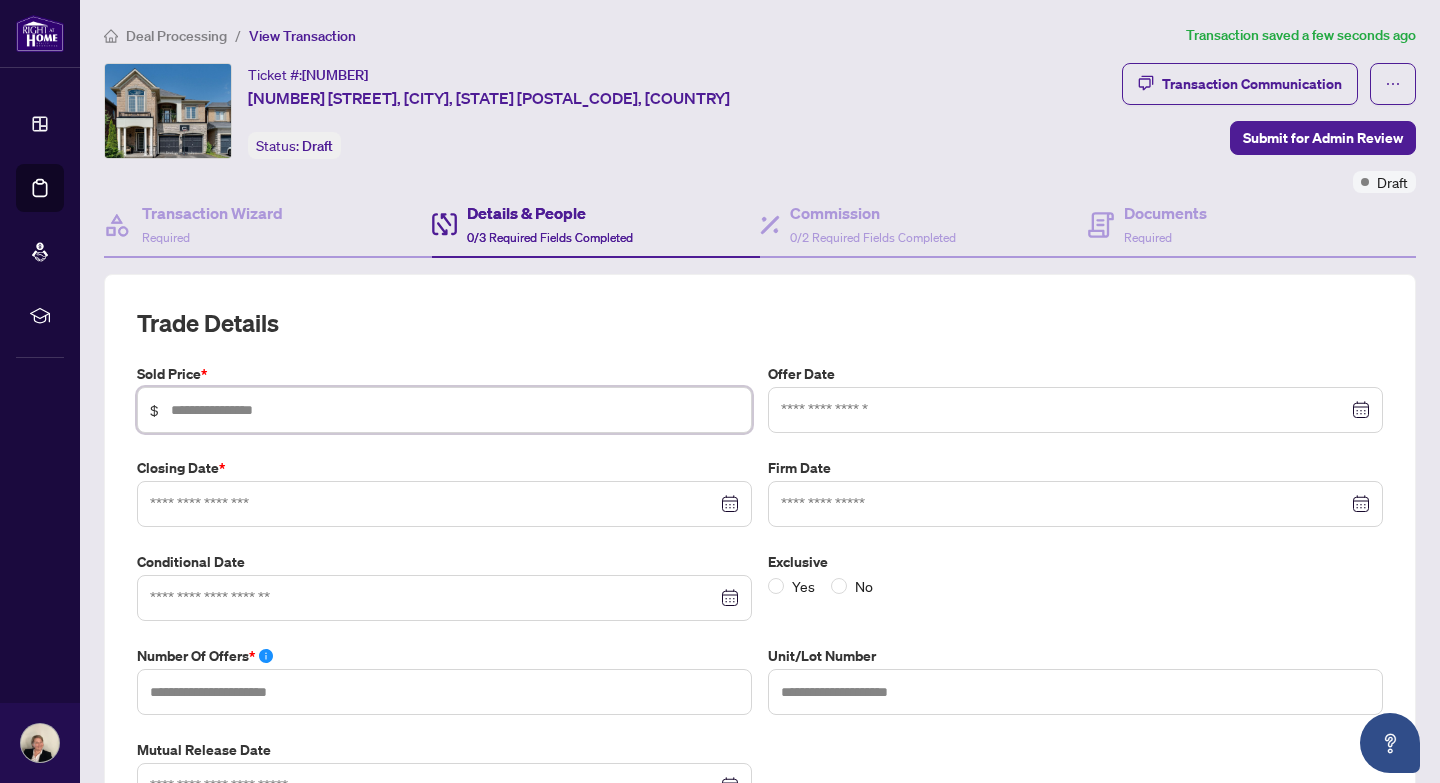click at bounding box center [455, 410] 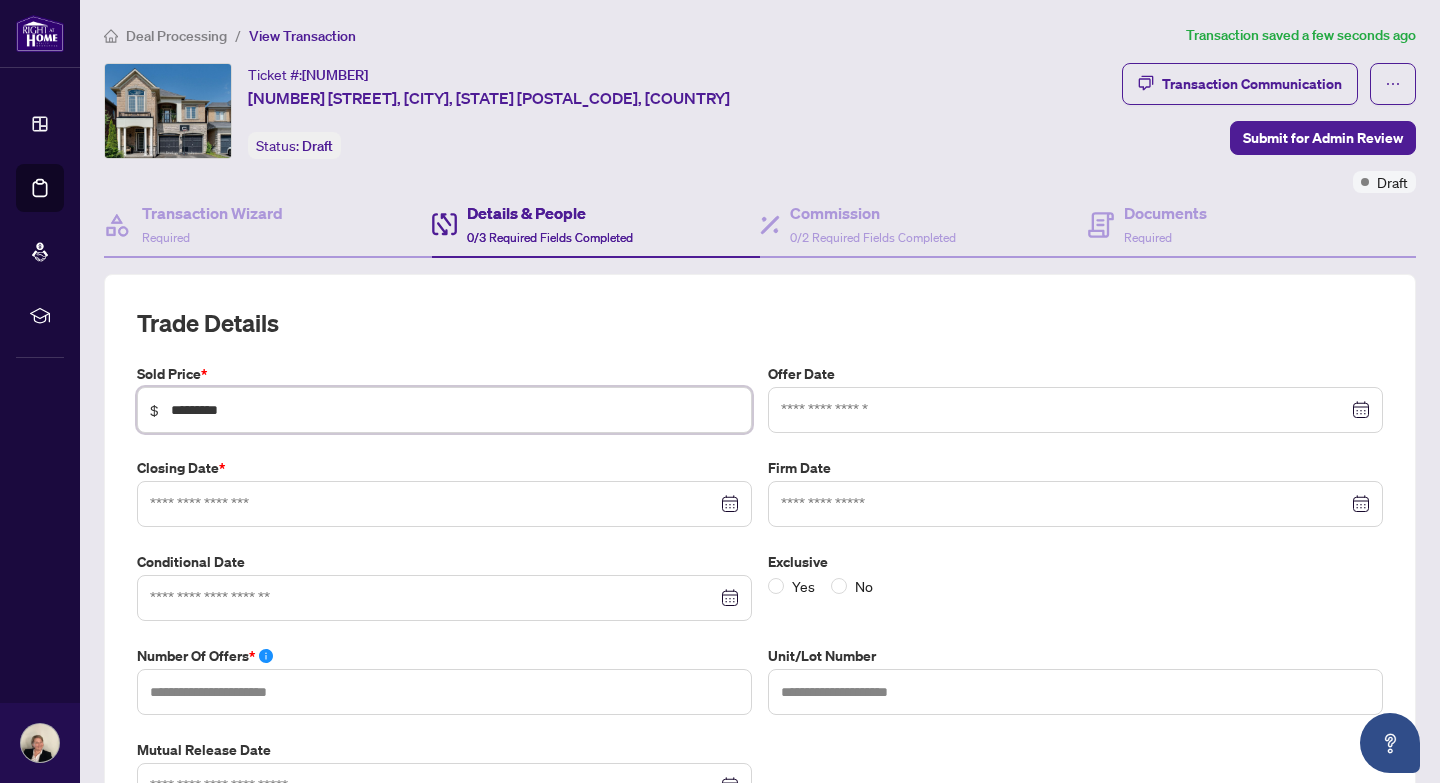 click at bounding box center (444, 504) 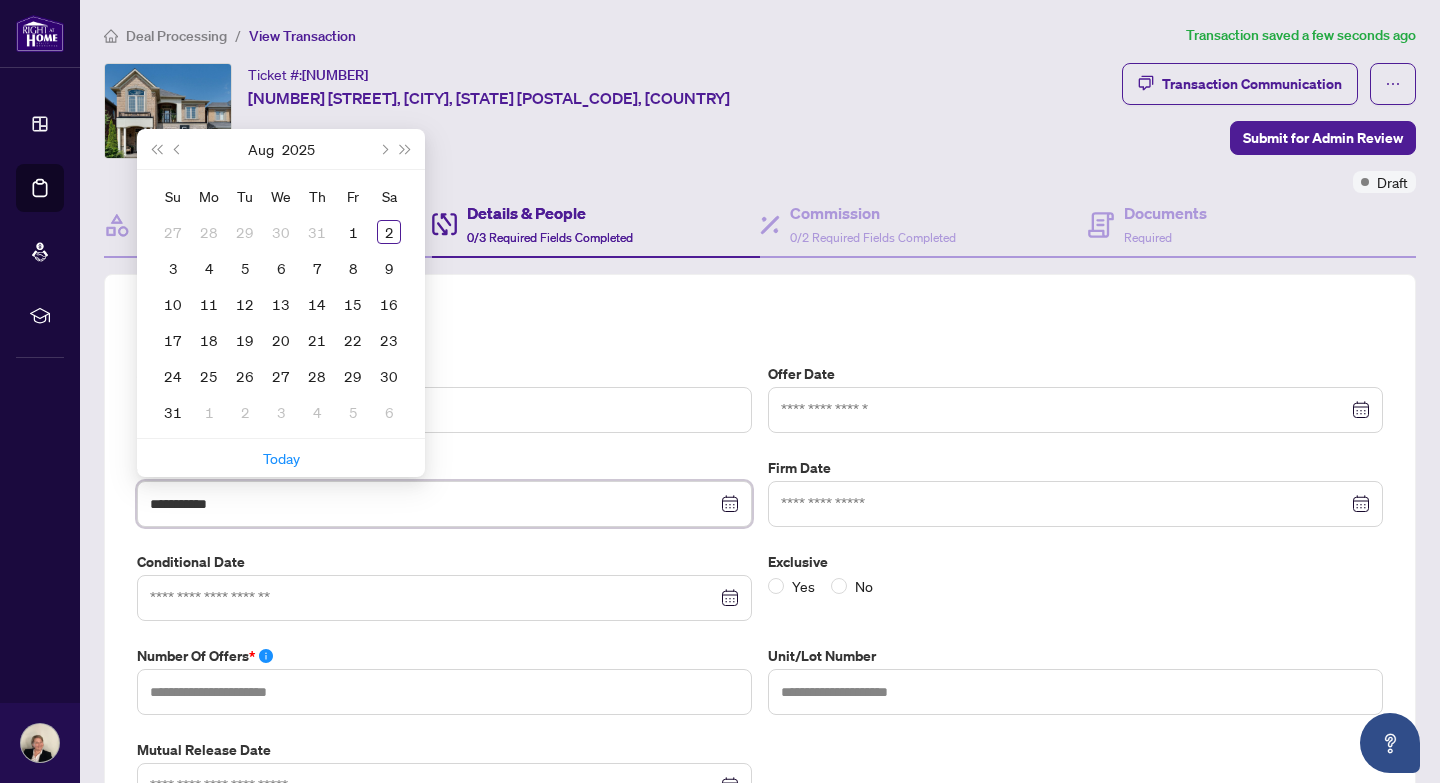 type on "**********" 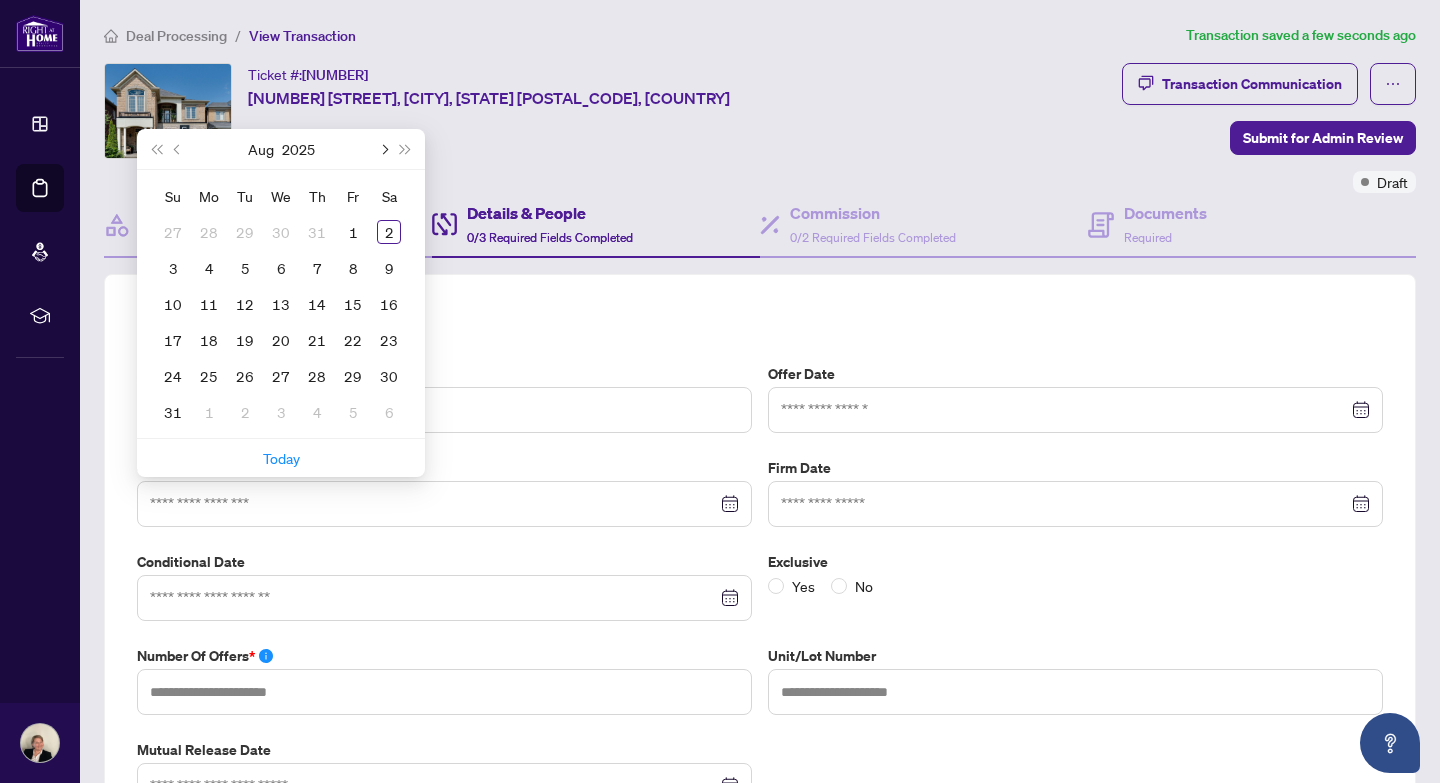 click at bounding box center [383, 149] 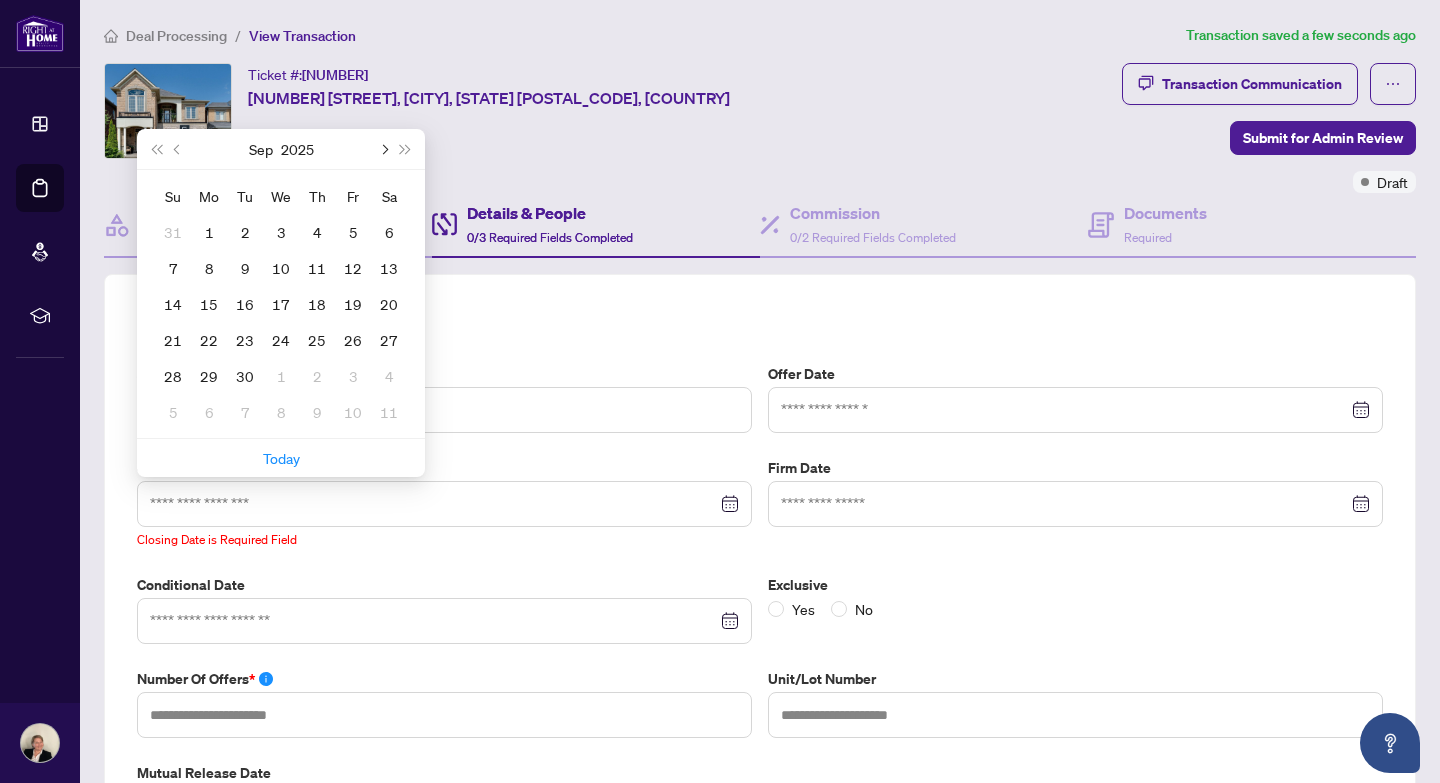 click at bounding box center [383, 149] 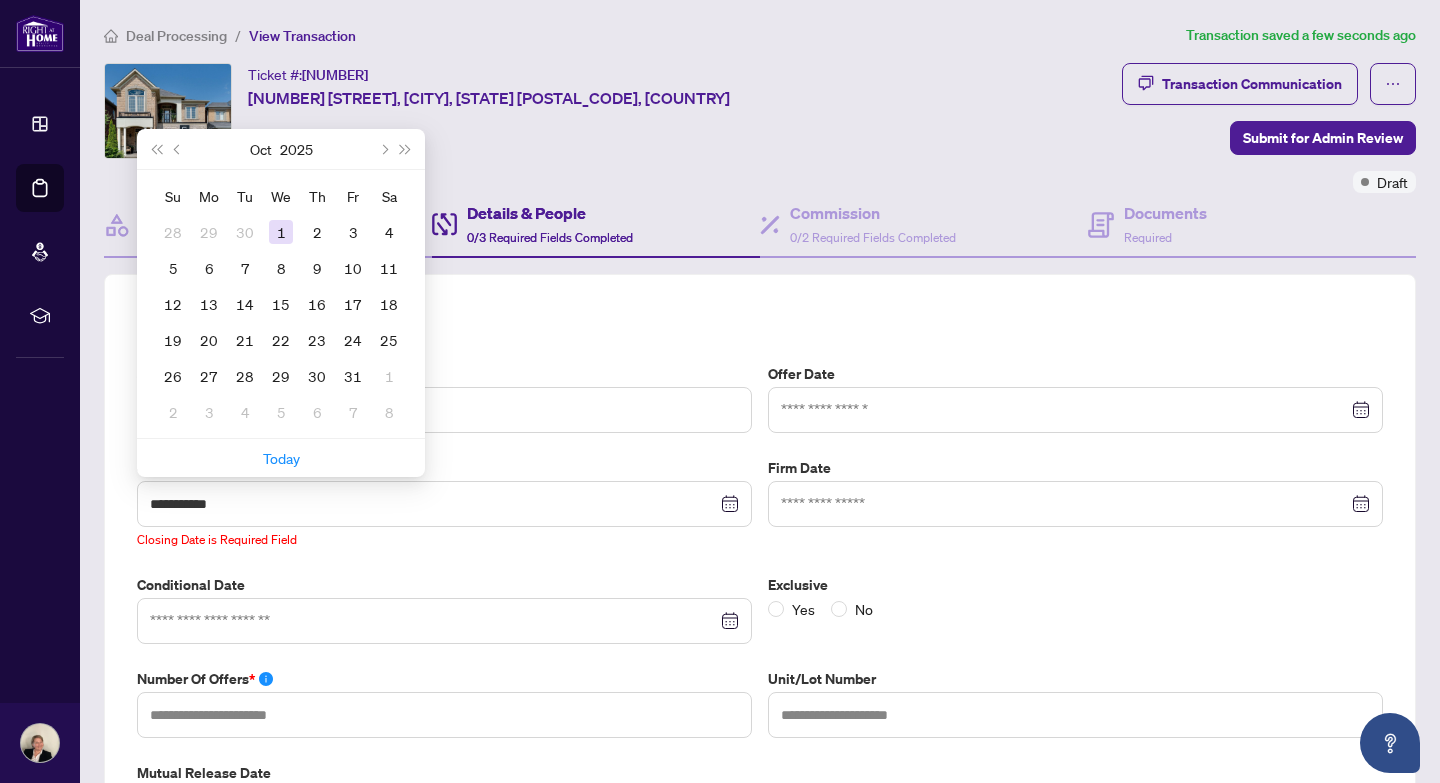 type on "**********" 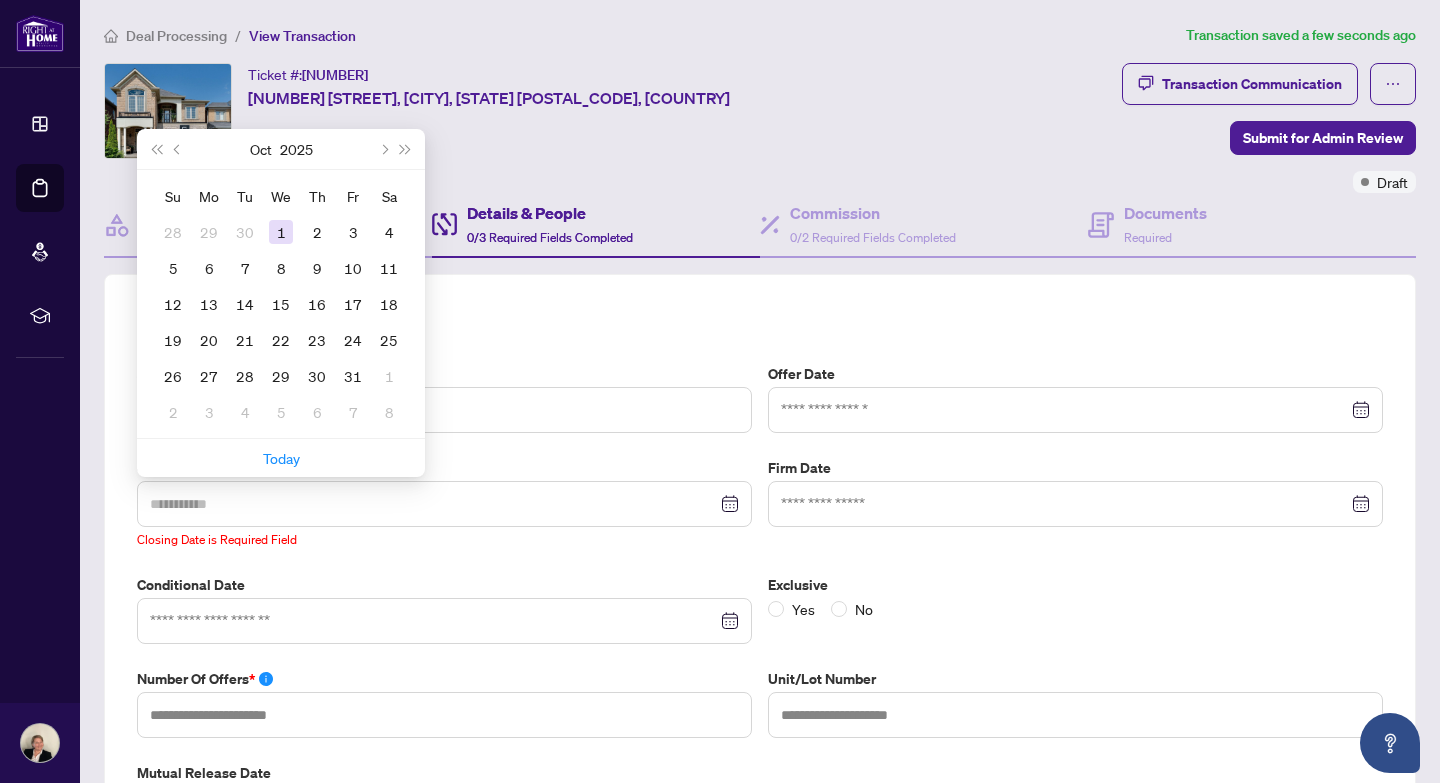 click on "1" at bounding box center (281, 232) 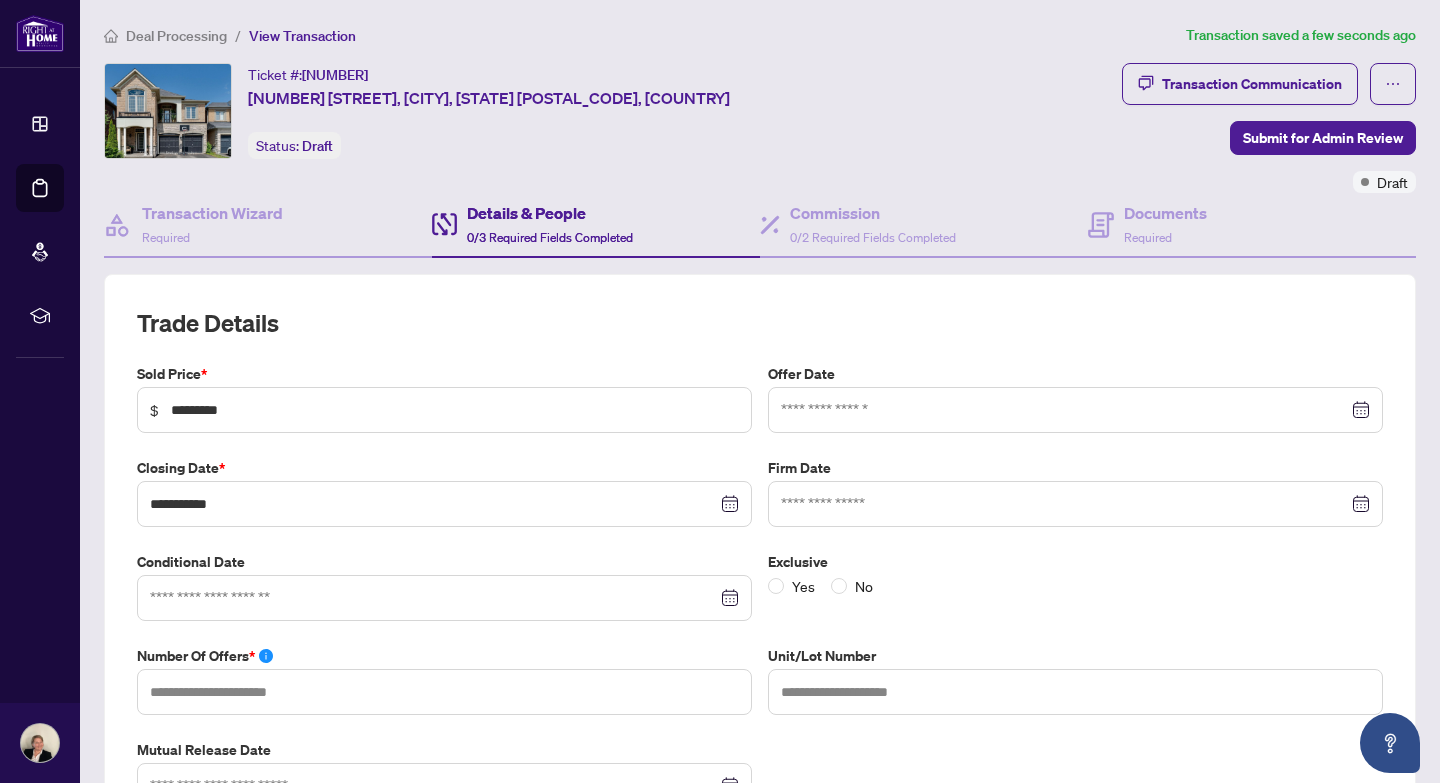 click at bounding box center (444, 598) 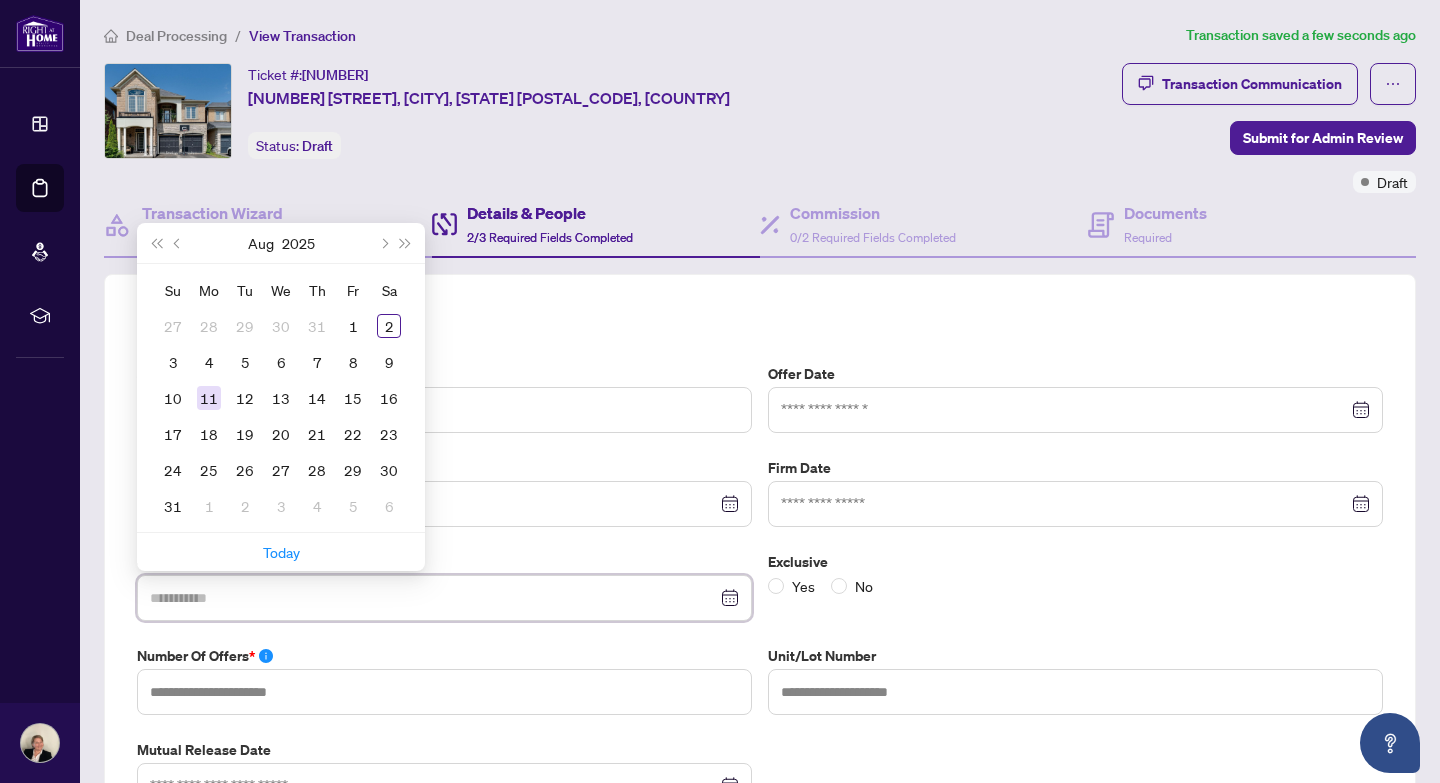 type on "**********" 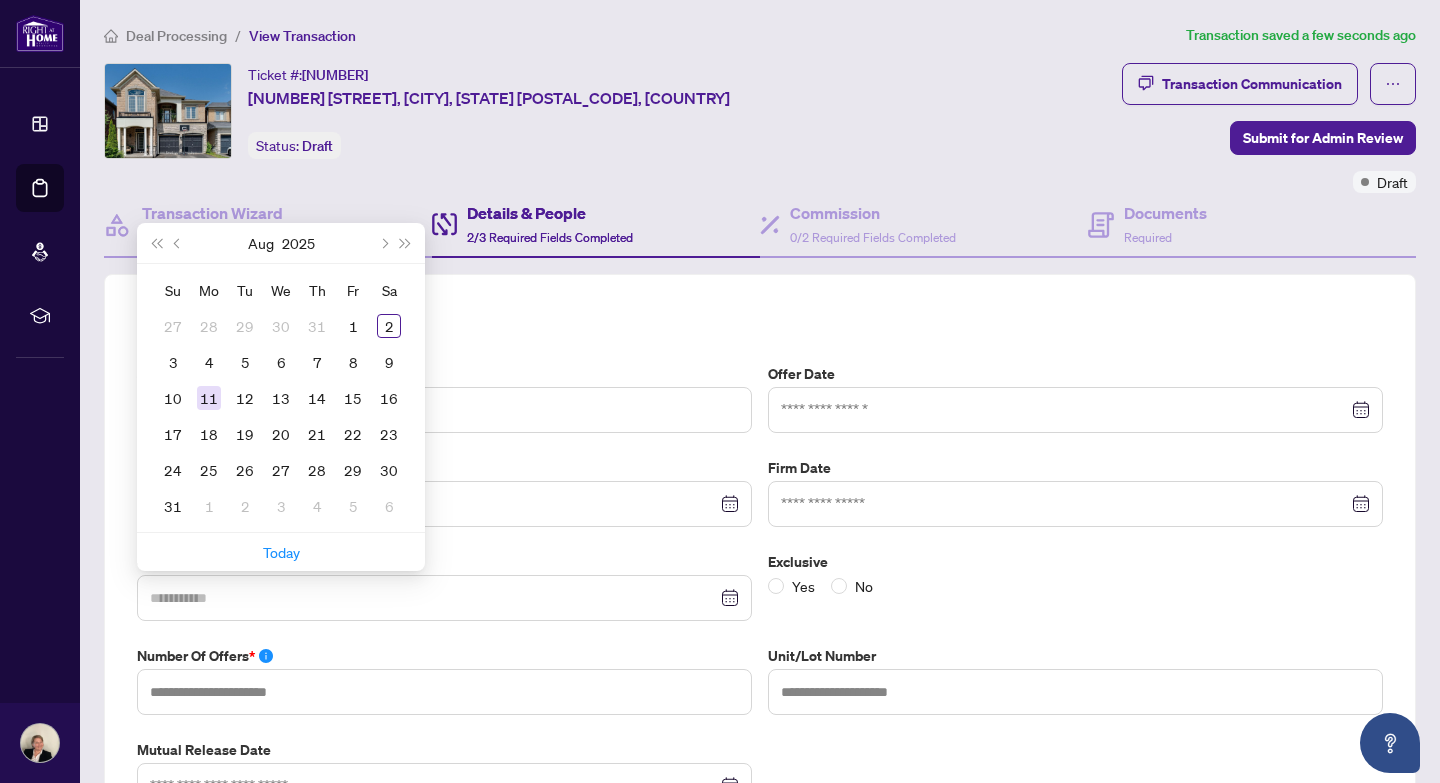 click on "11" at bounding box center [209, 398] 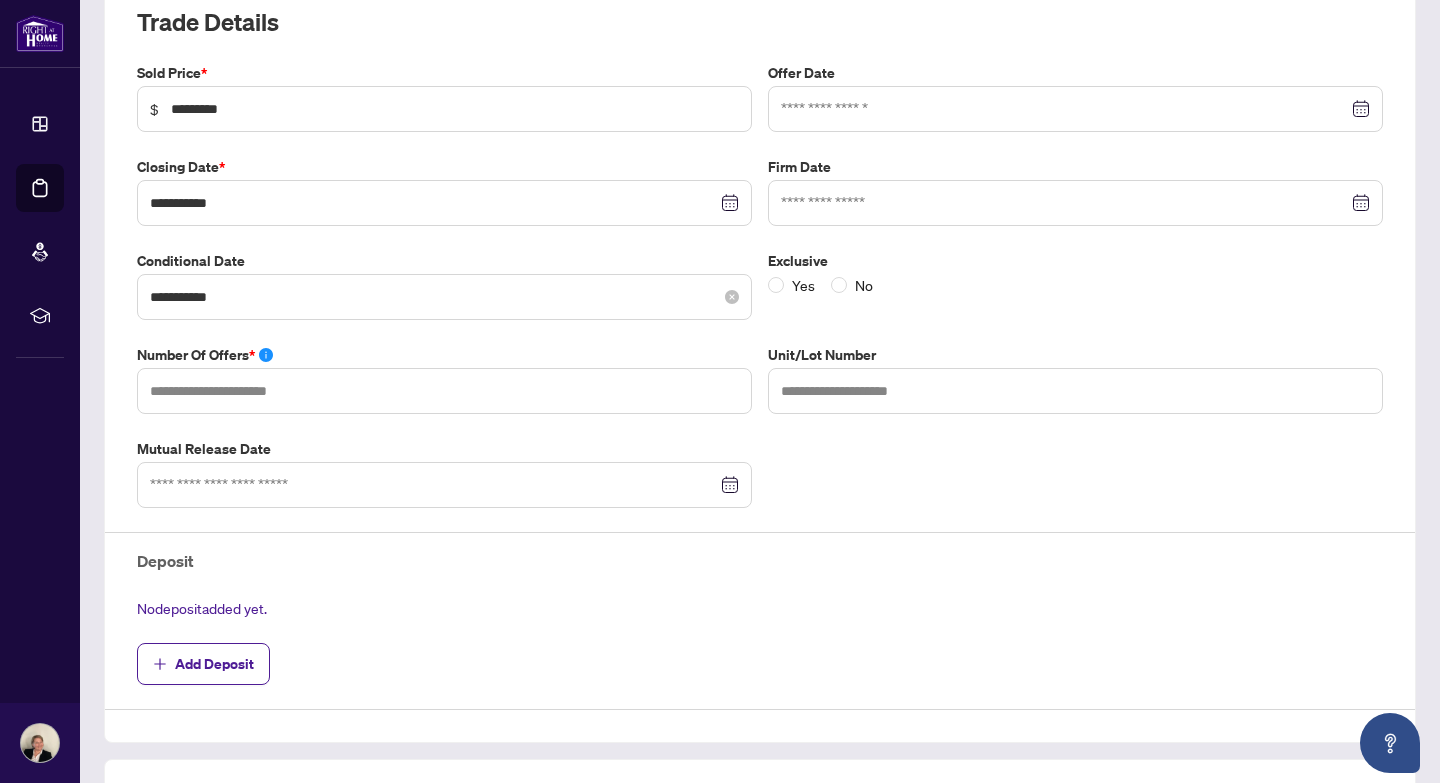 scroll, scrollTop: 304, scrollLeft: 0, axis: vertical 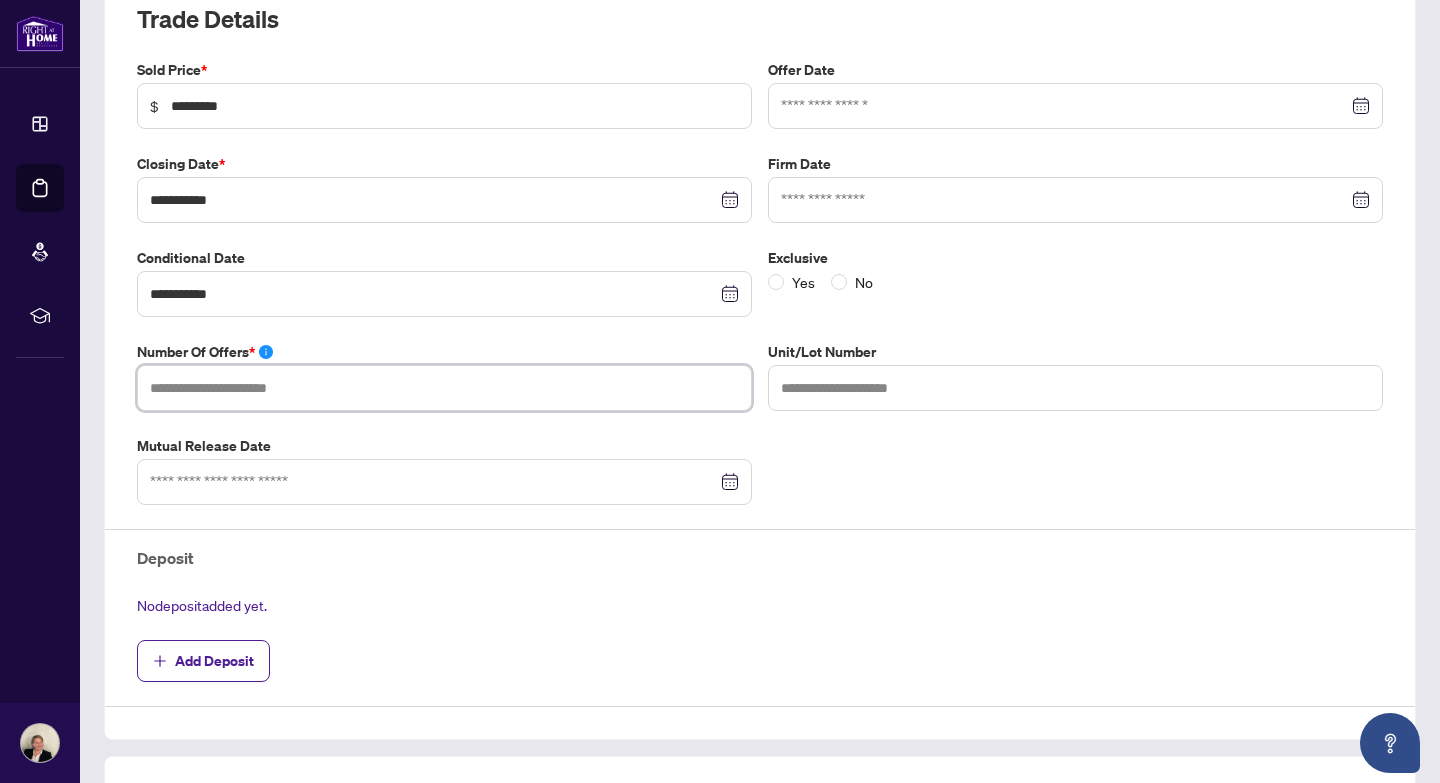 click at bounding box center [444, 388] 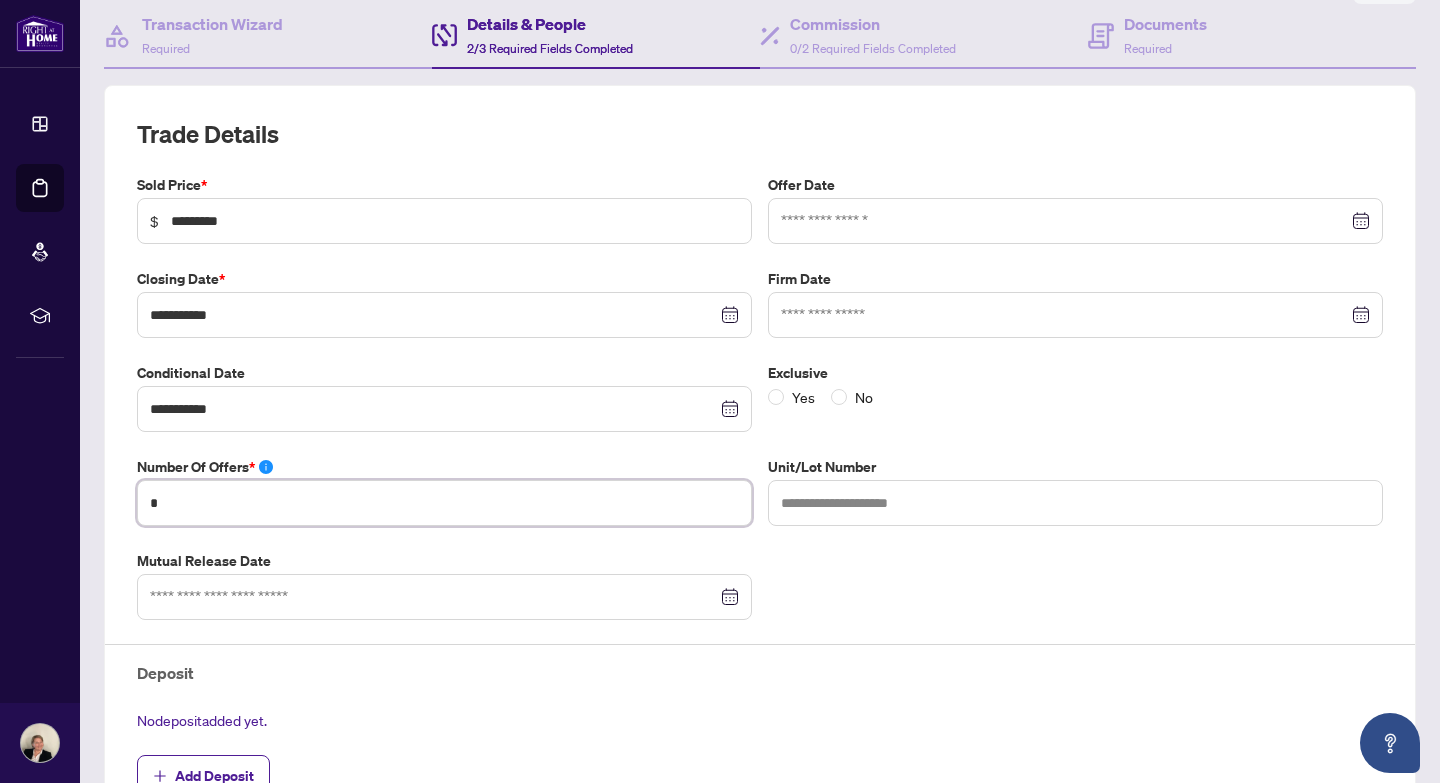 scroll, scrollTop: 181, scrollLeft: 0, axis: vertical 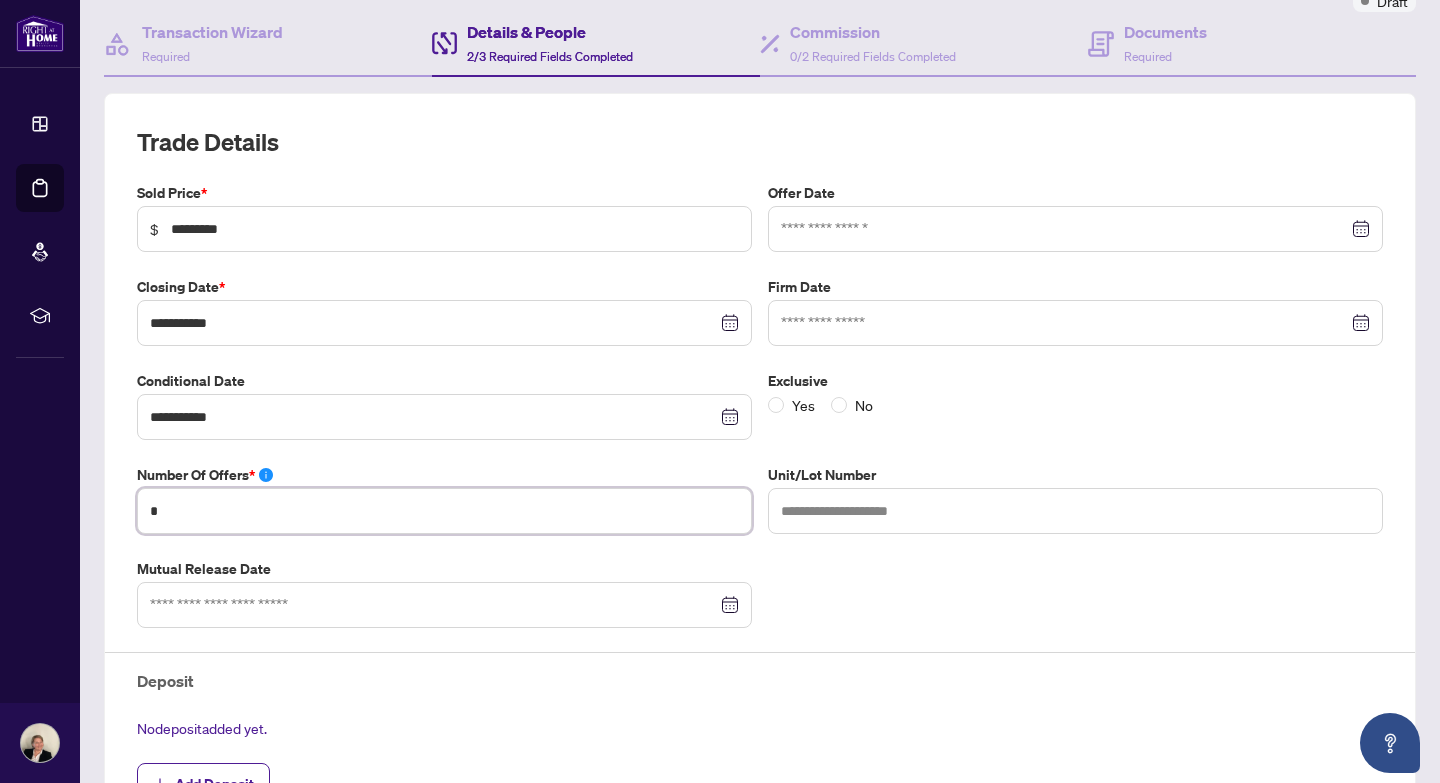 click at bounding box center [1075, 229] 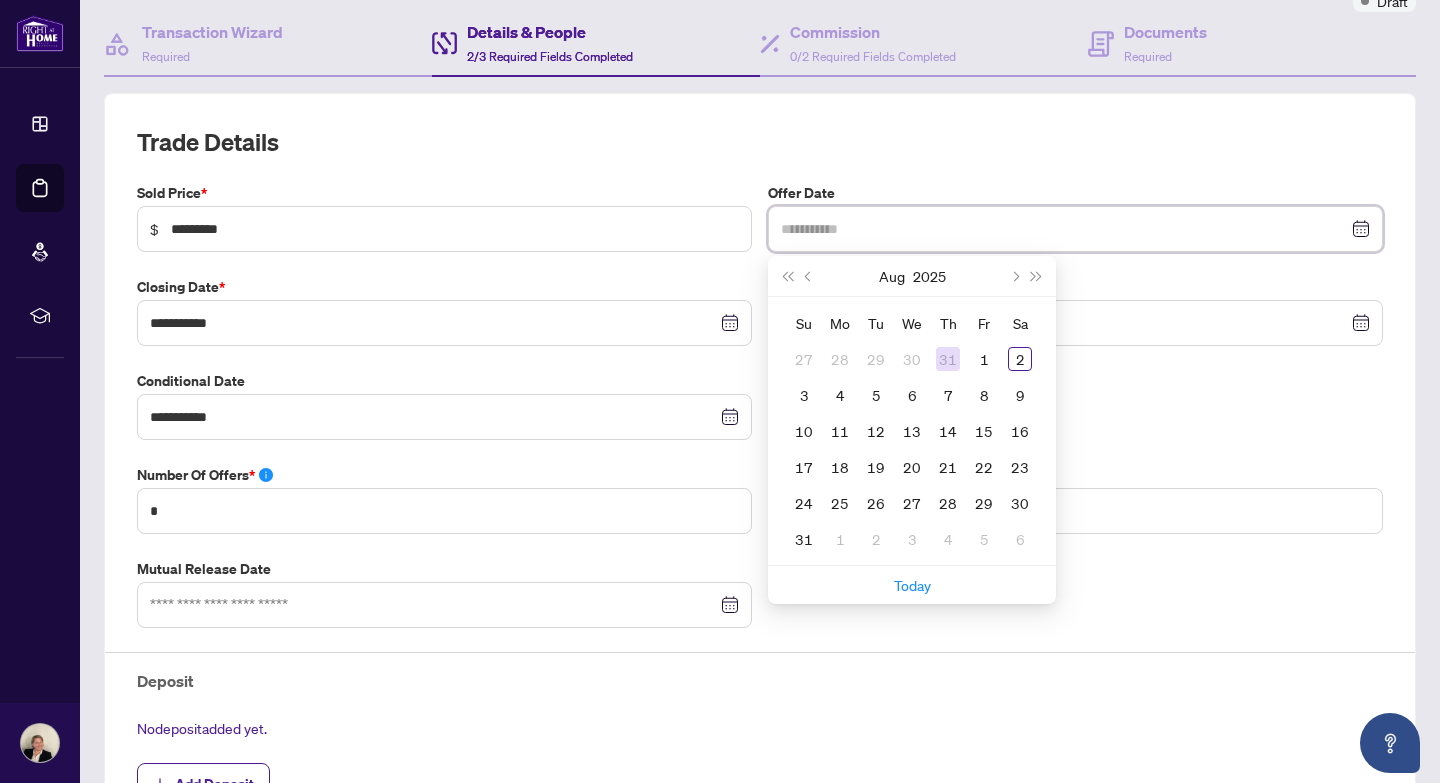 type on "**********" 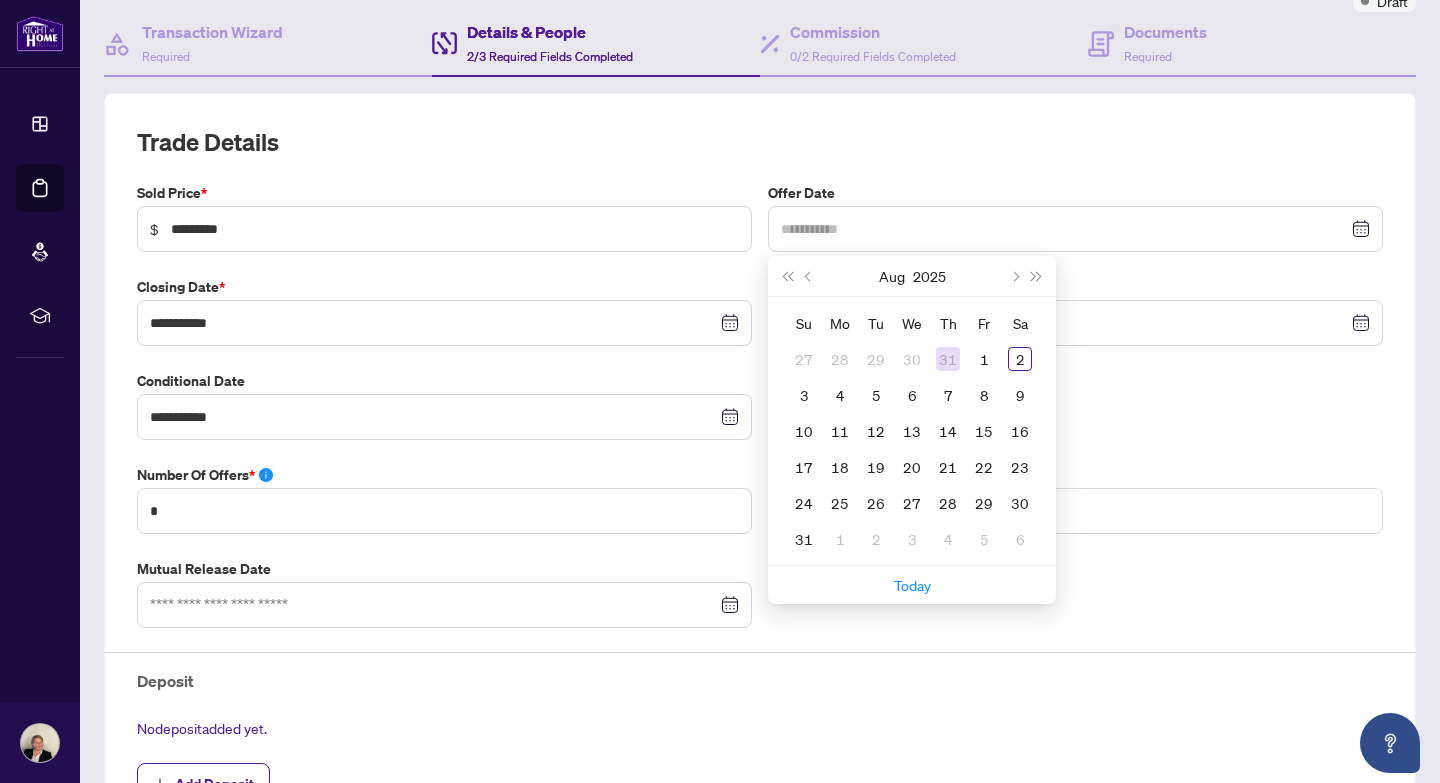 click on "31" at bounding box center [948, 359] 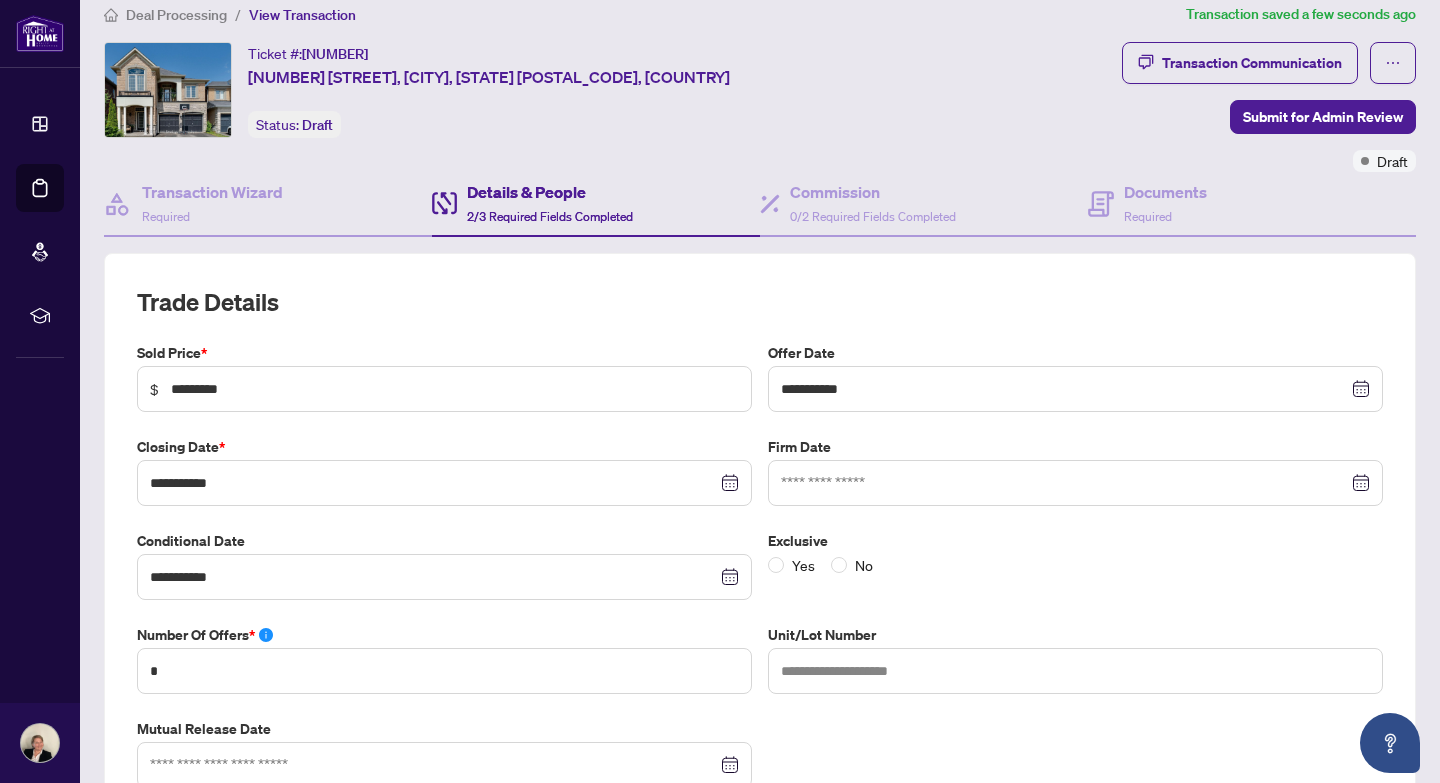 scroll, scrollTop: 0, scrollLeft: 0, axis: both 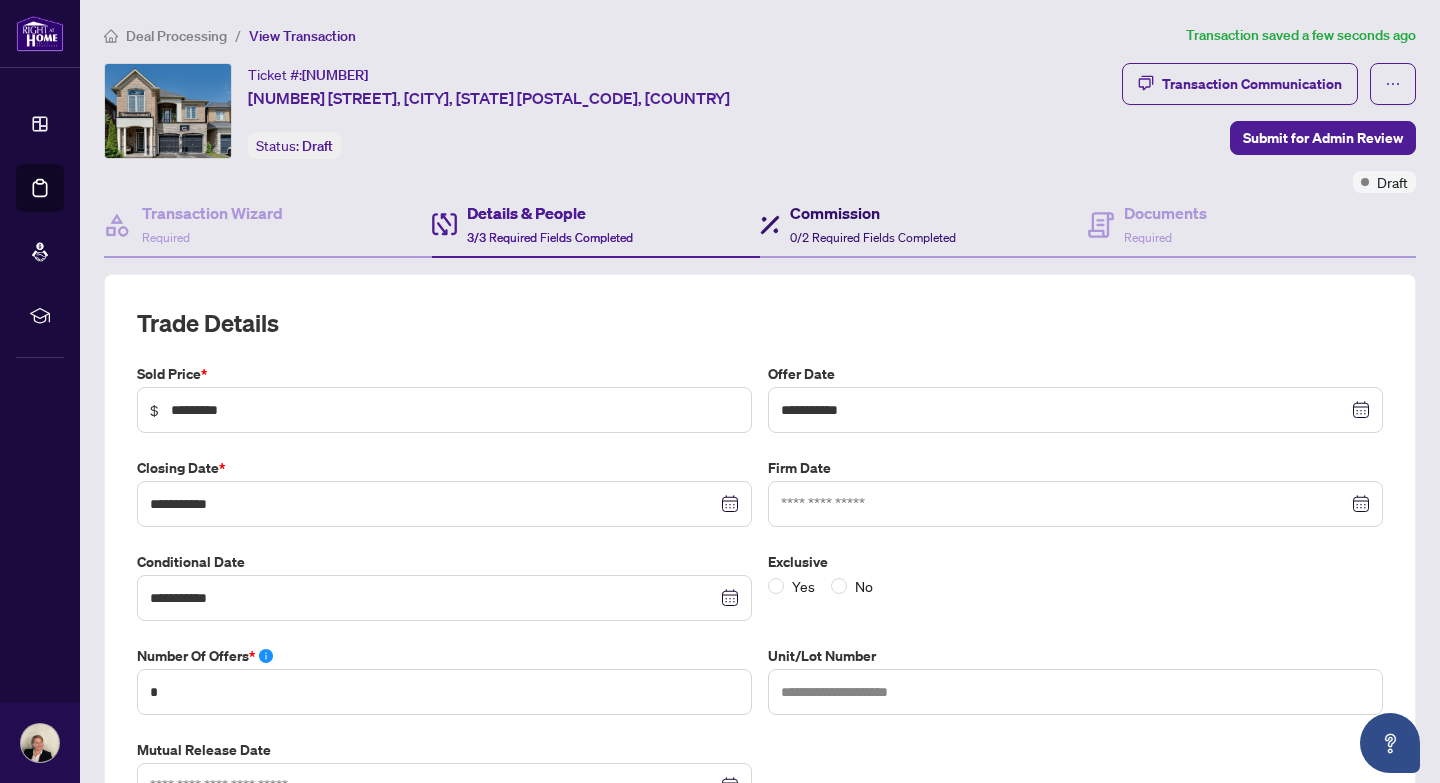 click on "0/2 Required Fields Completed" at bounding box center [873, 237] 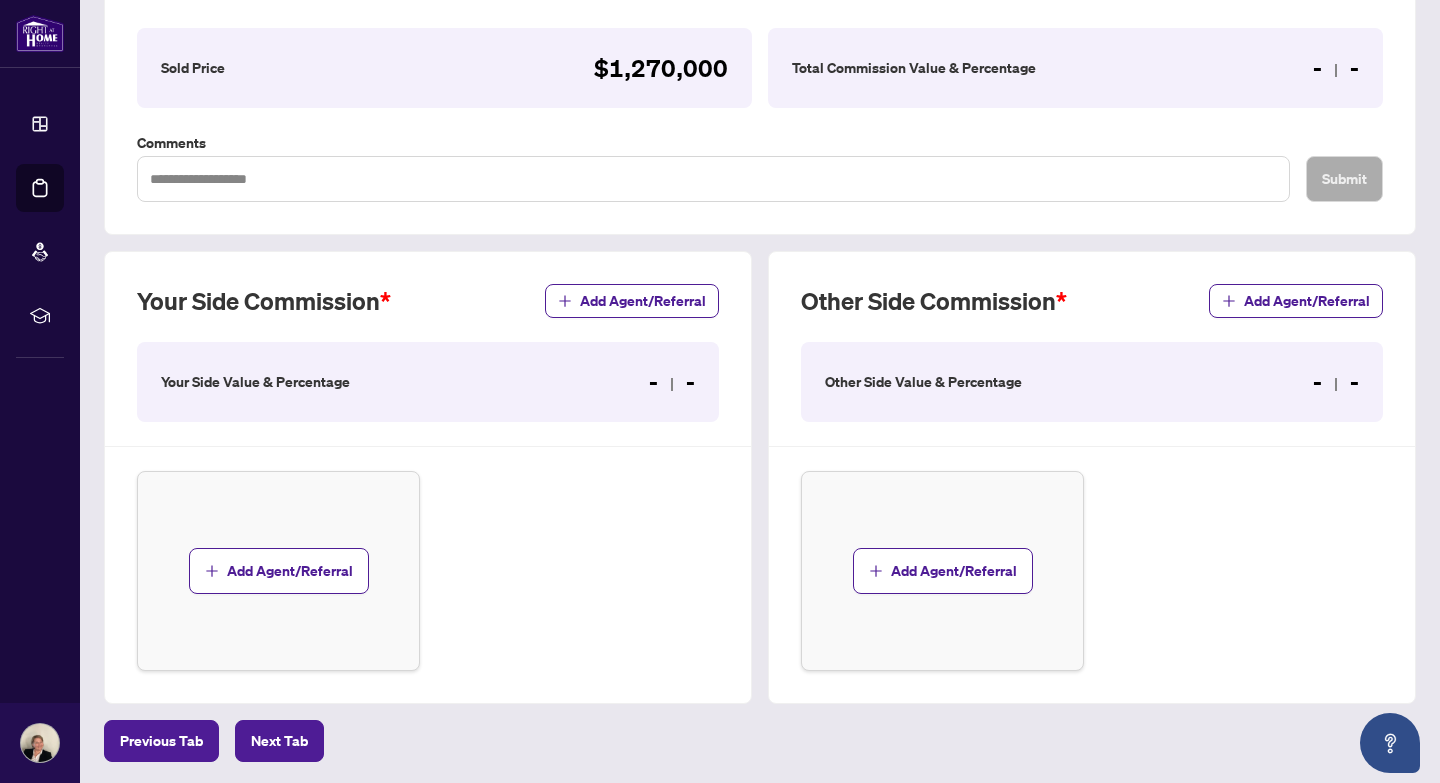 scroll, scrollTop: 339, scrollLeft: 0, axis: vertical 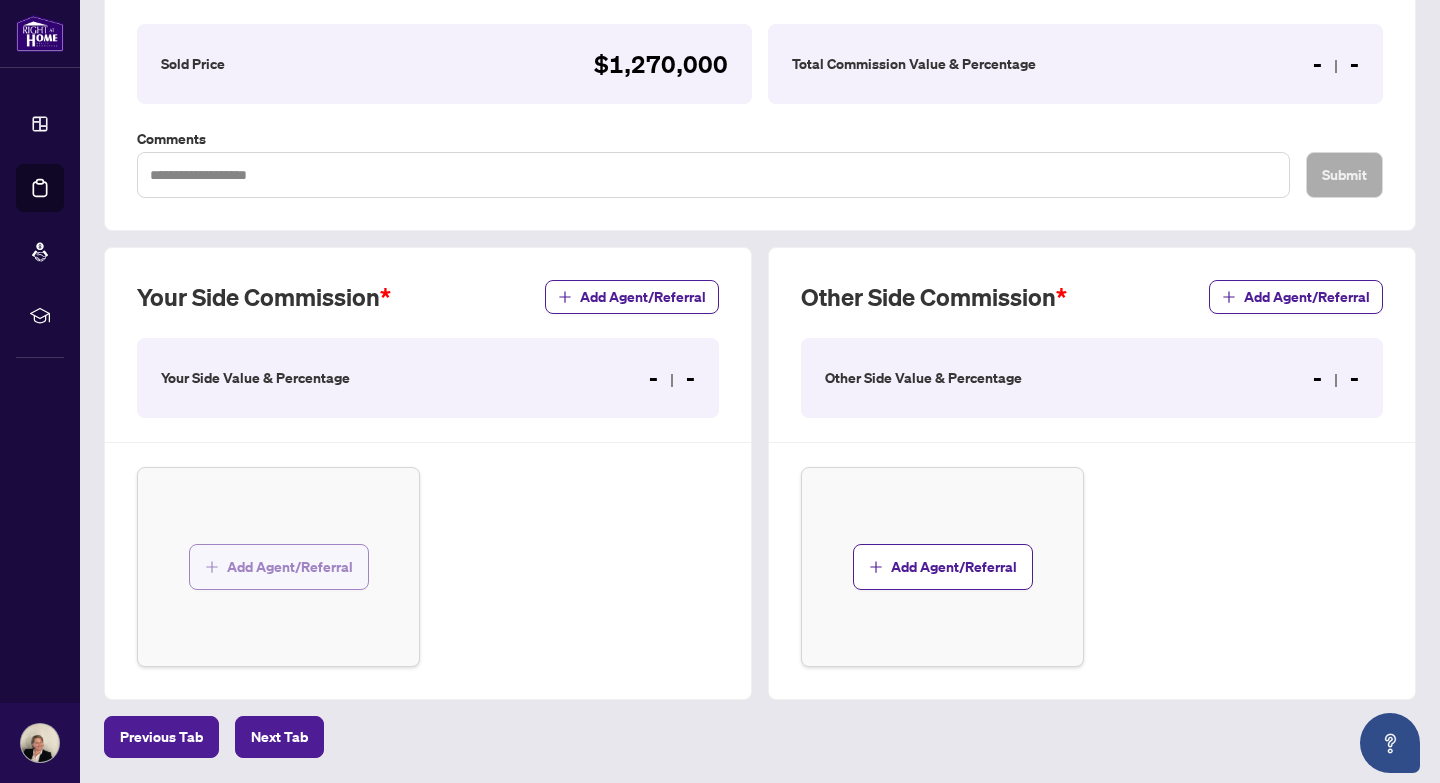 click on "Add Agent/Referral" at bounding box center [290, 567] 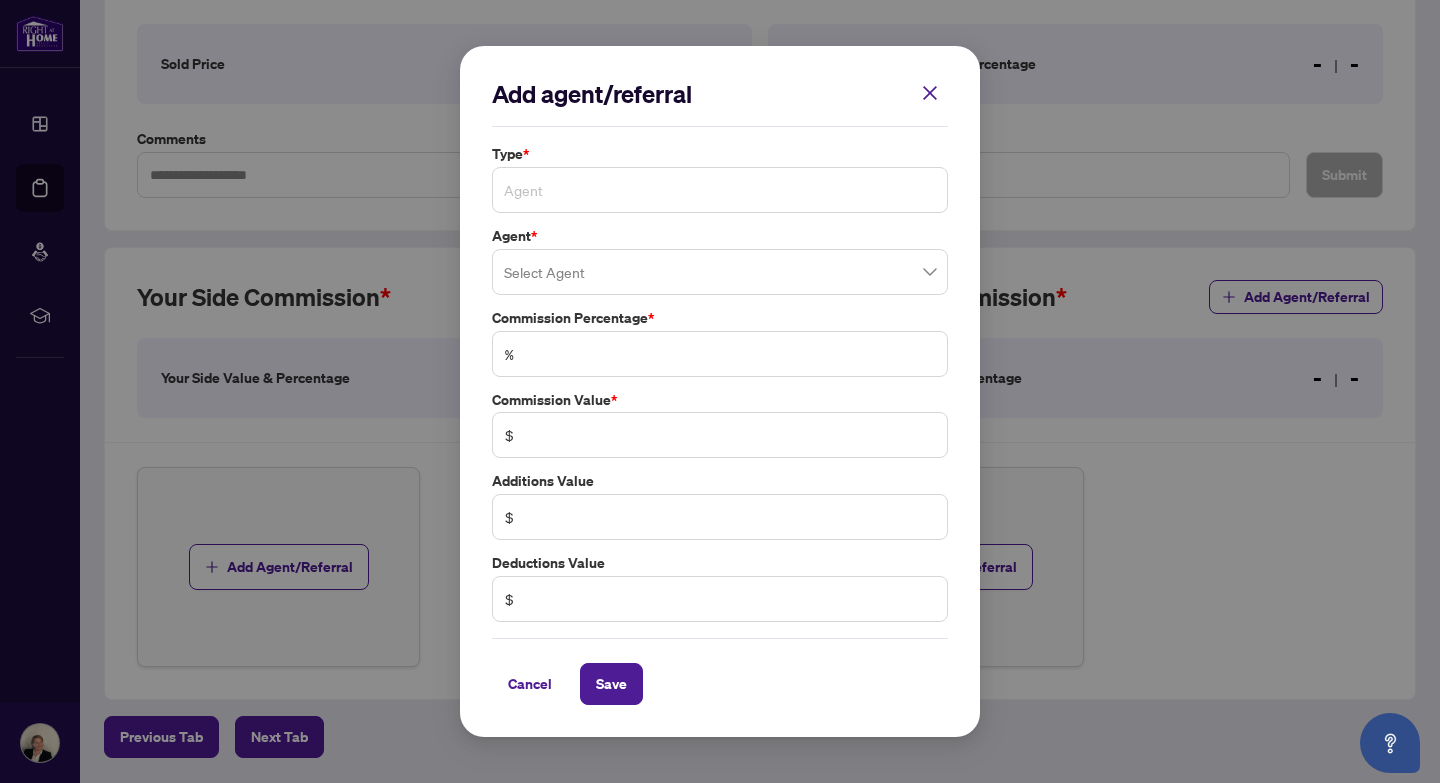 click on "Agent" at bounding box center [720, 190] 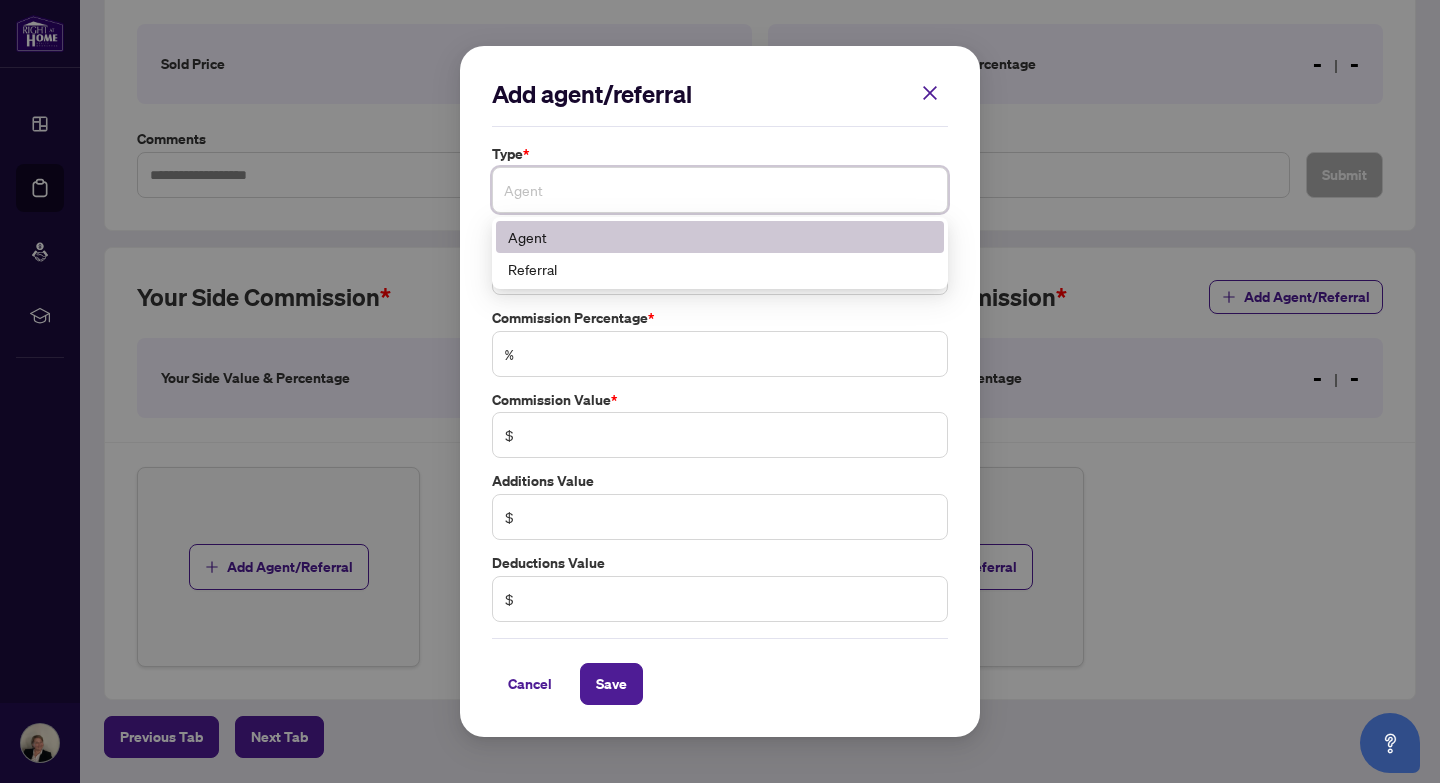 click on "Agent" at bounding box center [720, 237] 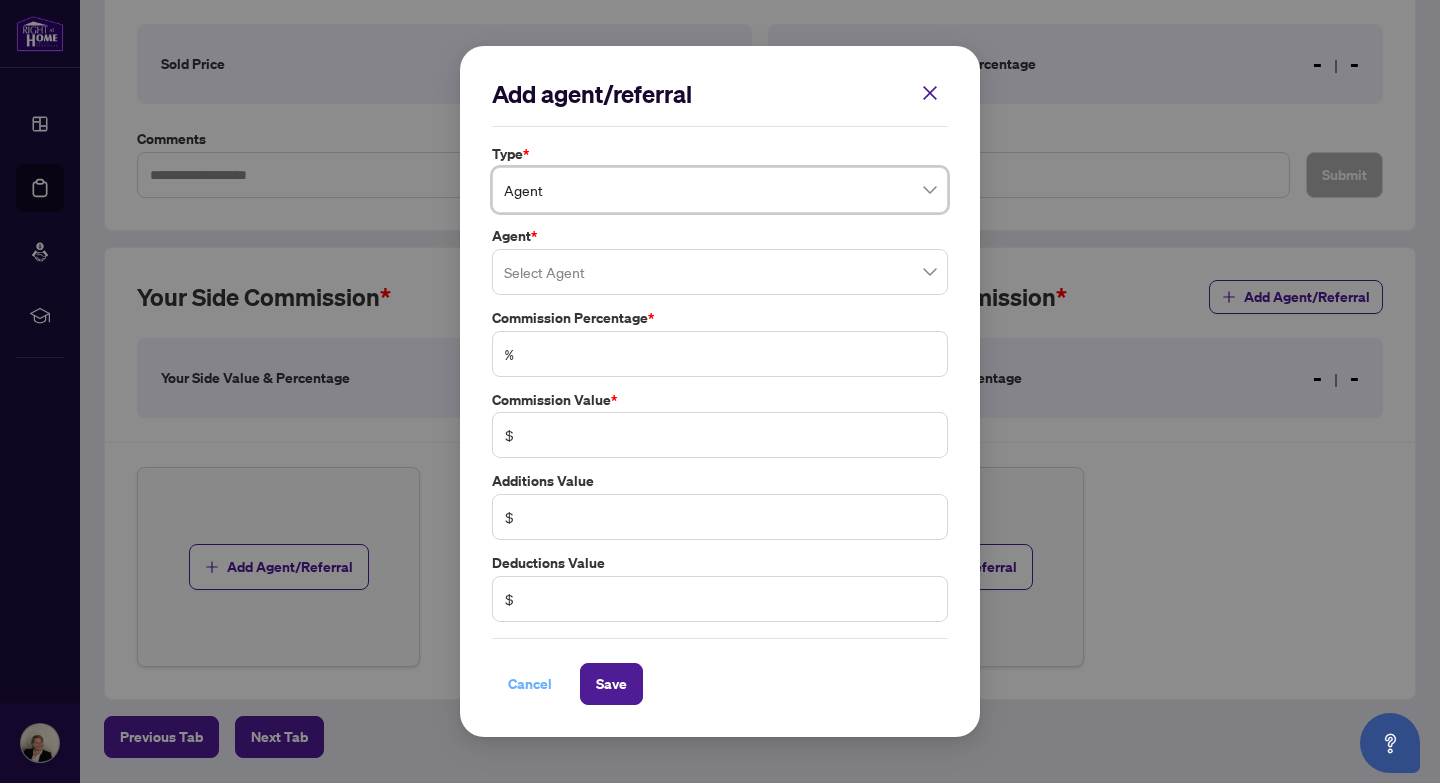click on "Cancel" at bounding box center [530, 684] 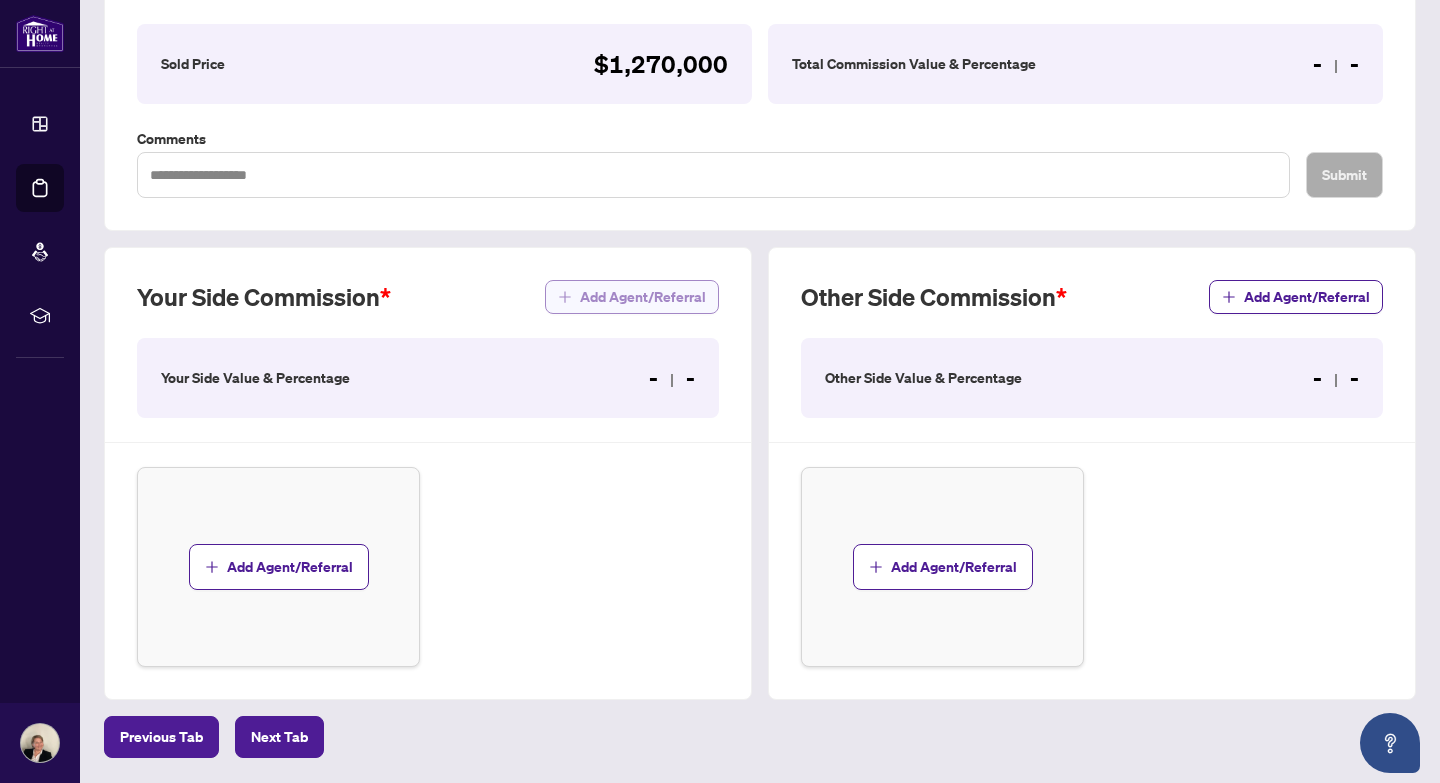 click on "Add Agent/Referral" at bounding box center (643, 297) 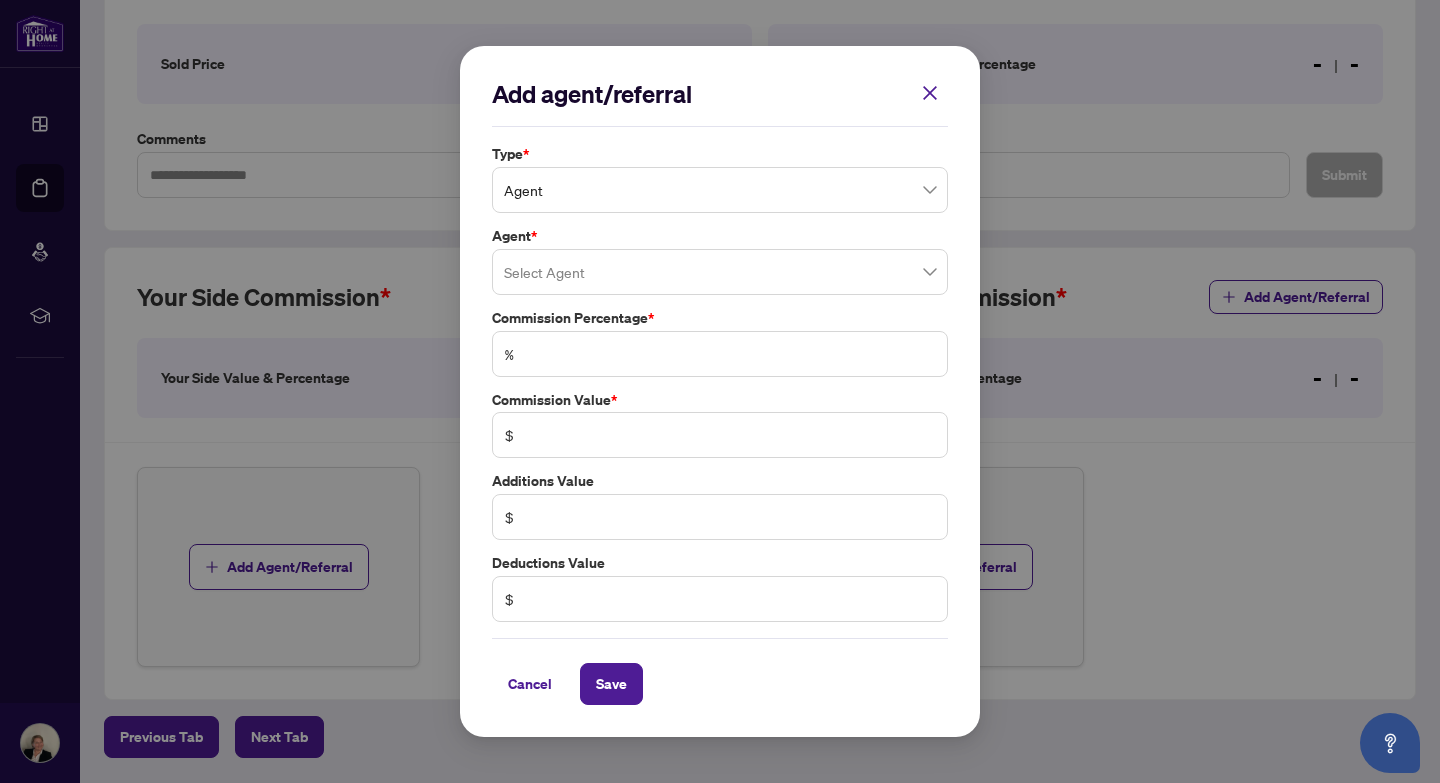 click on "Agent" at bounding box center (720, 190) 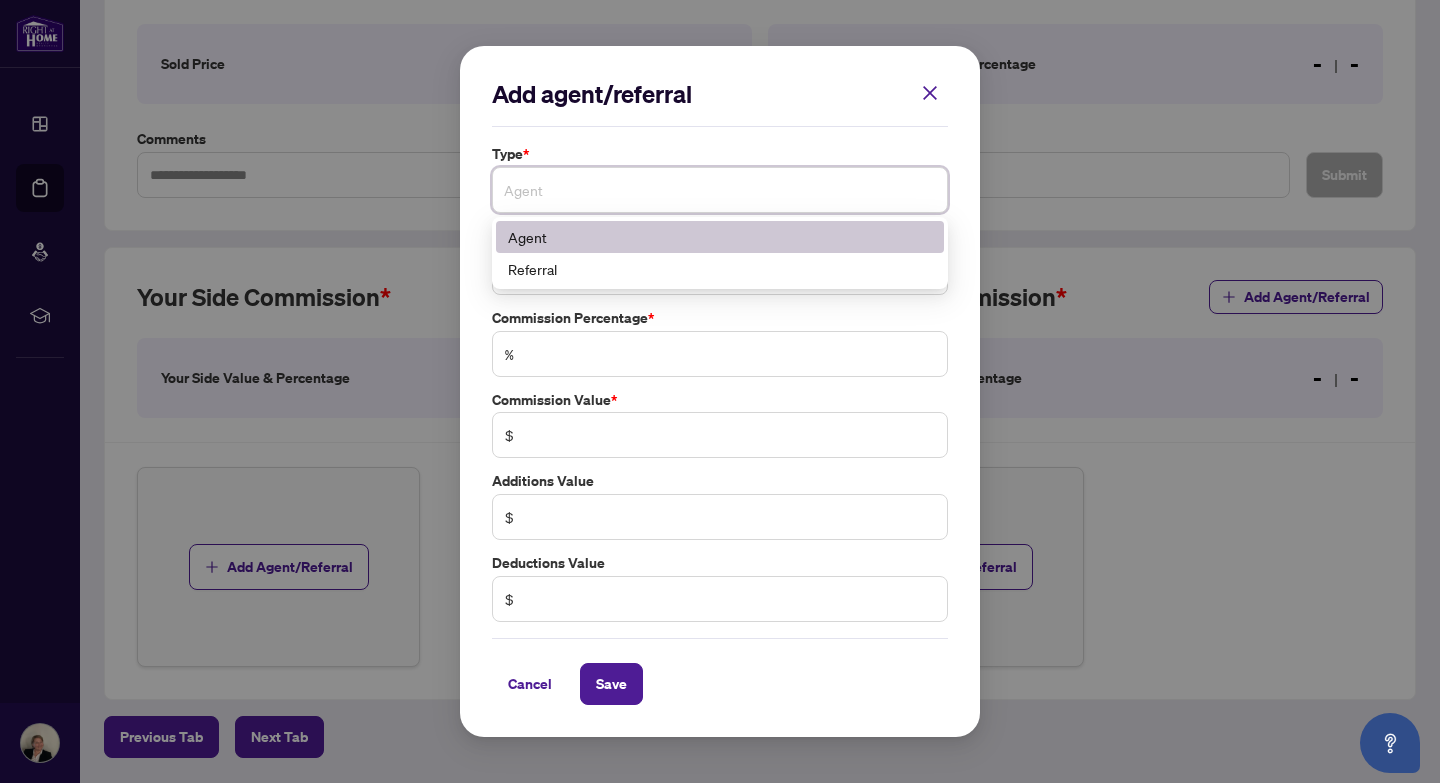 click on "Agent" at bounding box center [720, 237] 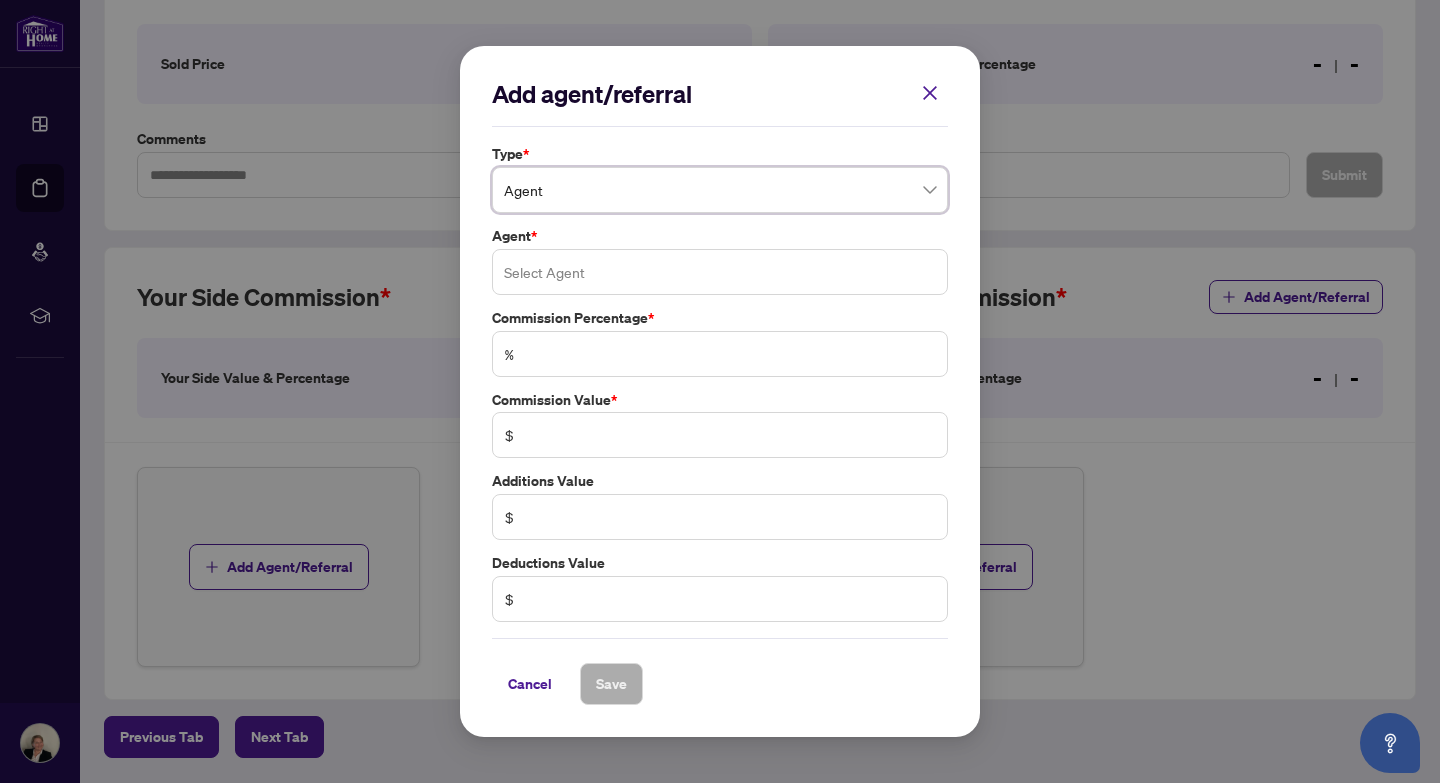 click at bounding box center [720, 272] 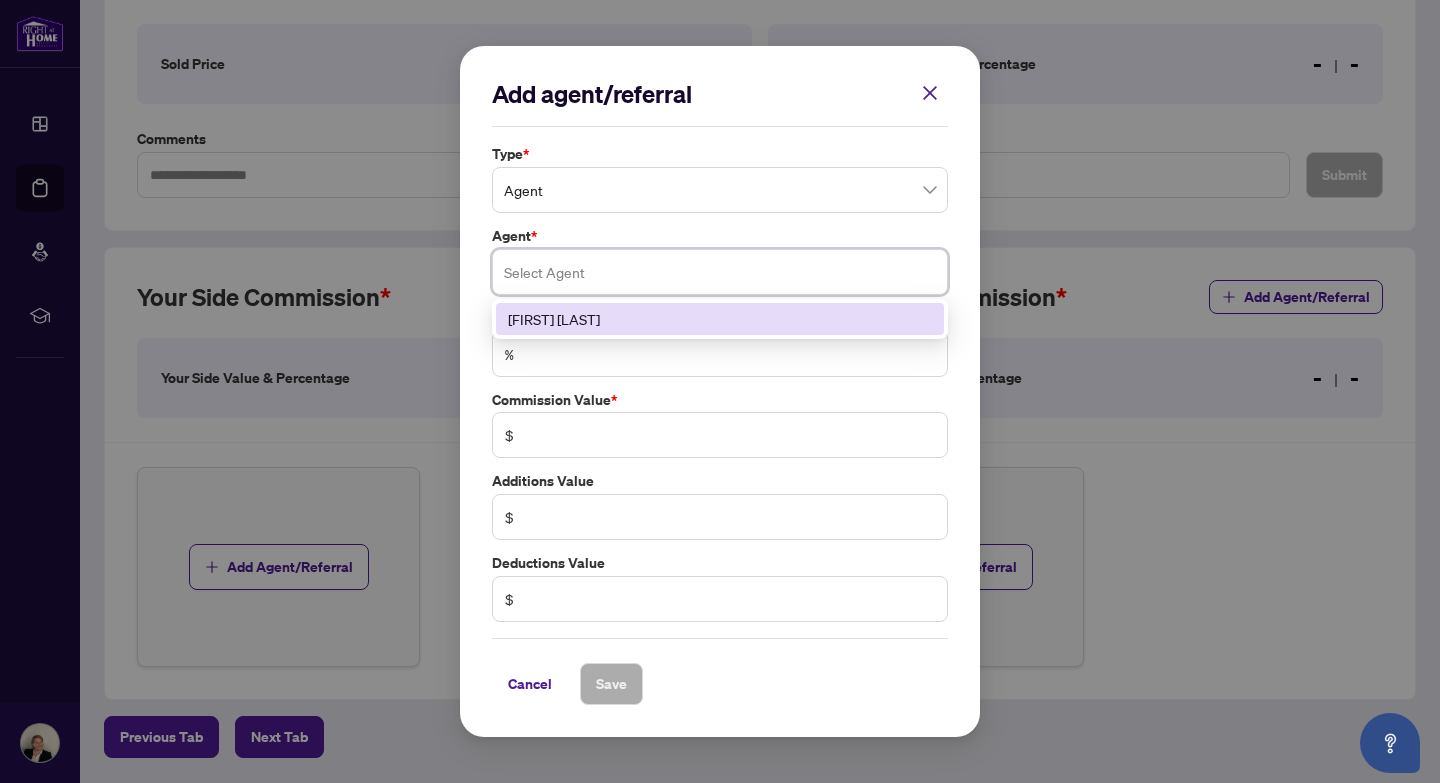 click on "[FIRST] [LAST]" at bounding box center [720, 319] 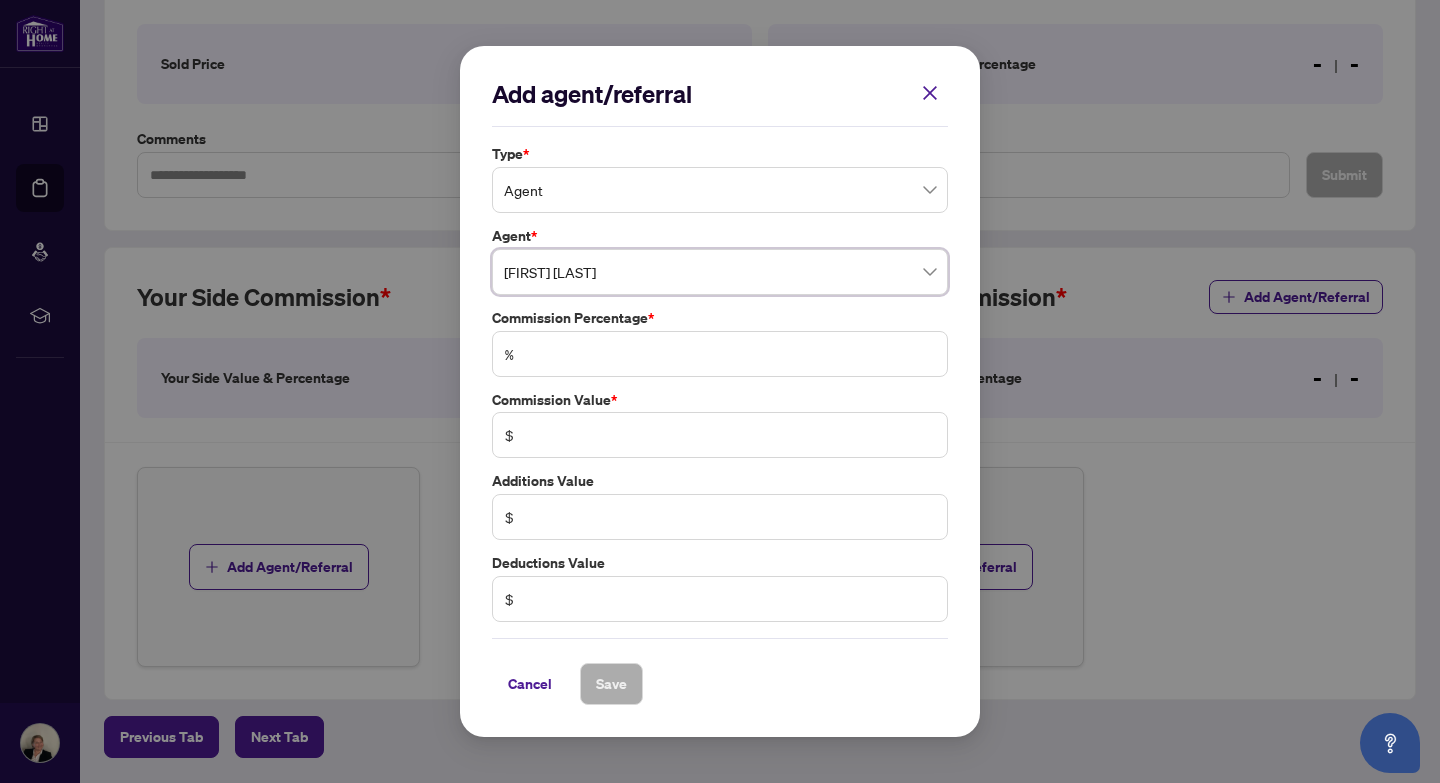 click on "%" at bounding box center [509, 354] 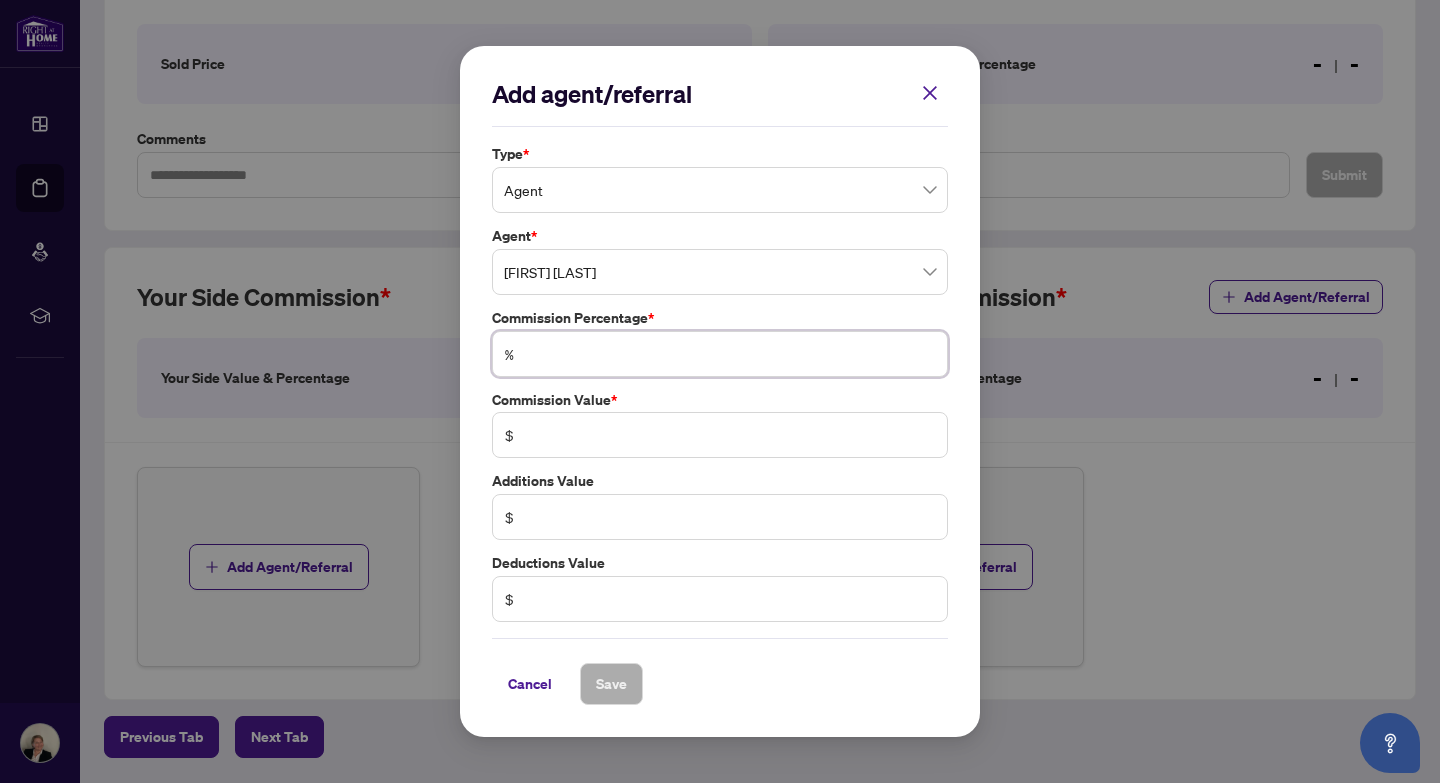 type on "*" 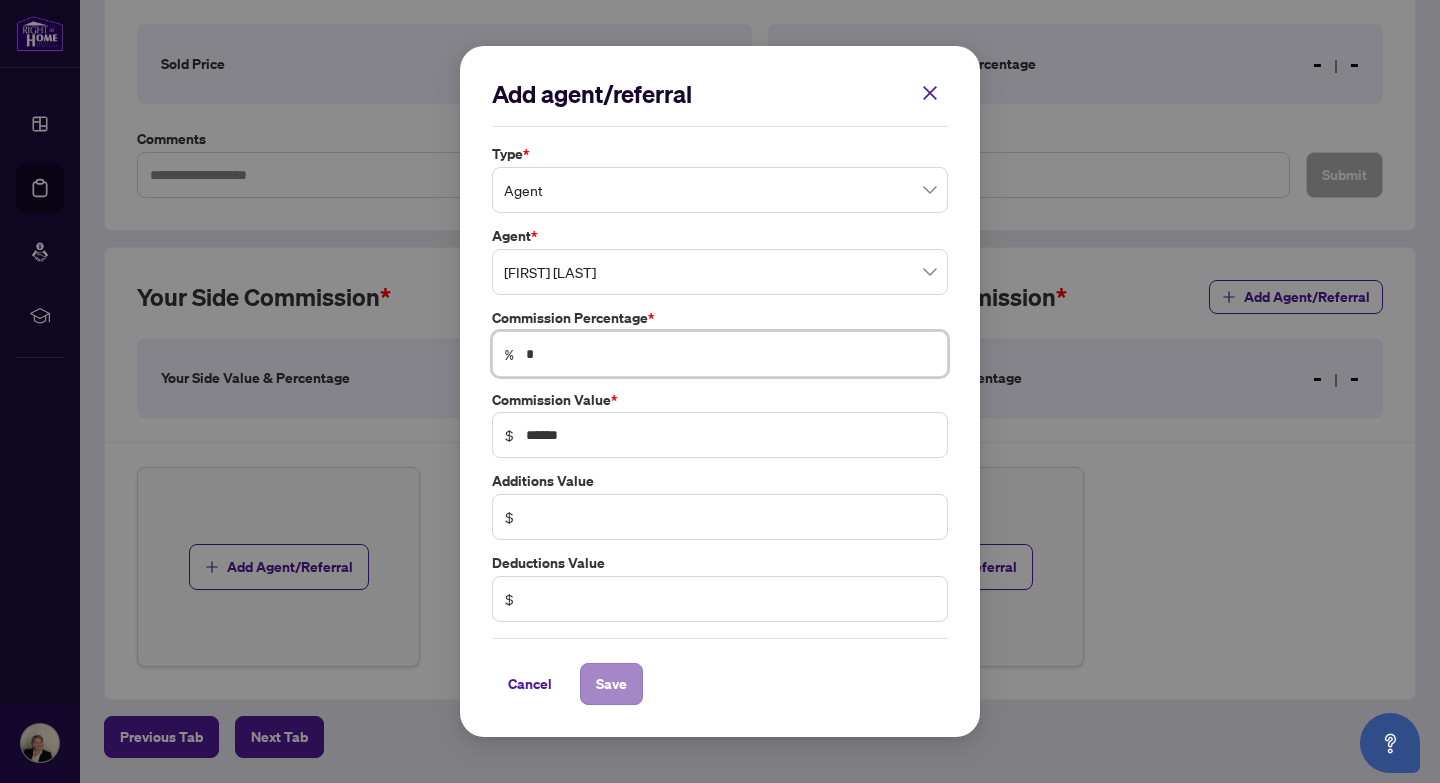 type on "*" 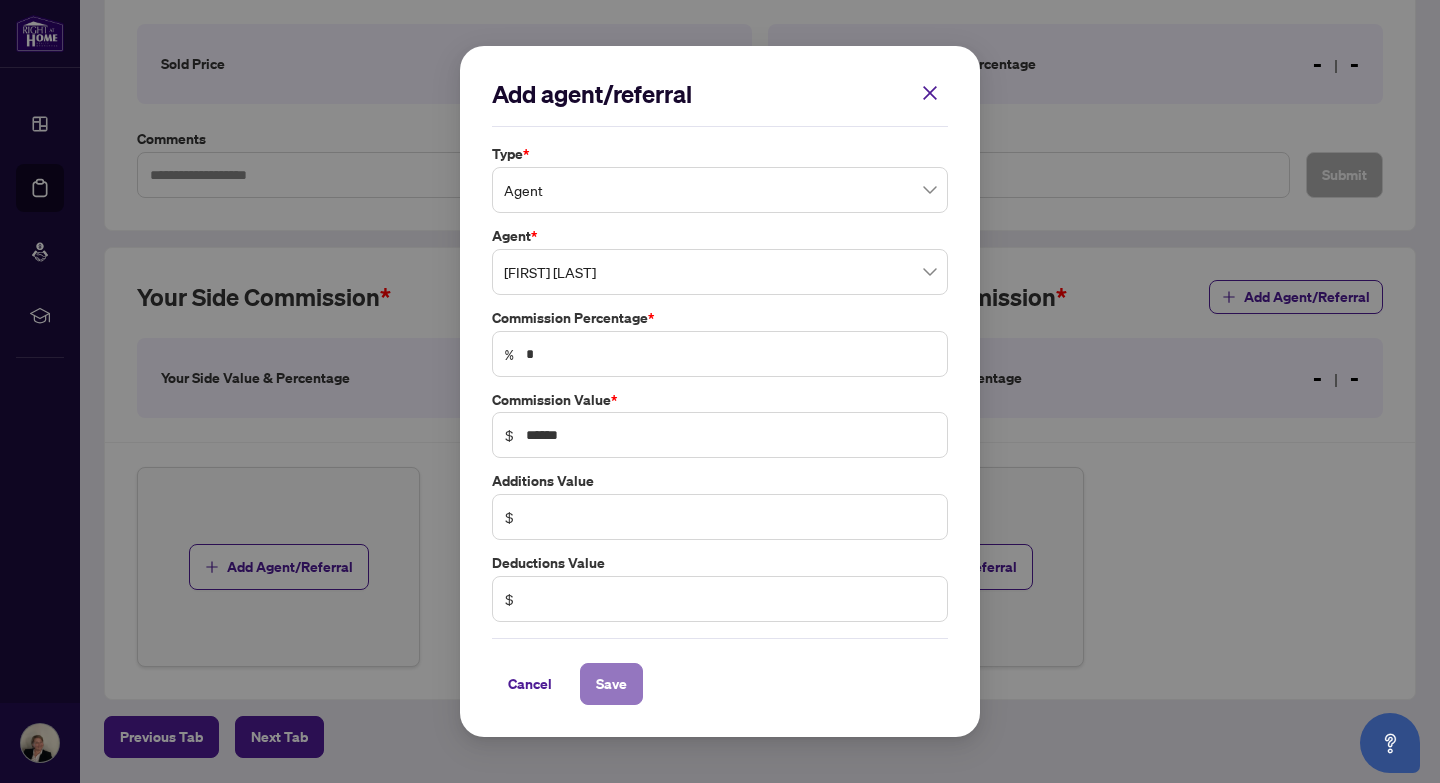 click on "Save" at bounding box center [611, 684] 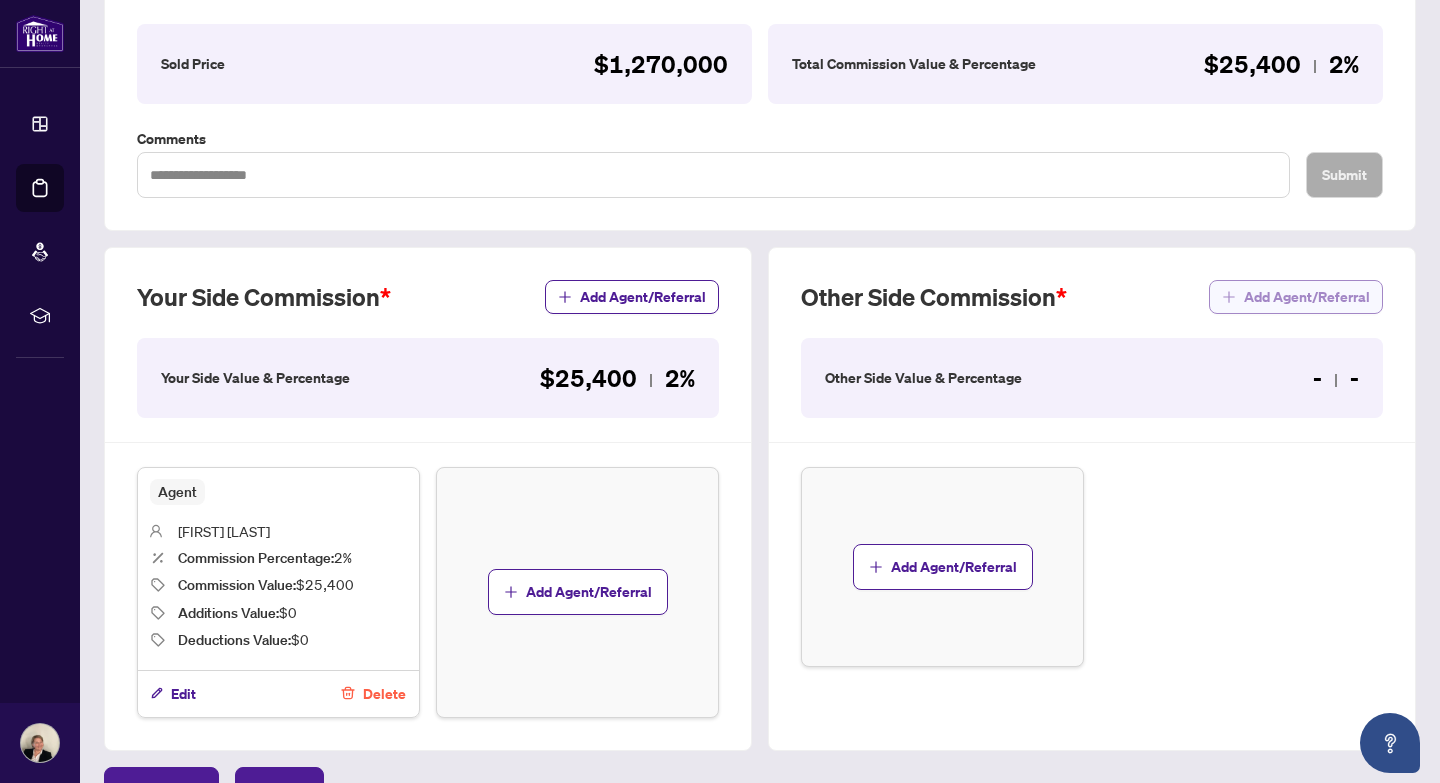 click on "Add Agent/Referral" at bounding box center [1307, 297] 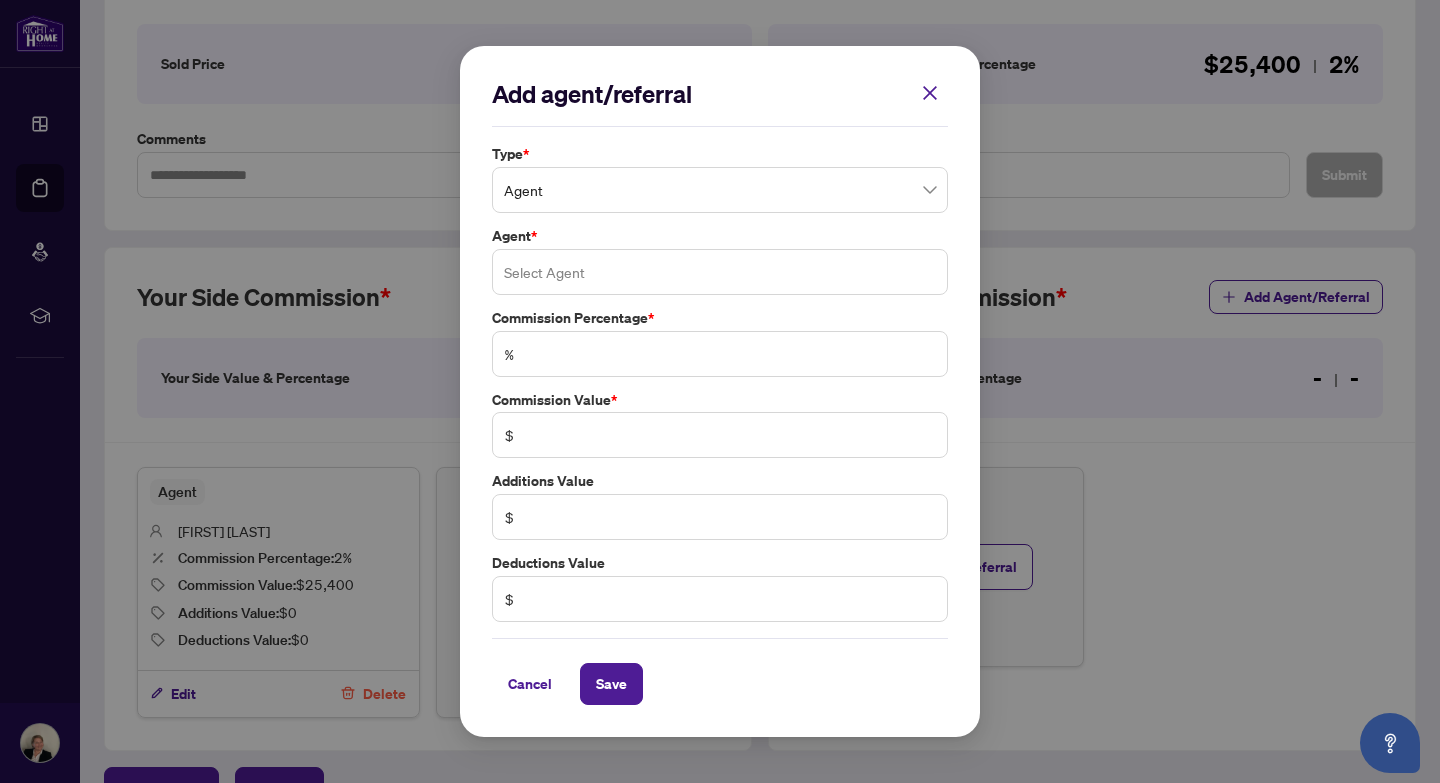 click at bounding box center [720, 272] 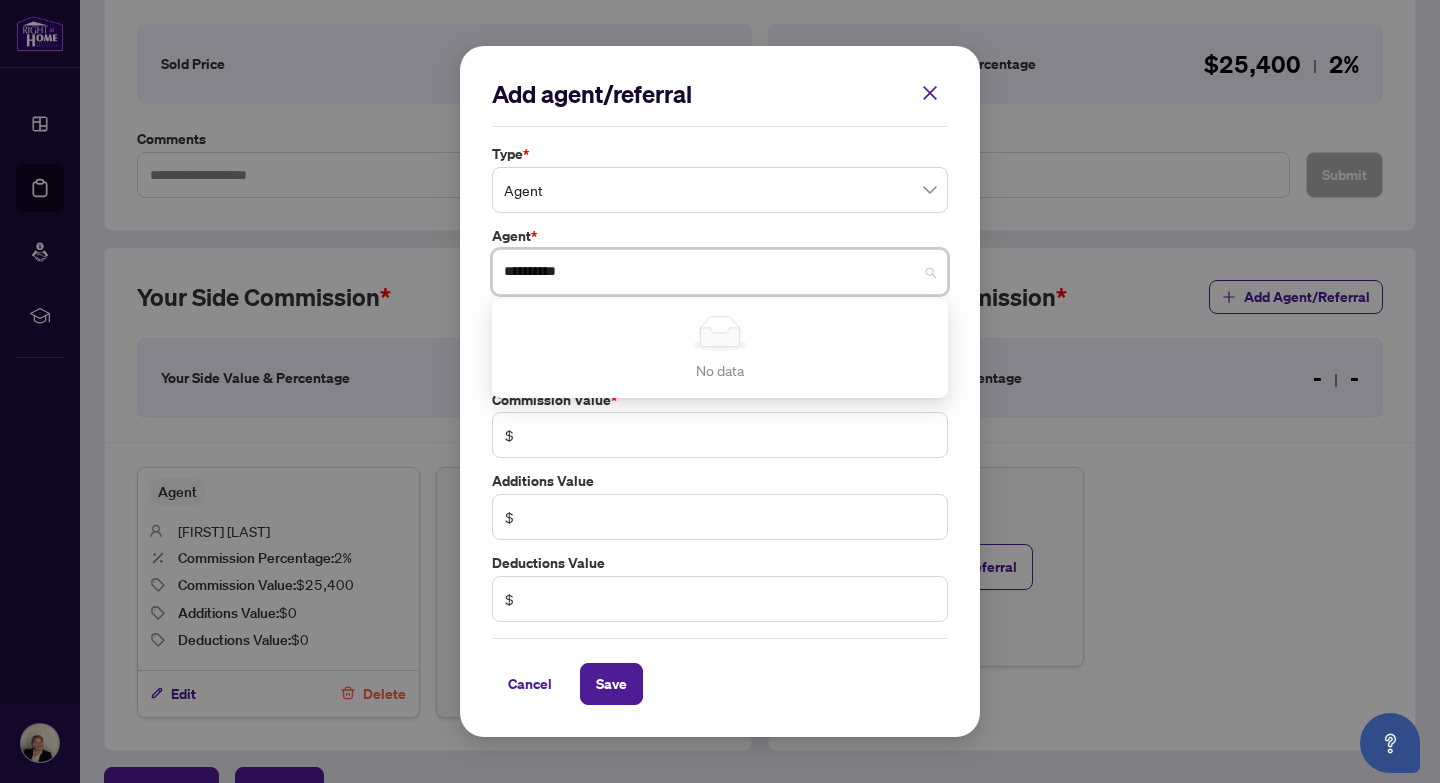 type on "**********" 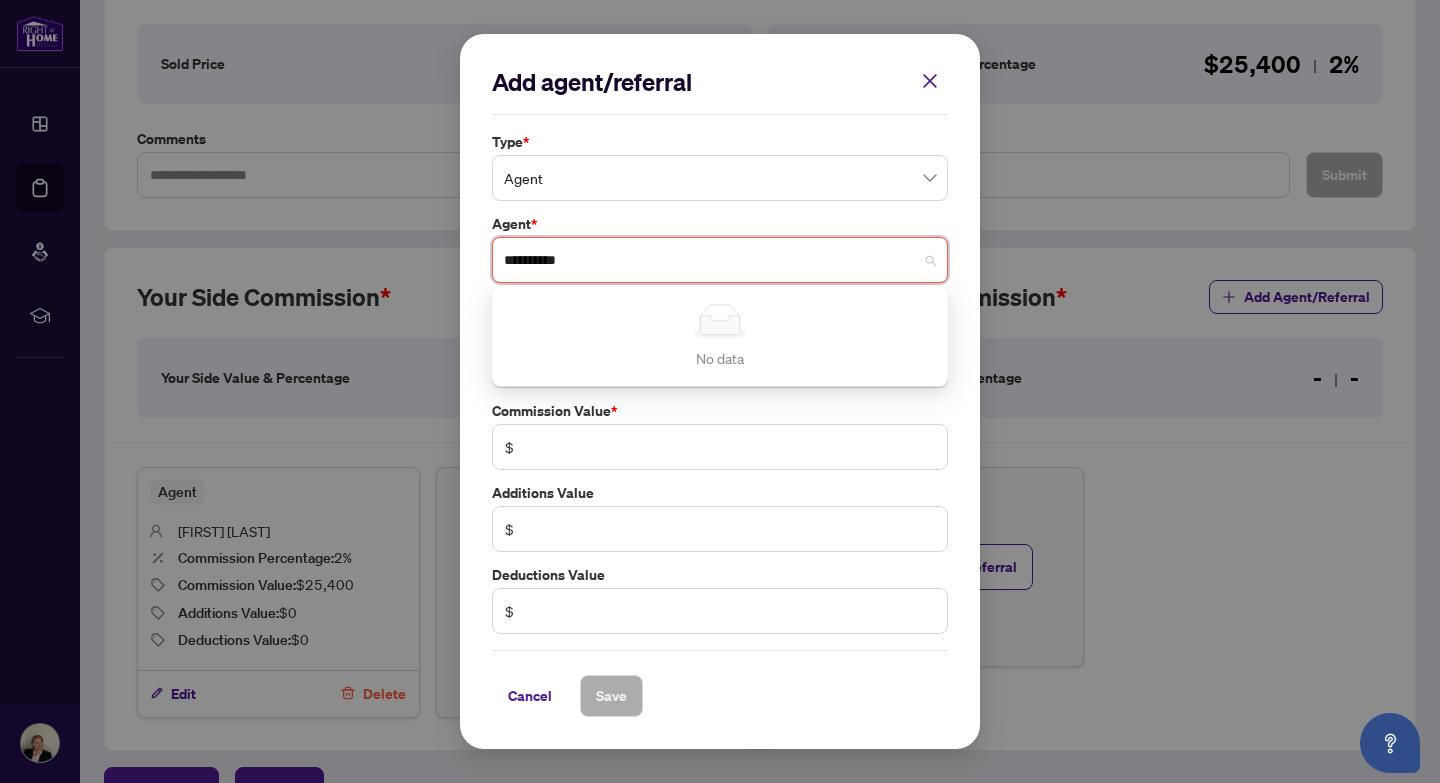 type on "**********" 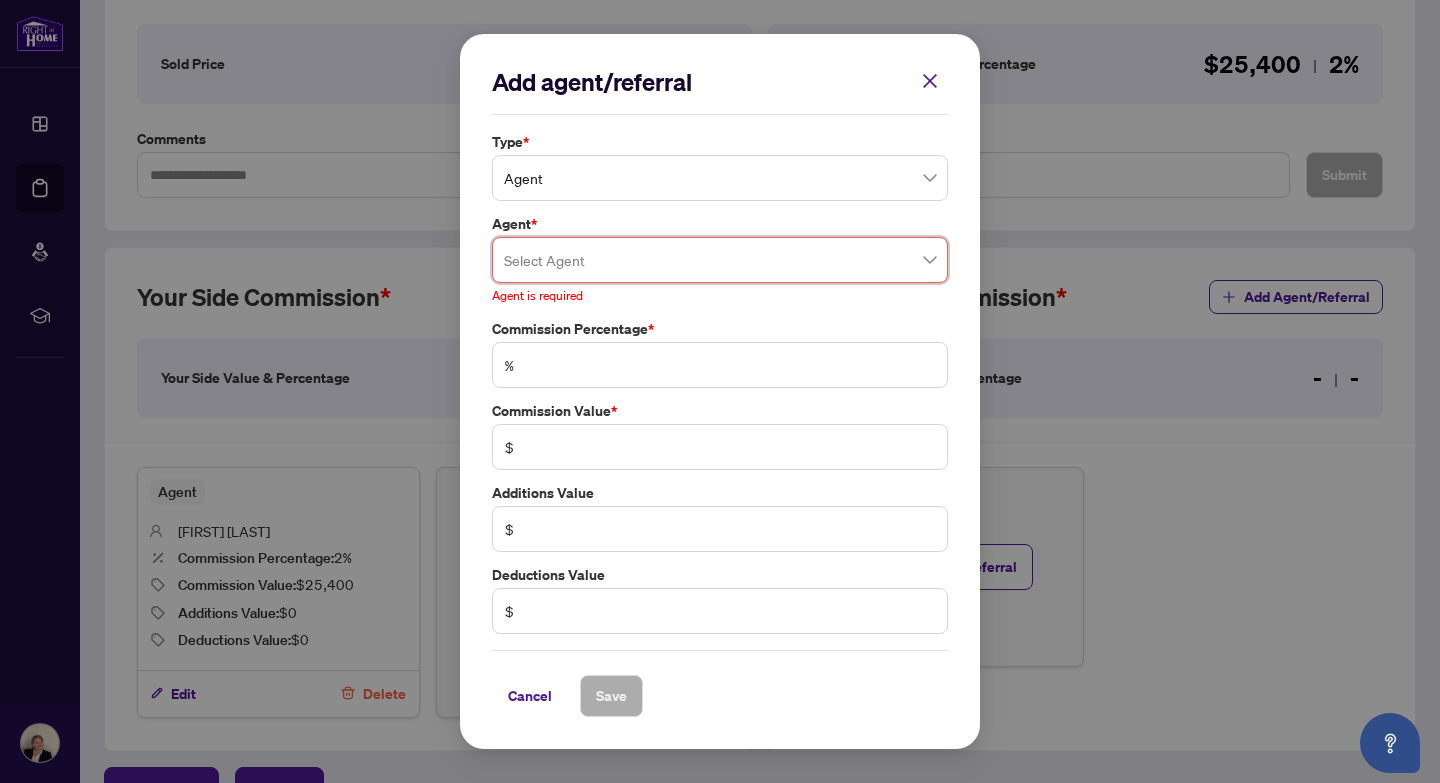 click on "Type *" at bounding box center (720, 142) 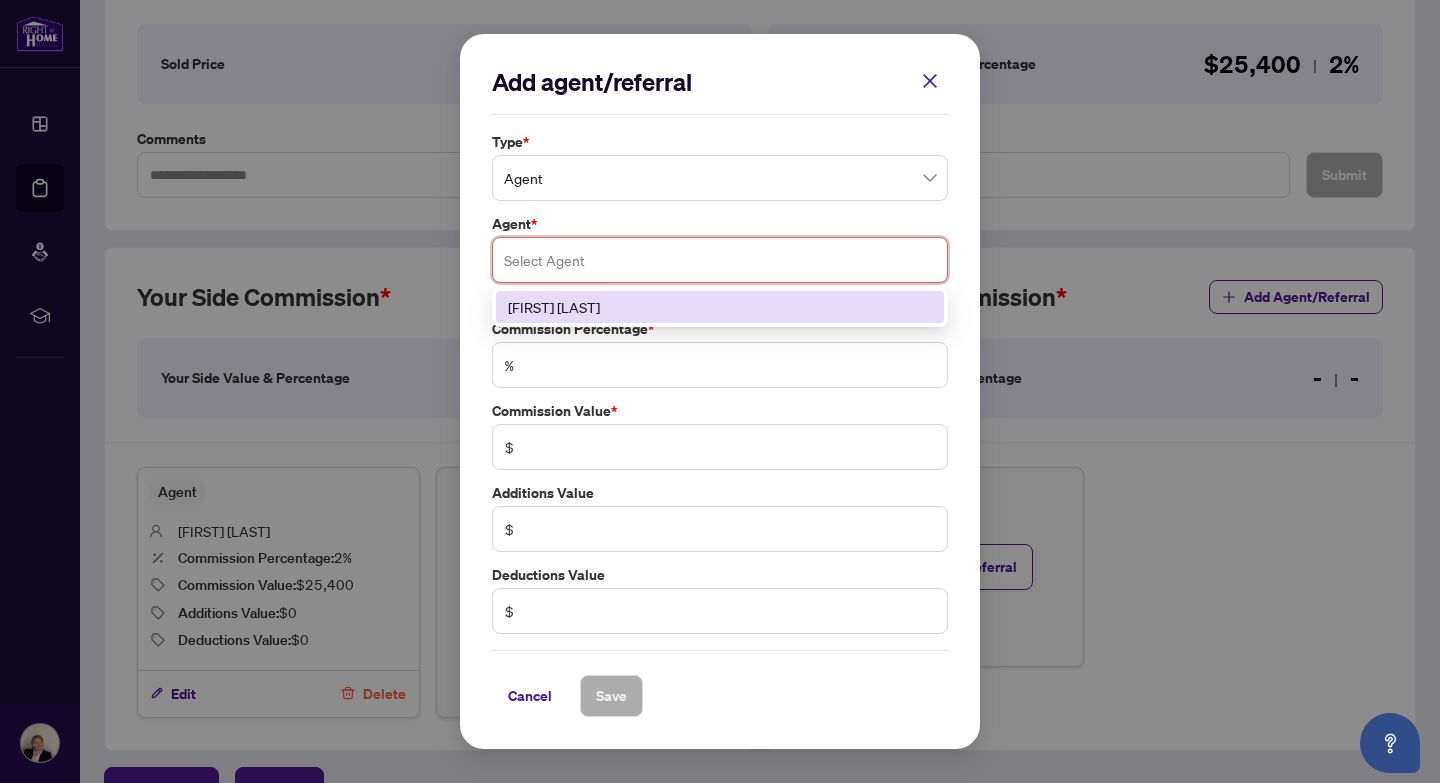 click at bounding box center [720, 260] 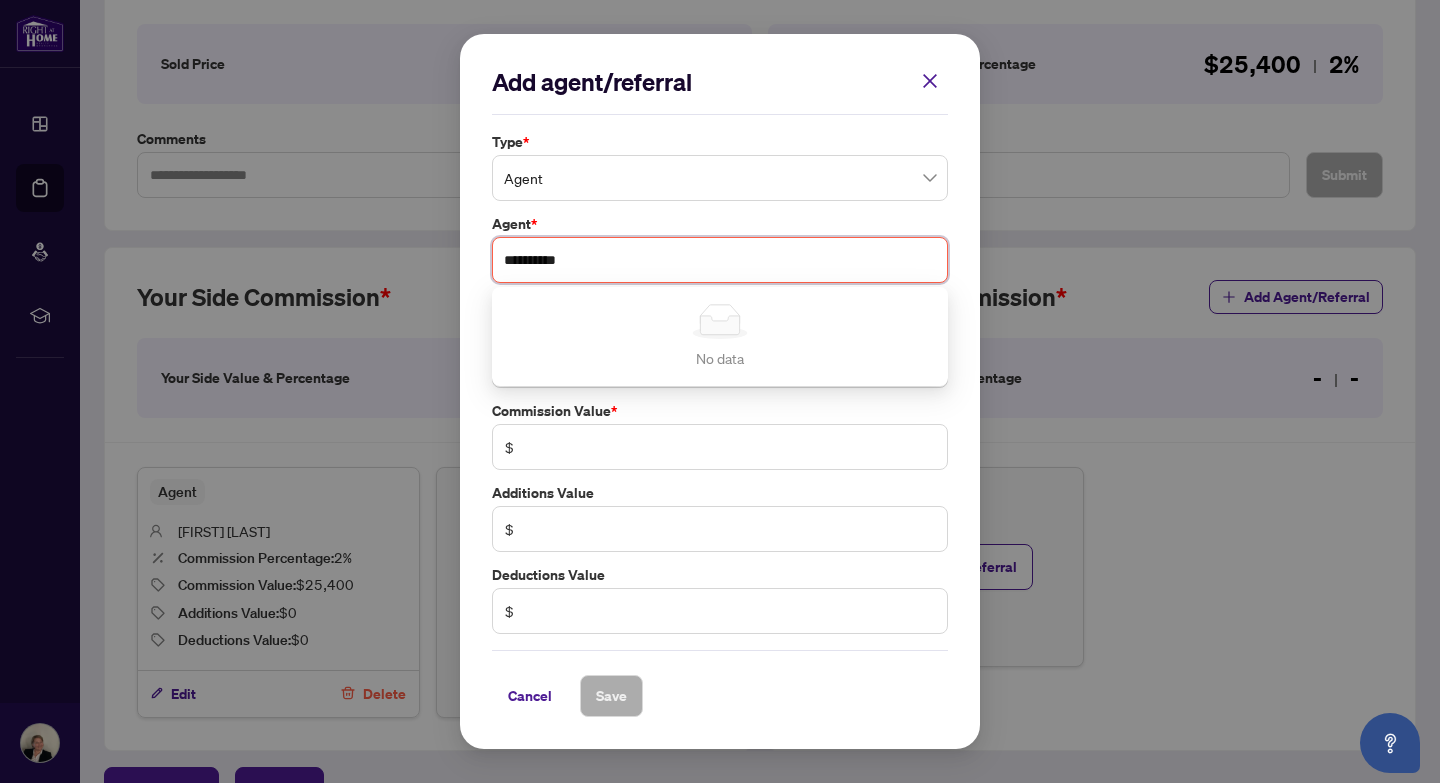 click on "**********" at bounding box center (720, 260) 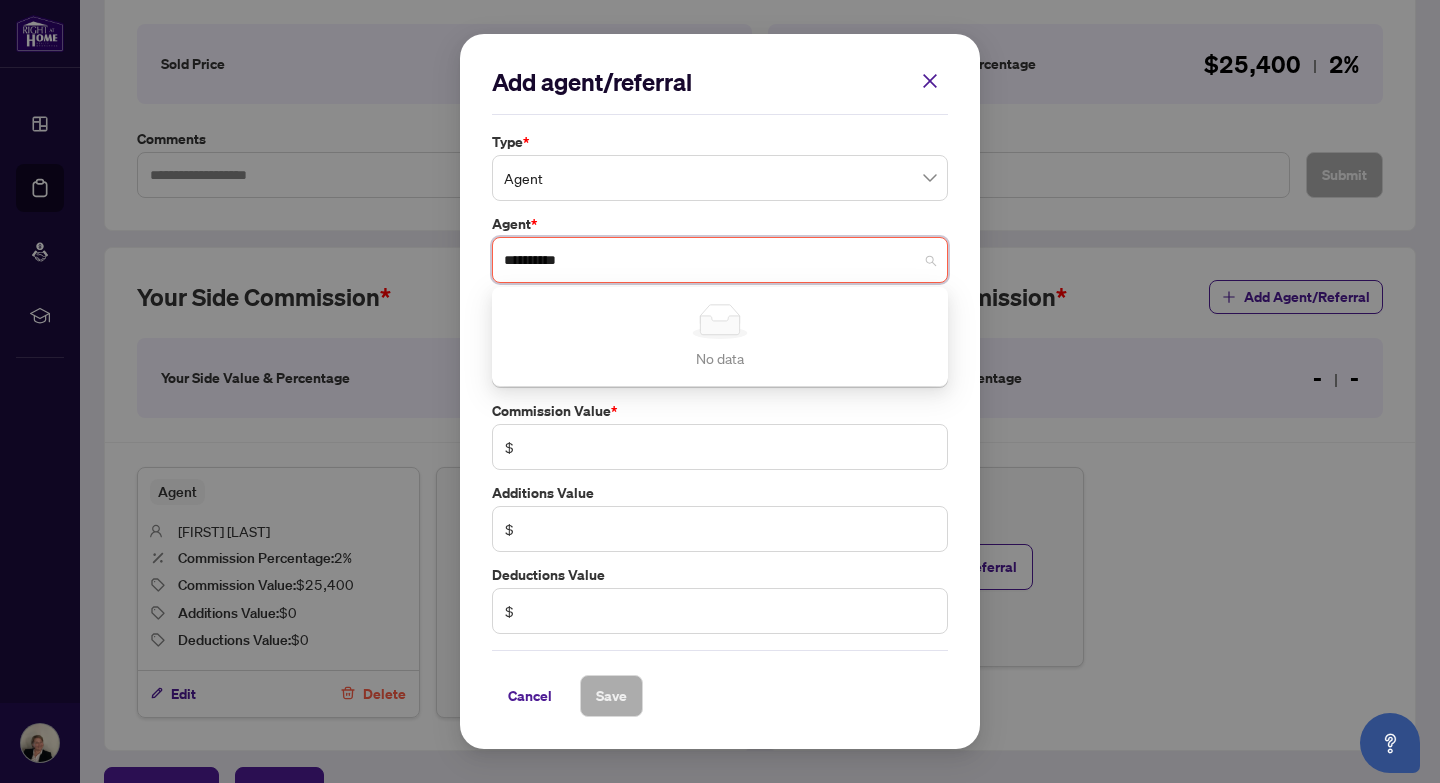 type on "**********" 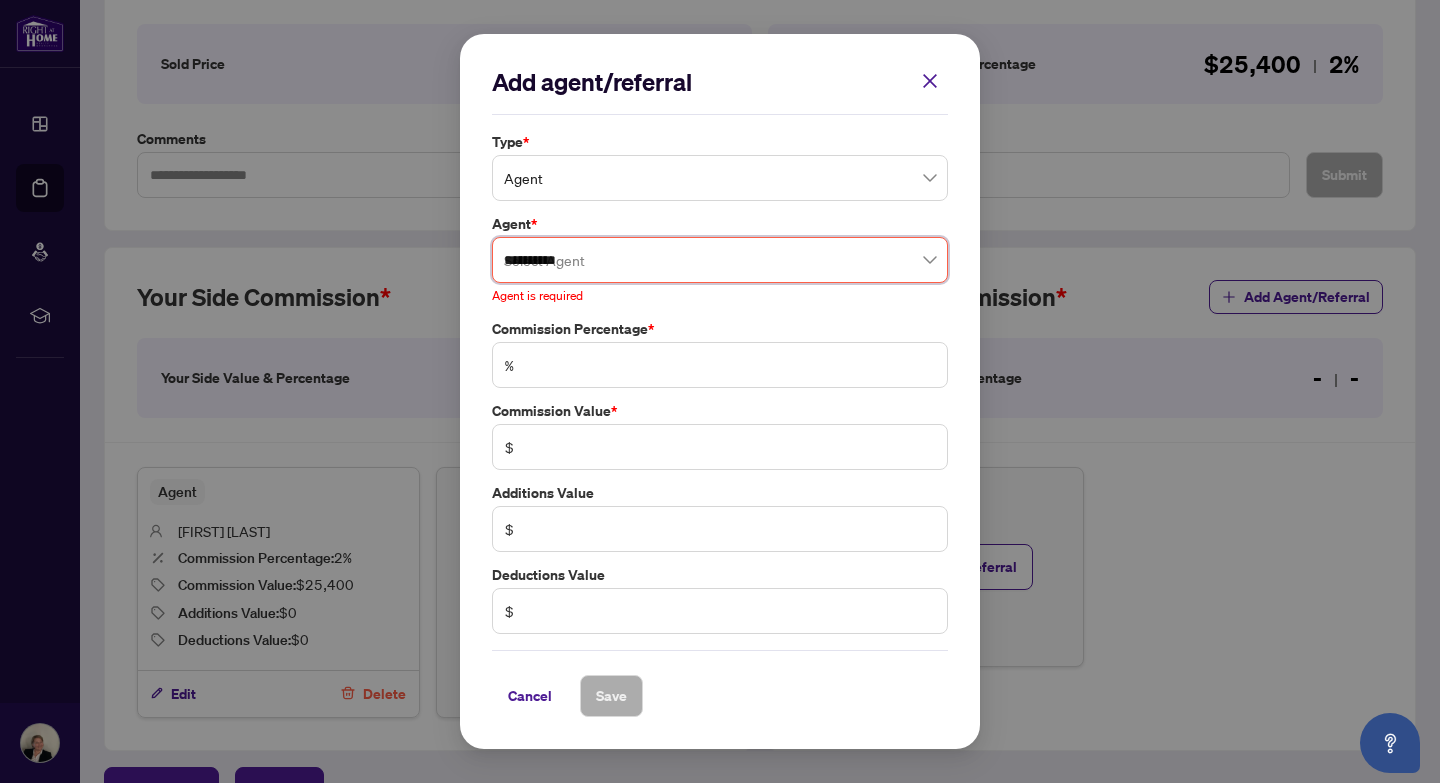 type 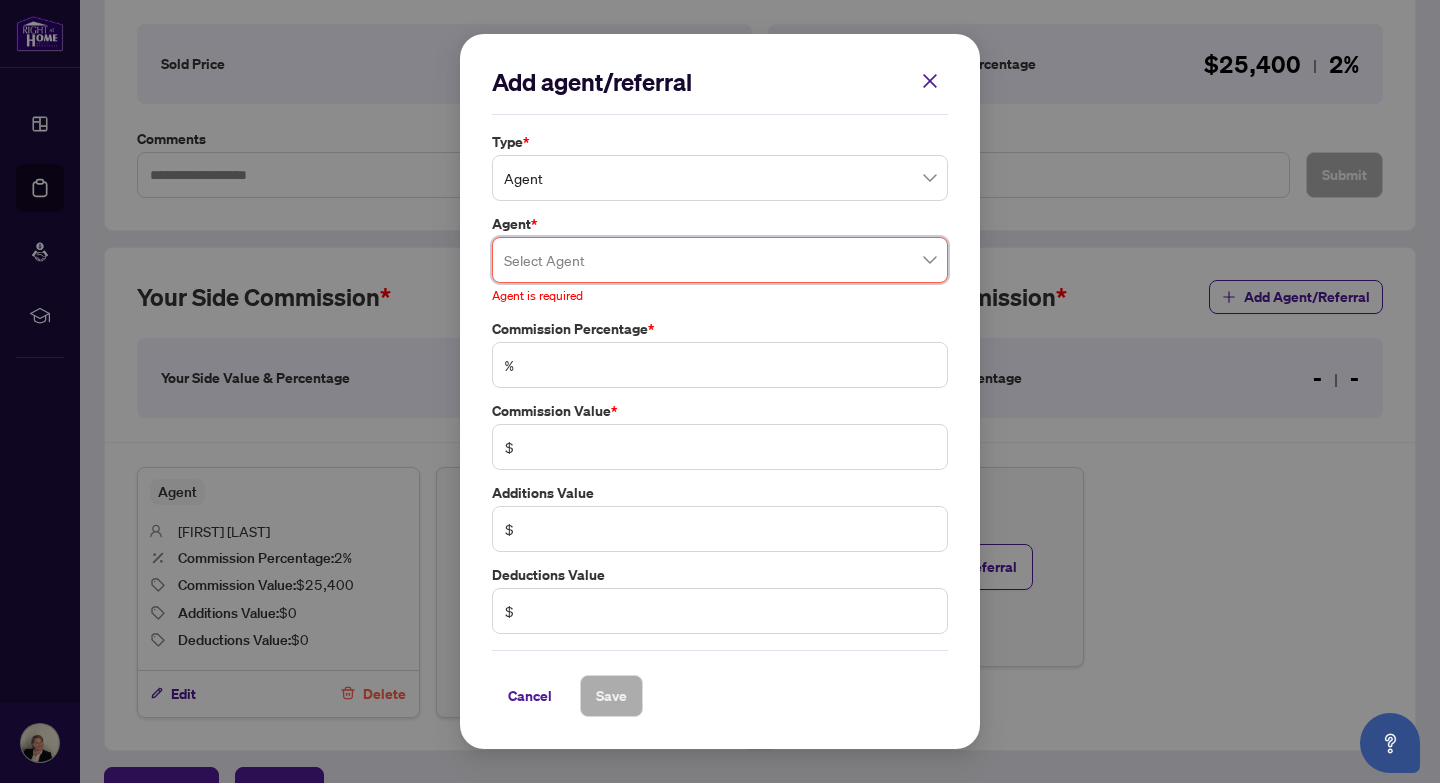 click on "Commission Value *" at bounding box center (720, 411) 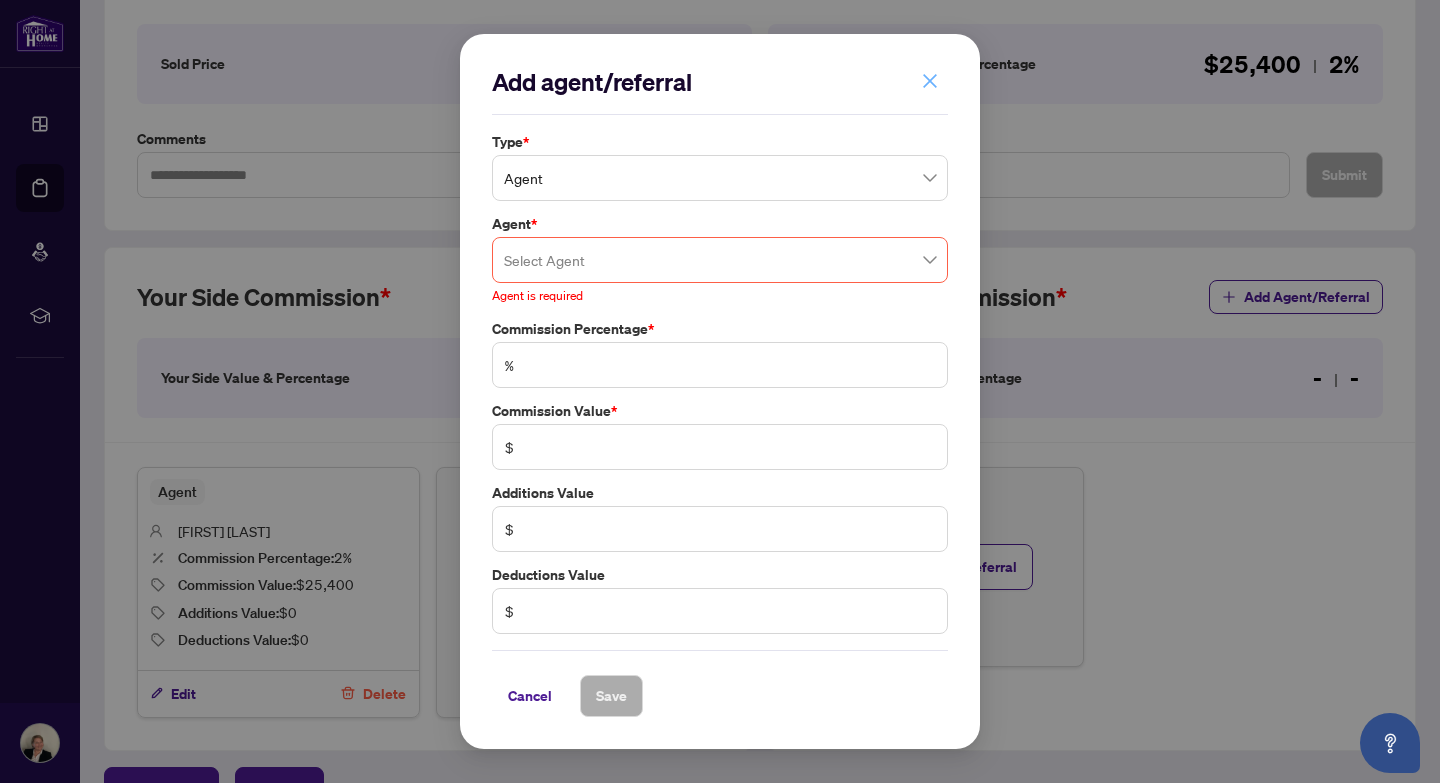 click at bounding box center (930, 81) 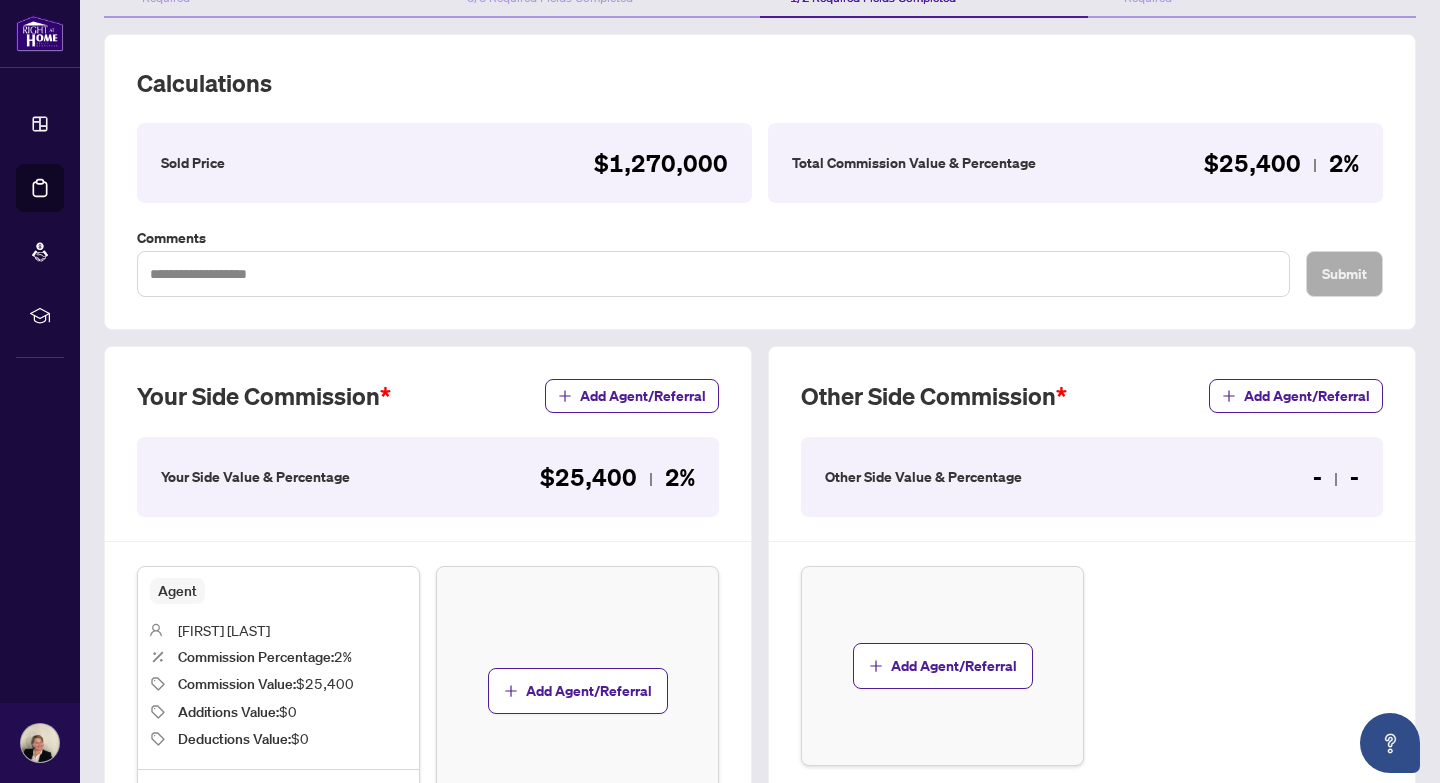 scroll, scrollTop: 239, scrollLeft: 0, axis: vertical 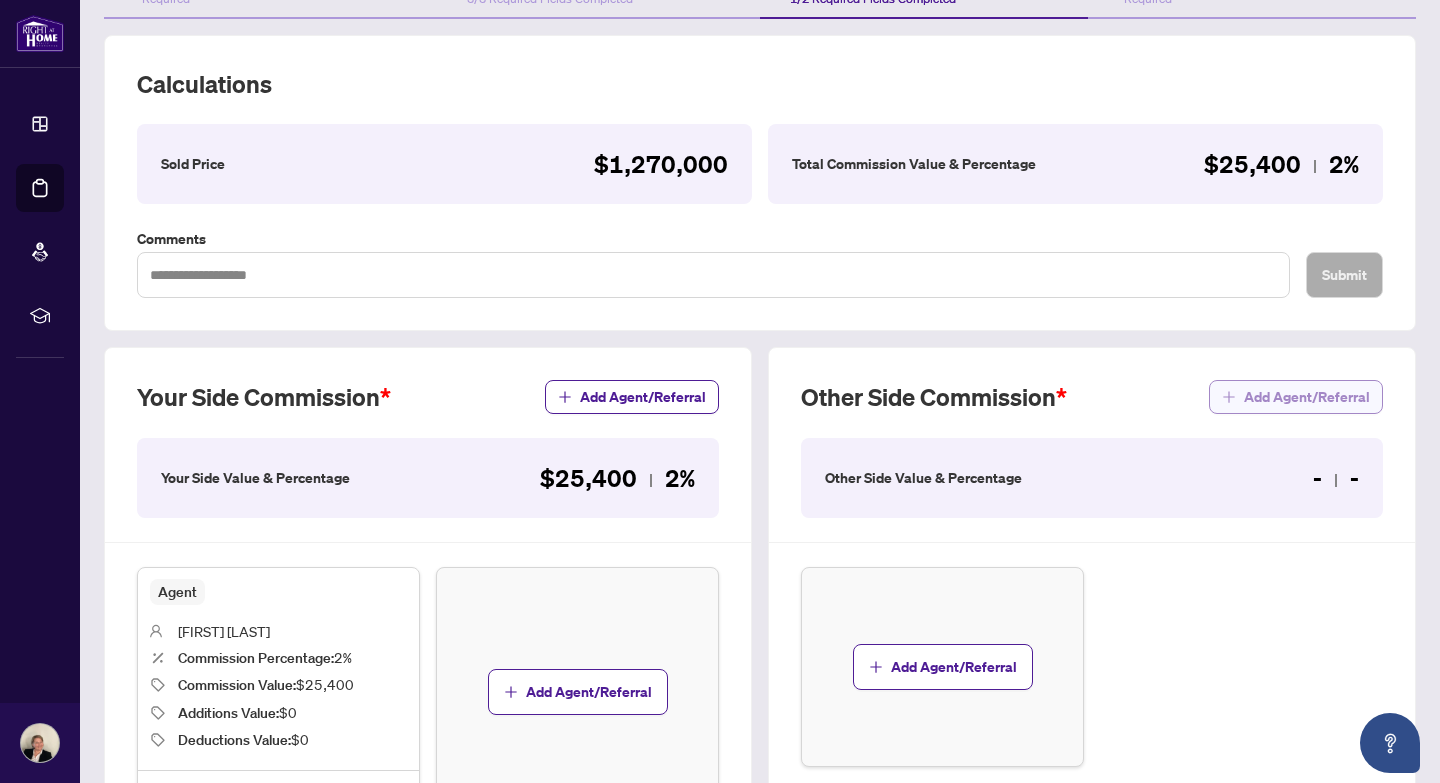 click on "Add Agent/Referral" at bounding box center [1307, 397] 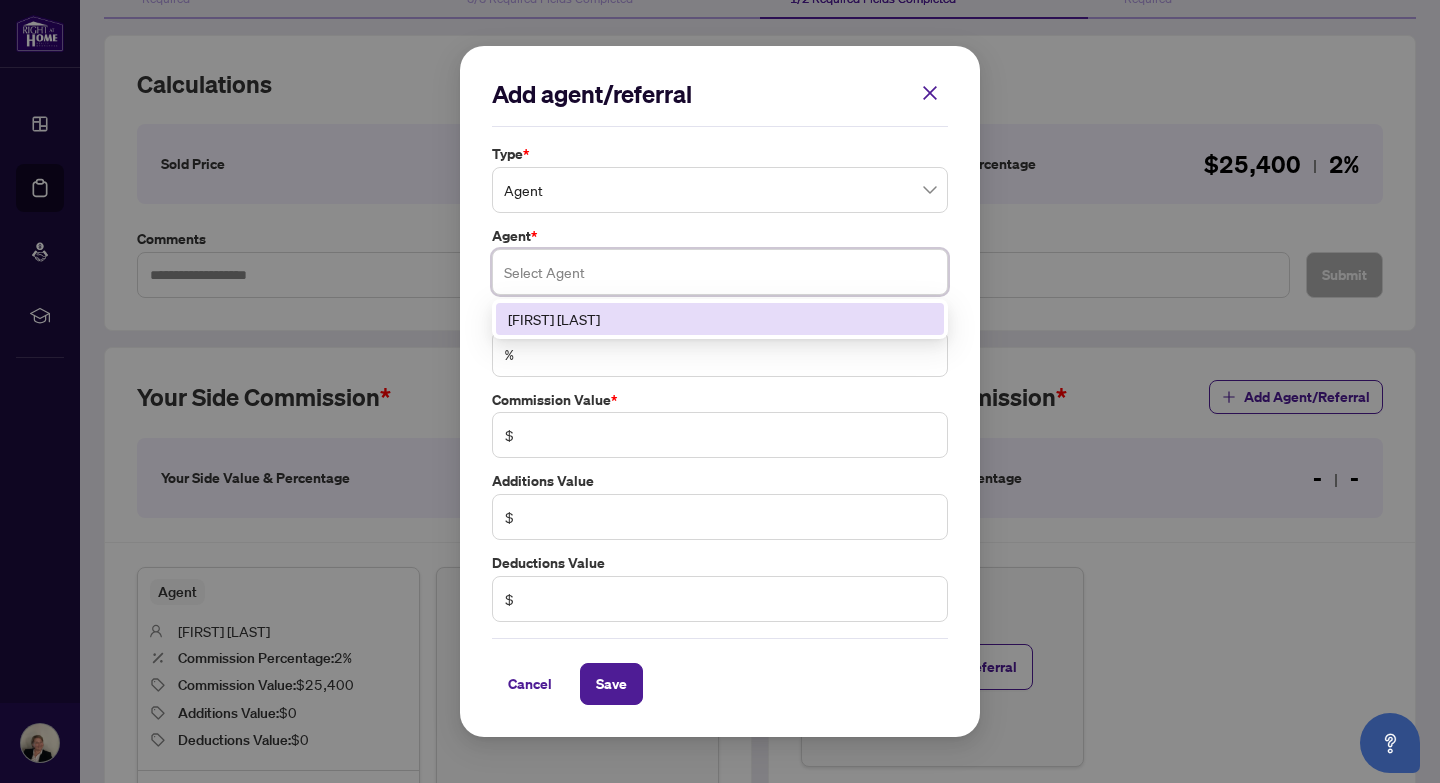 click at bounding box center (720, 272) 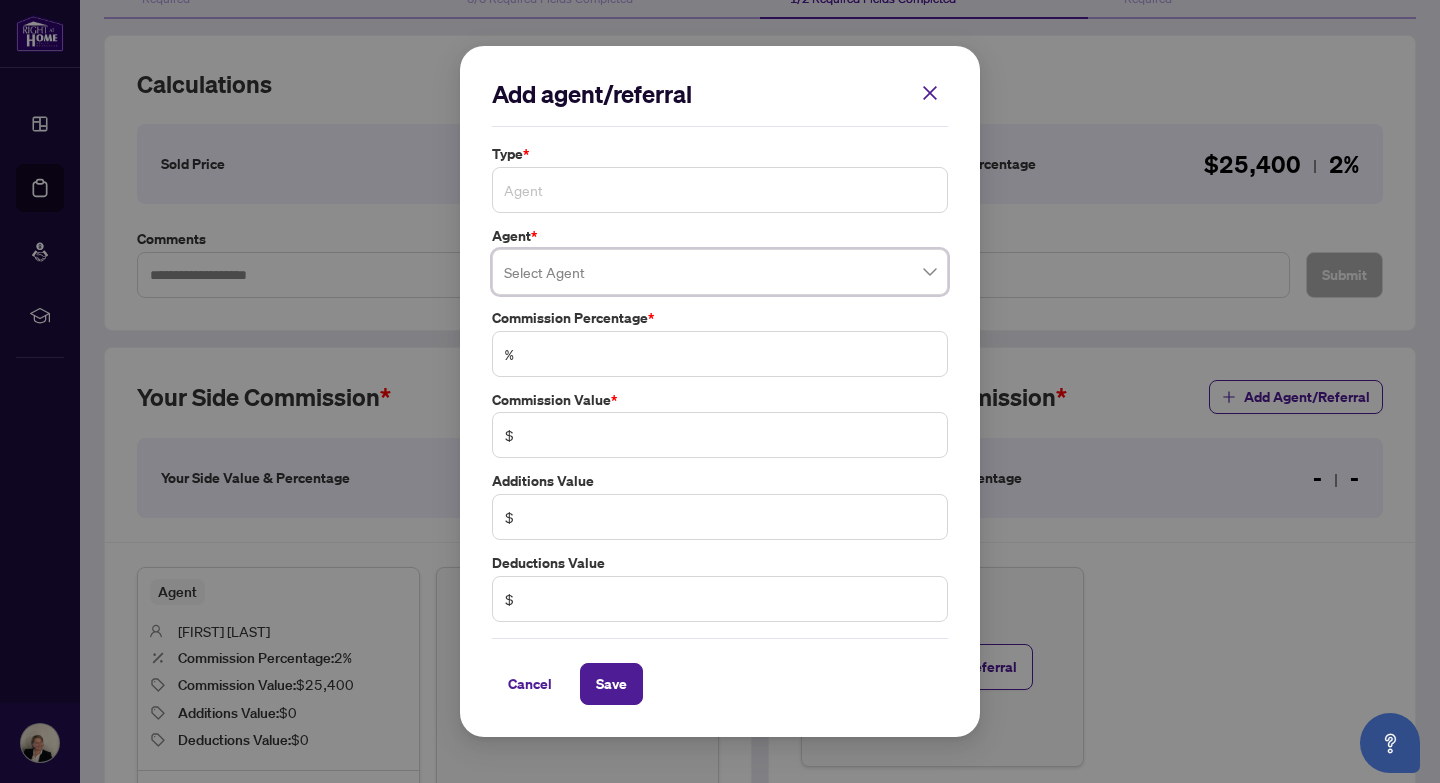 click on "Agent" at bounding box center (720, 190) 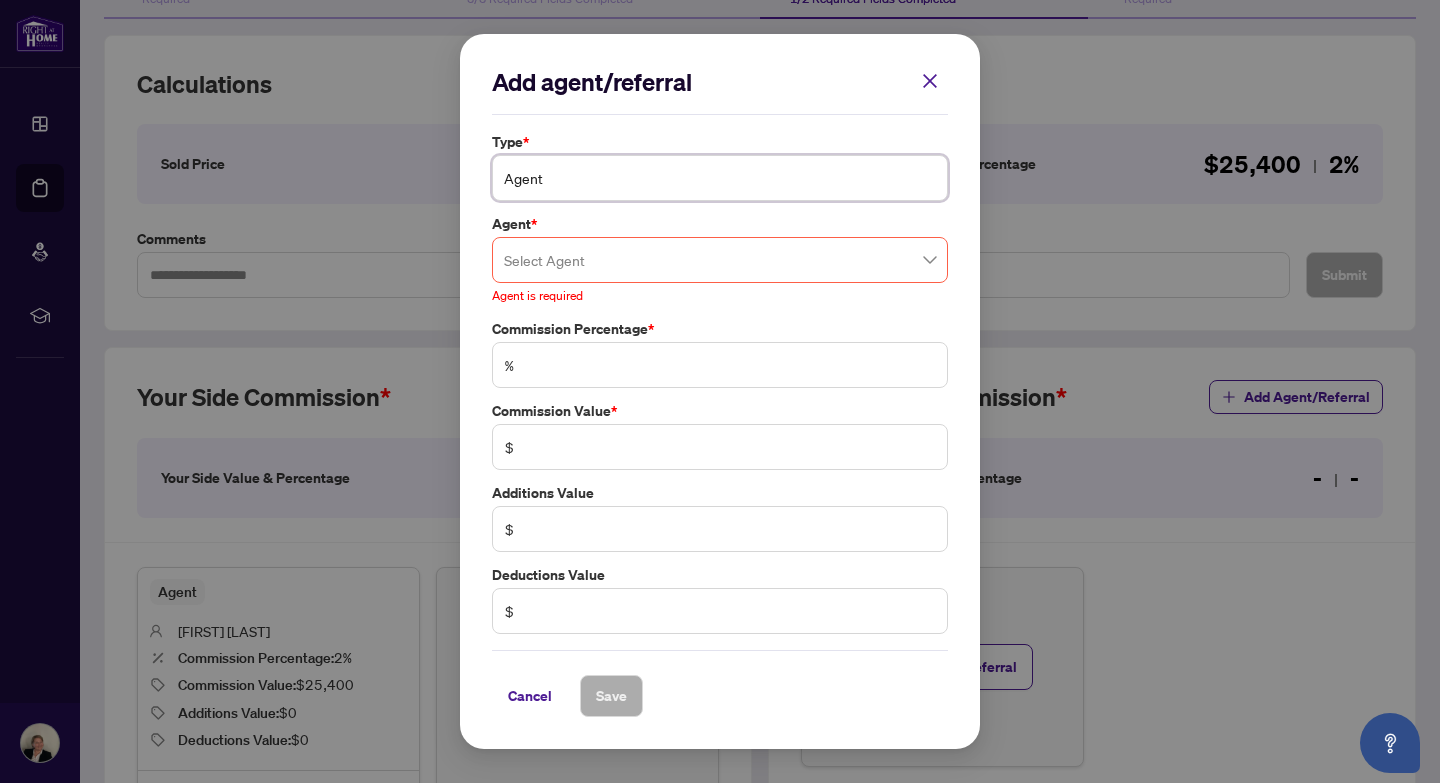 click on "Agent" at bounding box center (720, 178) 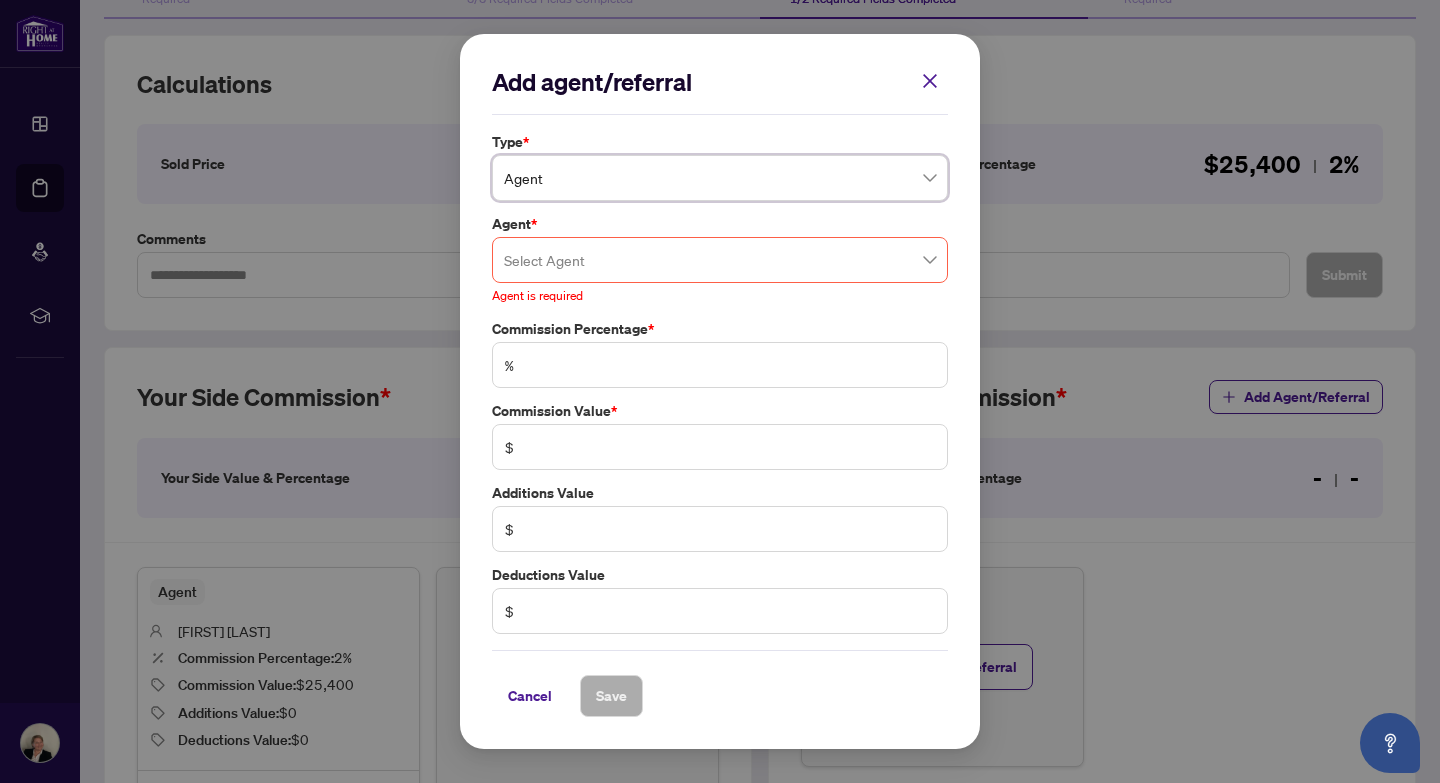click on "Add agent/referral Type * Agent Agent * Select Agent [NUMBER] [FIRST] [LAST] Agent is required Commission Percentage * % Commission Value * $ Additions Value $ Deductions Value $ Cancel Save Cancel OK" at bounding box center (720, 391) 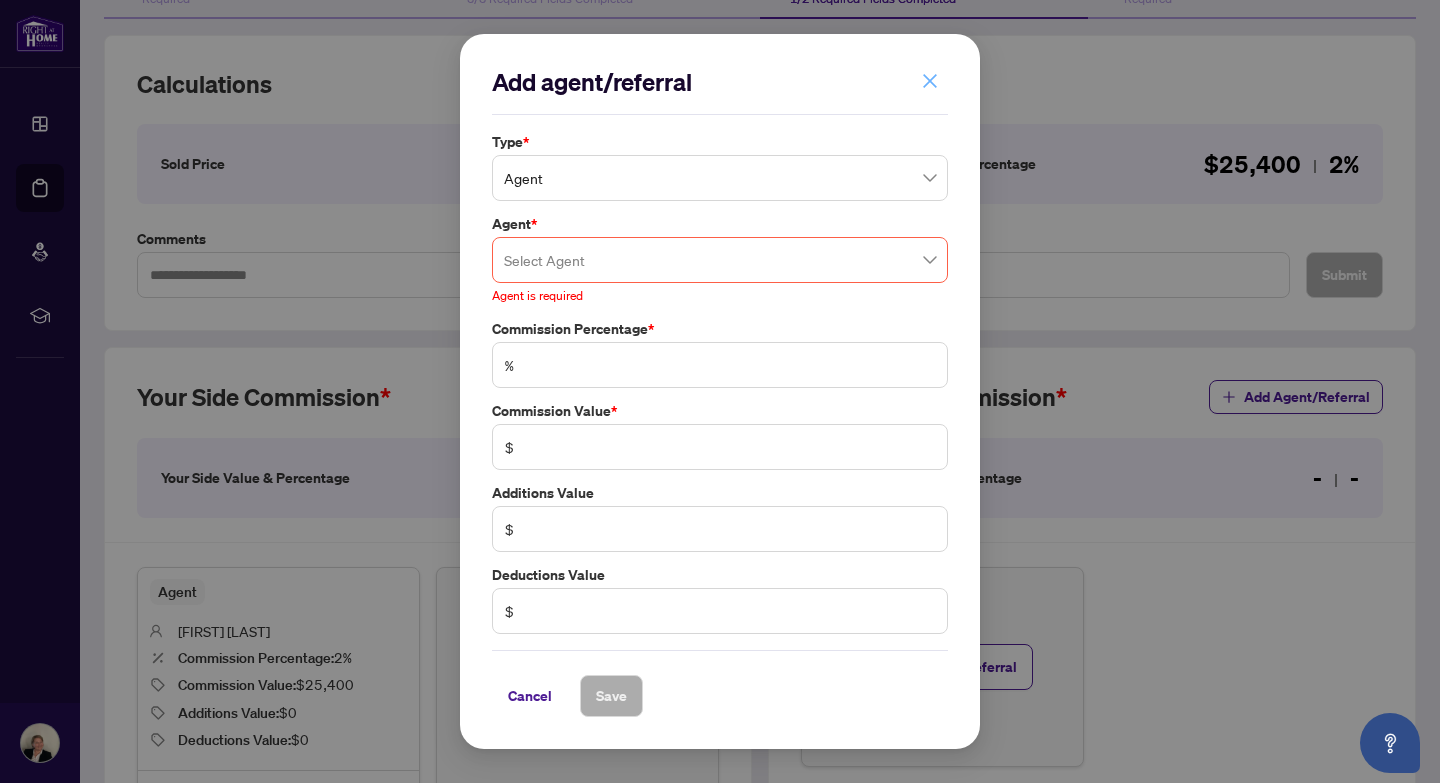 click 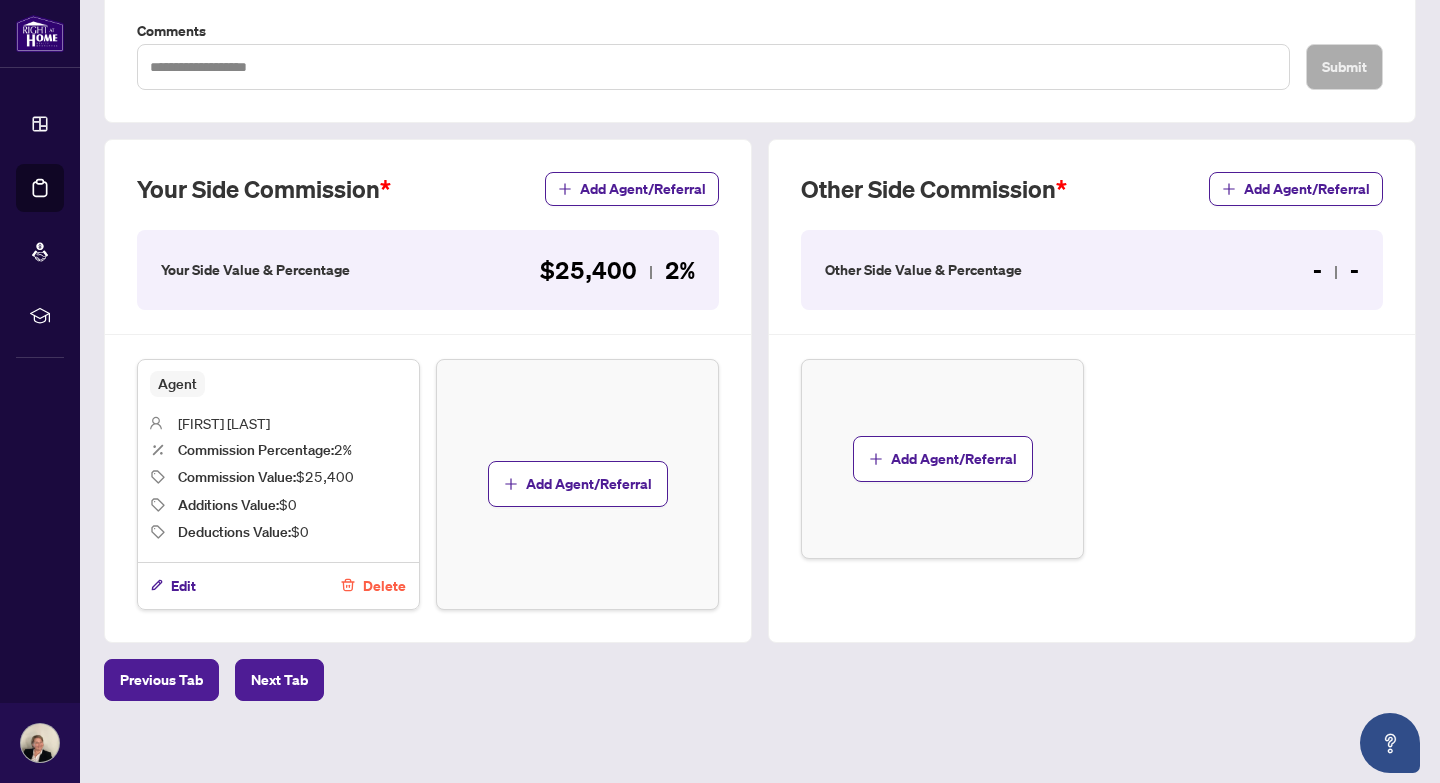scroll, scrollTop: 451, scrollLeft: 0, axis: vertical 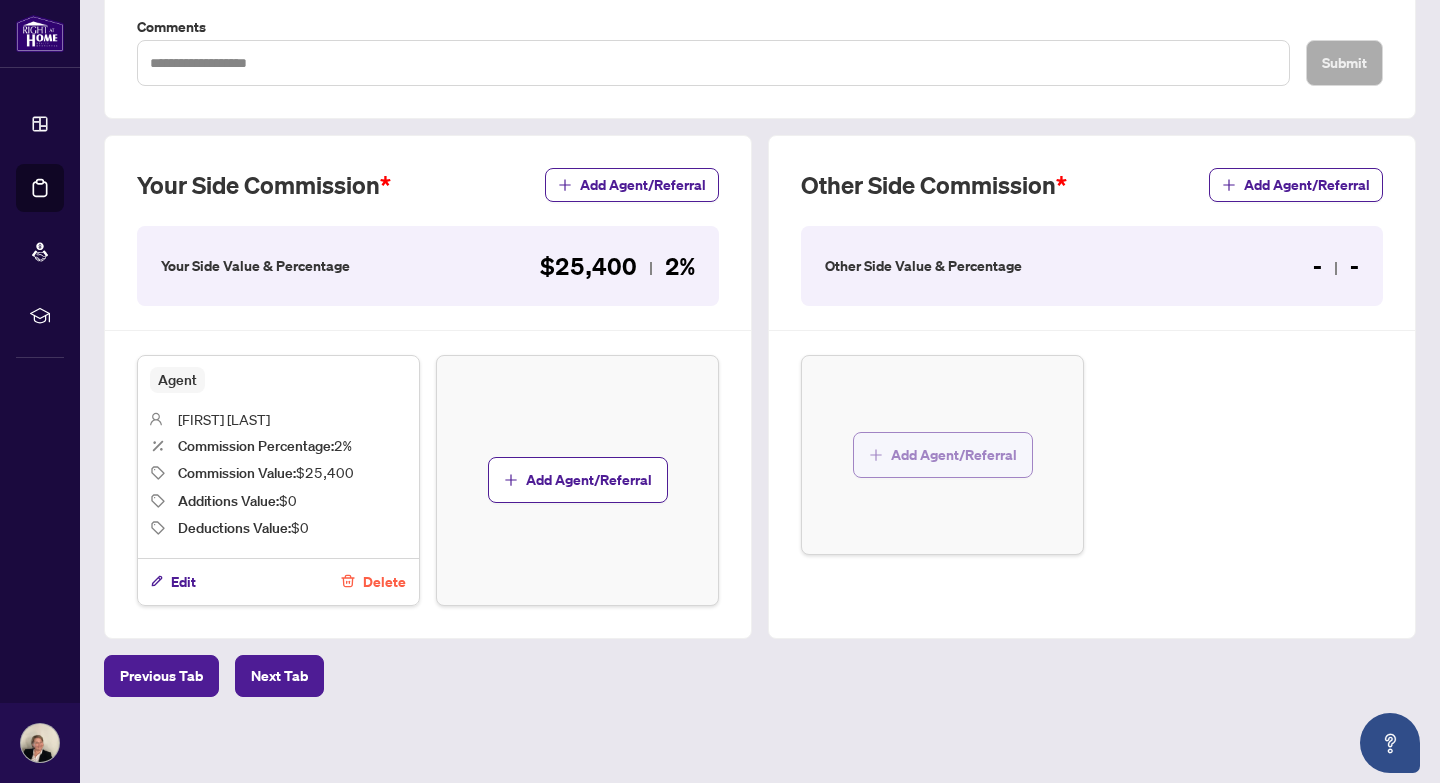 click on "Add Agent/Referral" at bounding box center [954, 455] 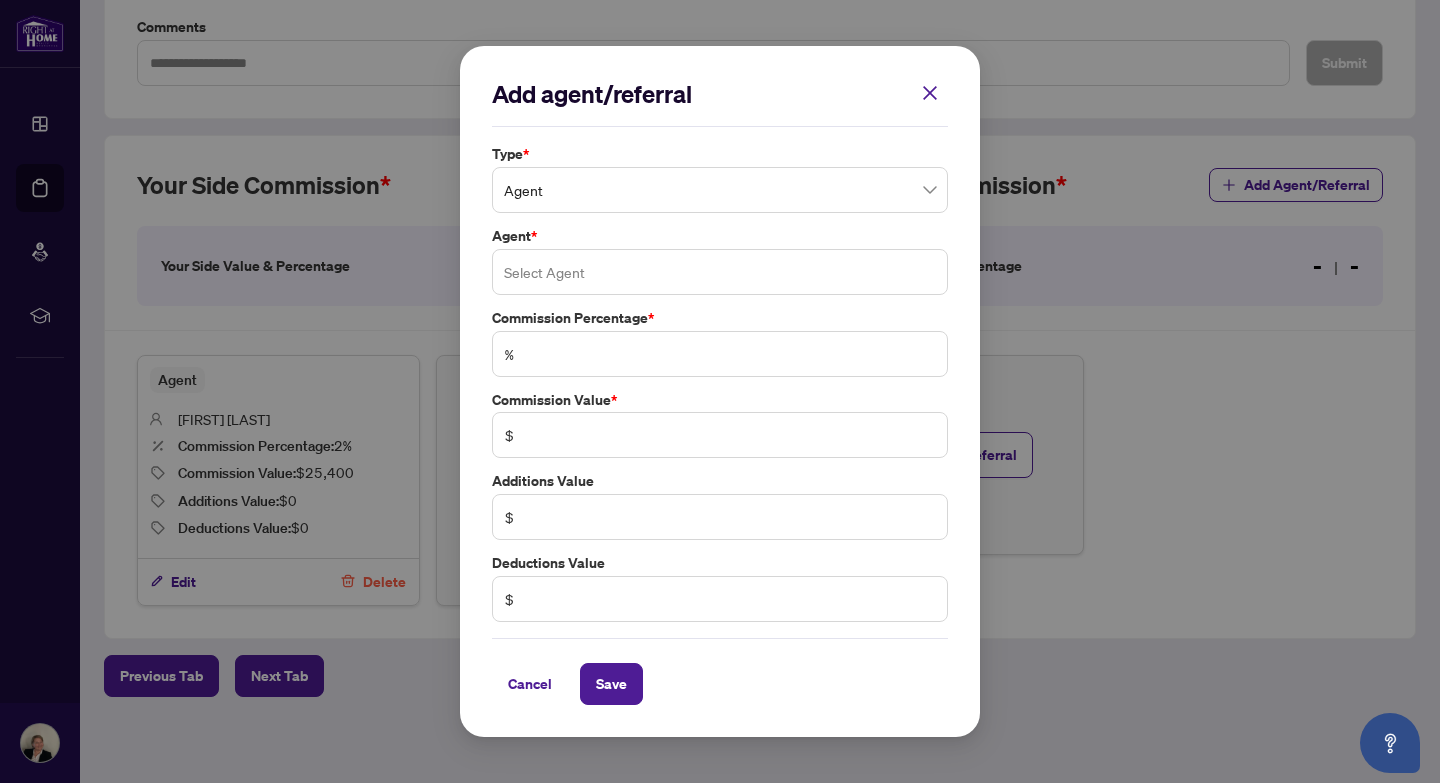 click at bounding box center (720, 272) 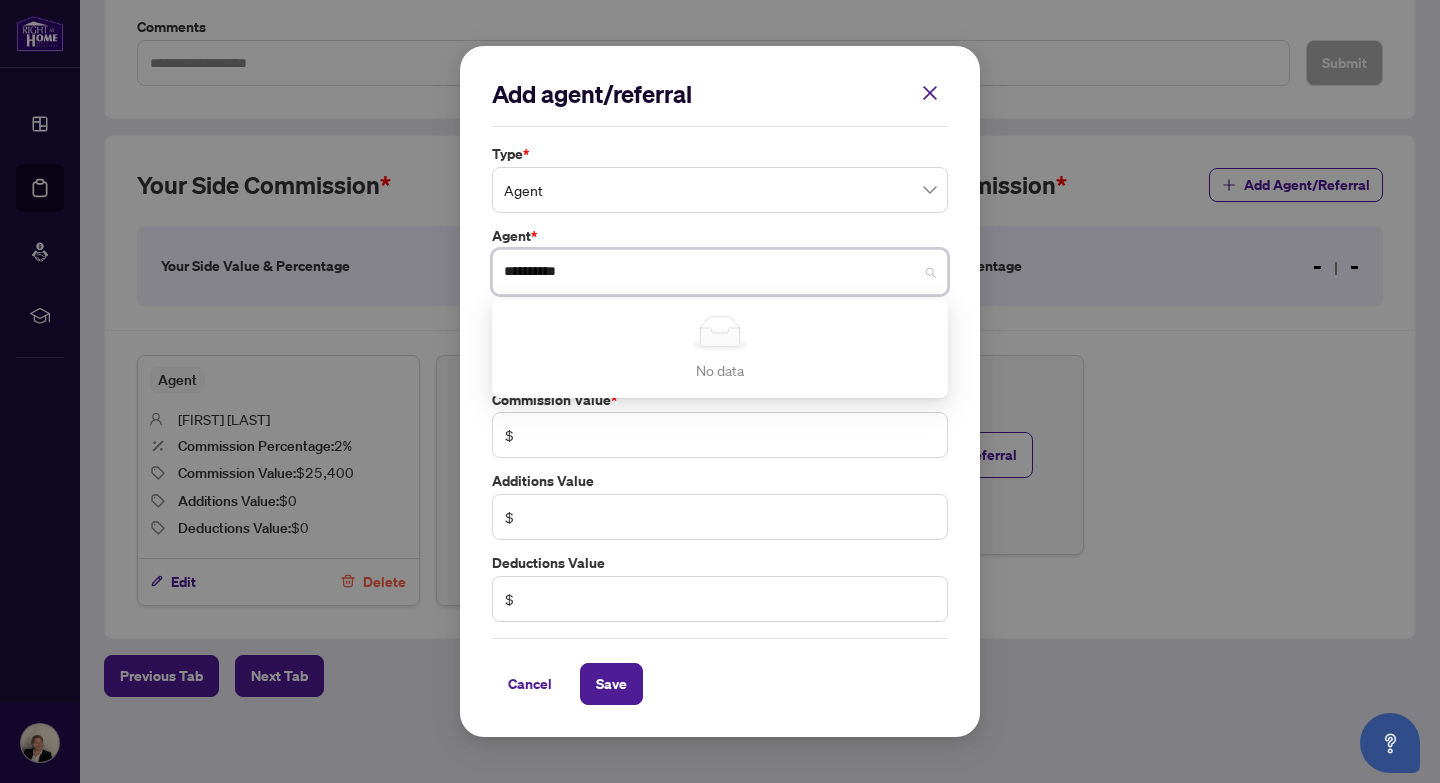 type on "**********" 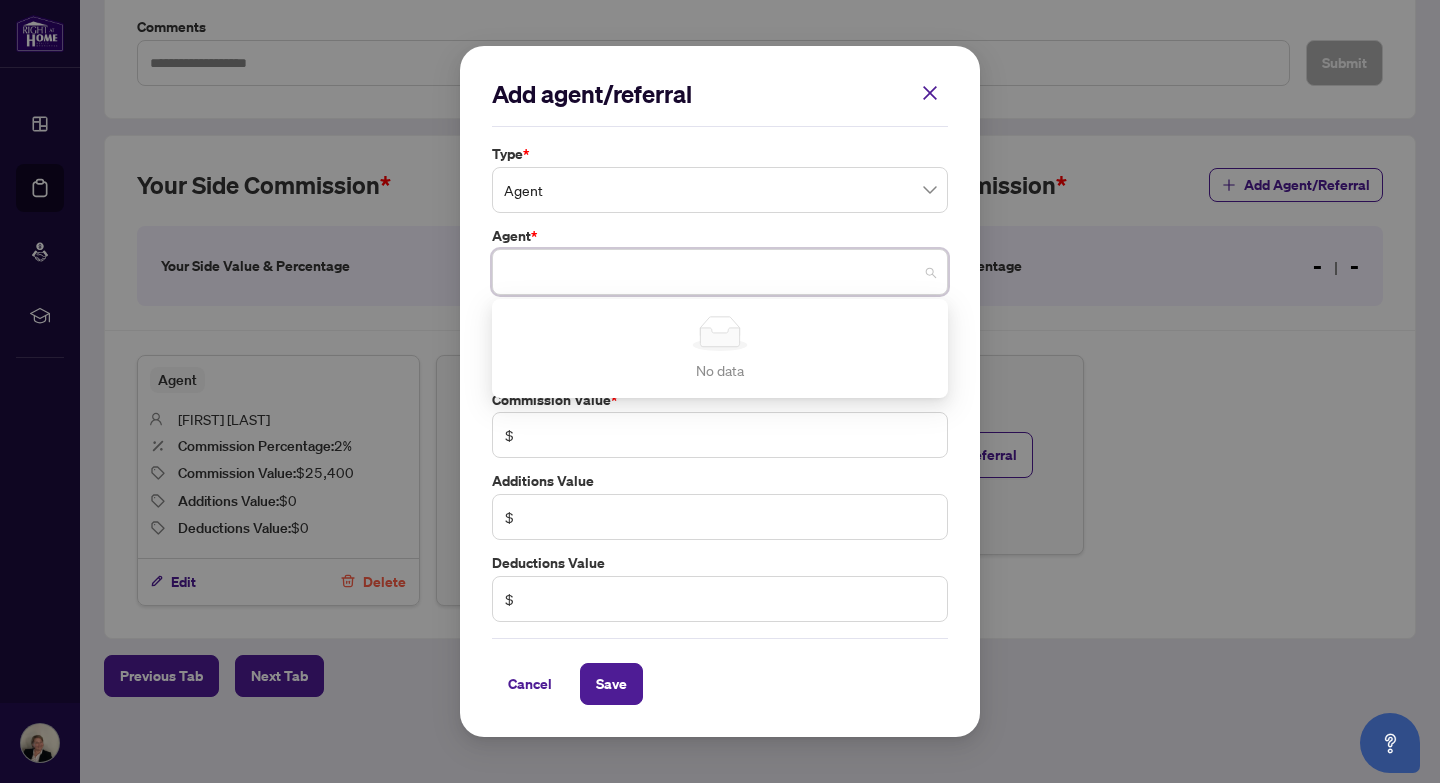 click on "Type * Agent Agent * Select Agent Simple Empty No data Commission Percentage * % Commission Value * $ Additions Value $ Deductions Value $ Cancel Save Cancel OK" at bounding box center (720, 383) 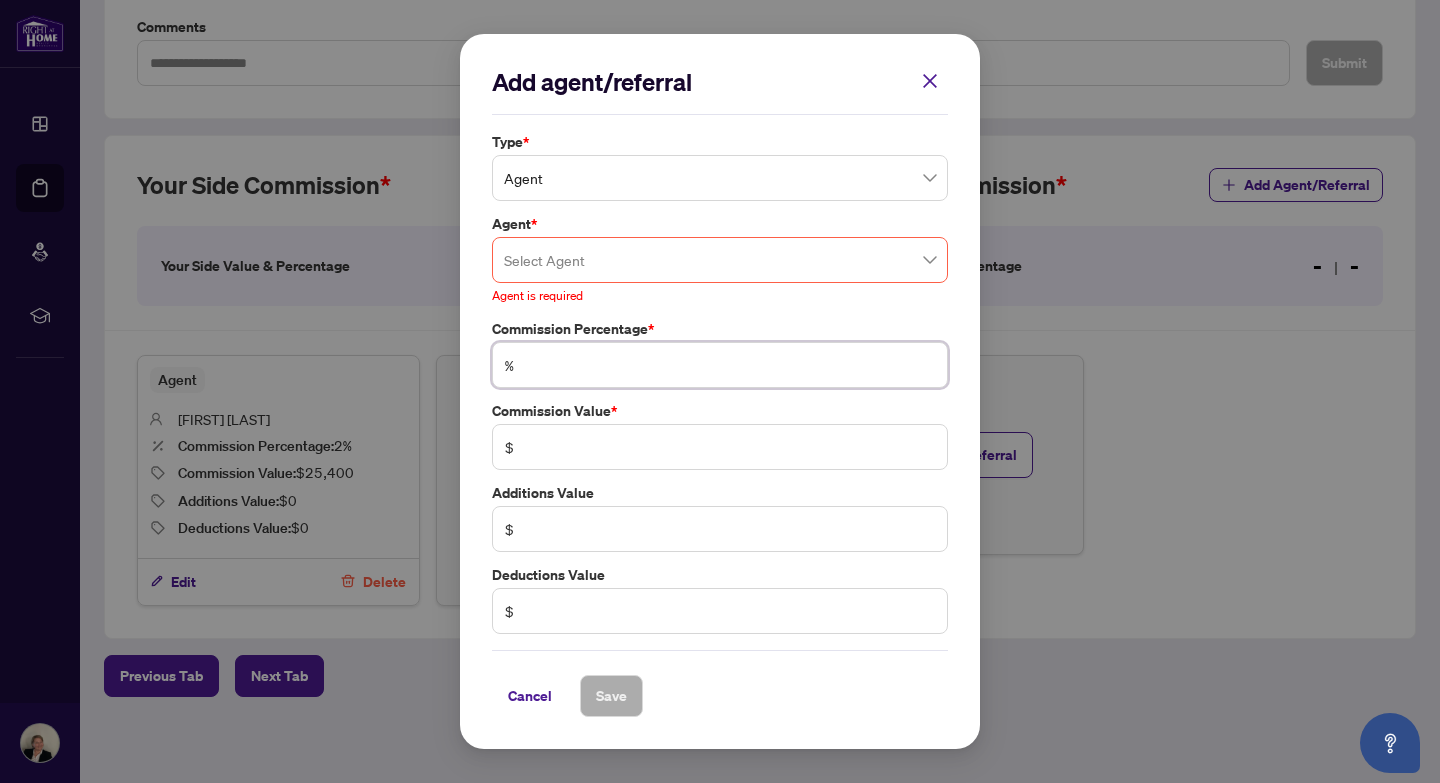 click at bounding box center [730, 365] 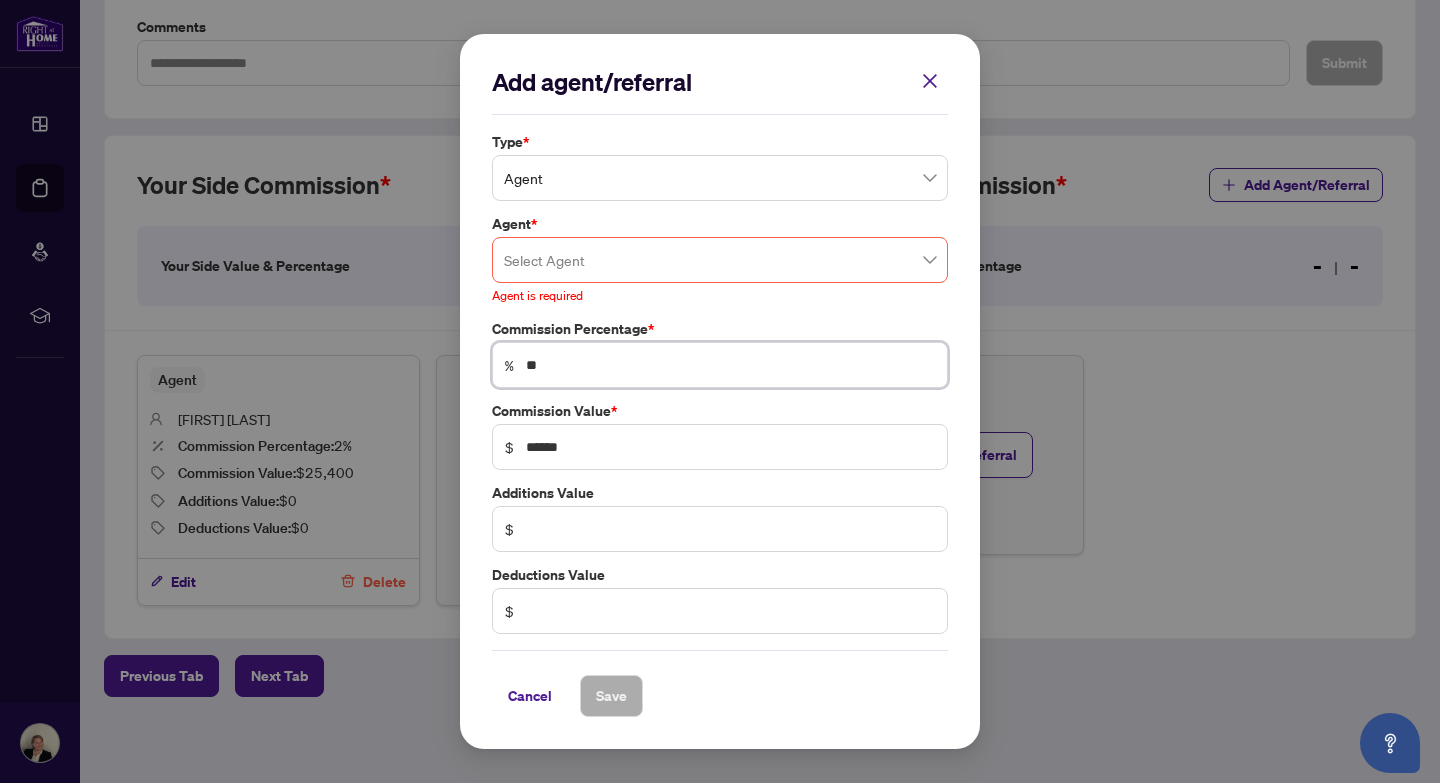 type on "***" 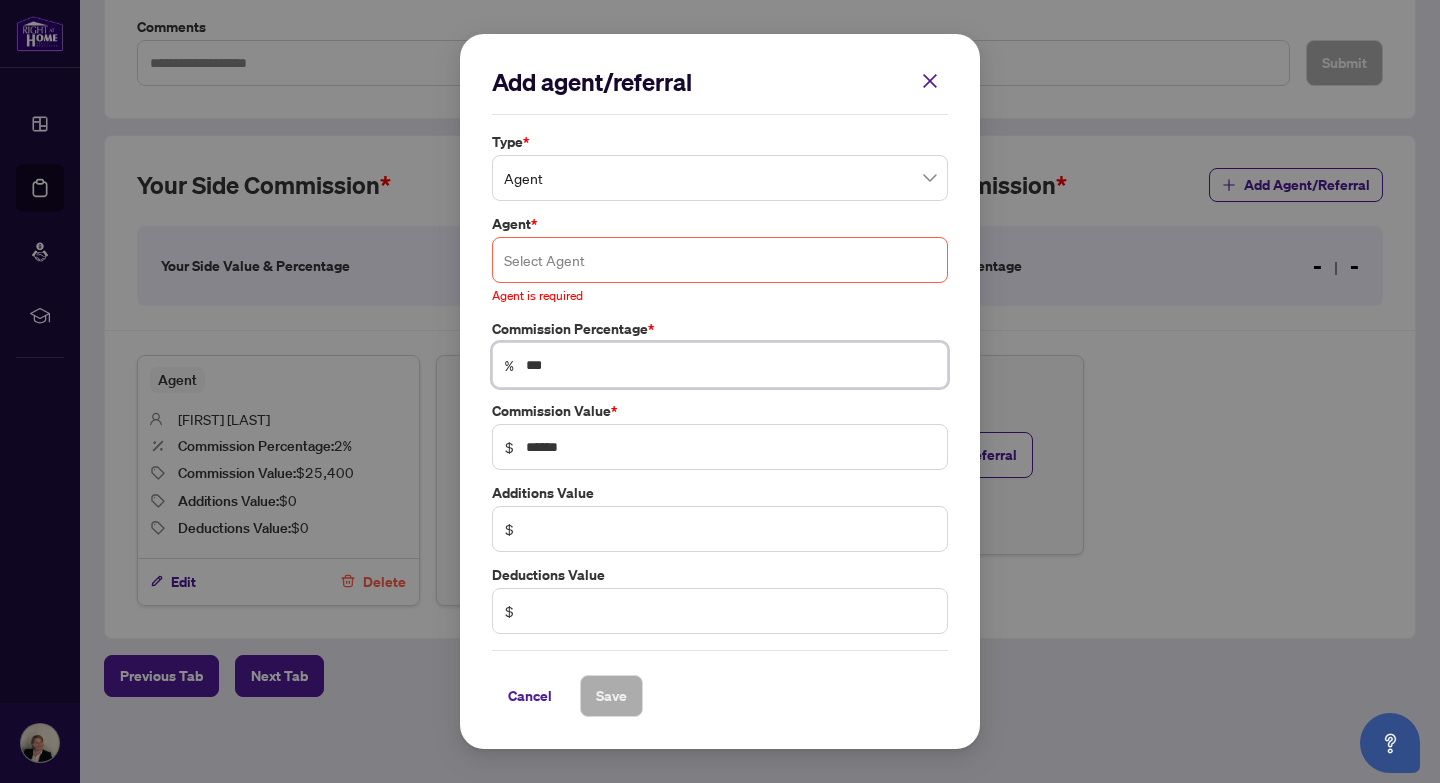 type on "***" 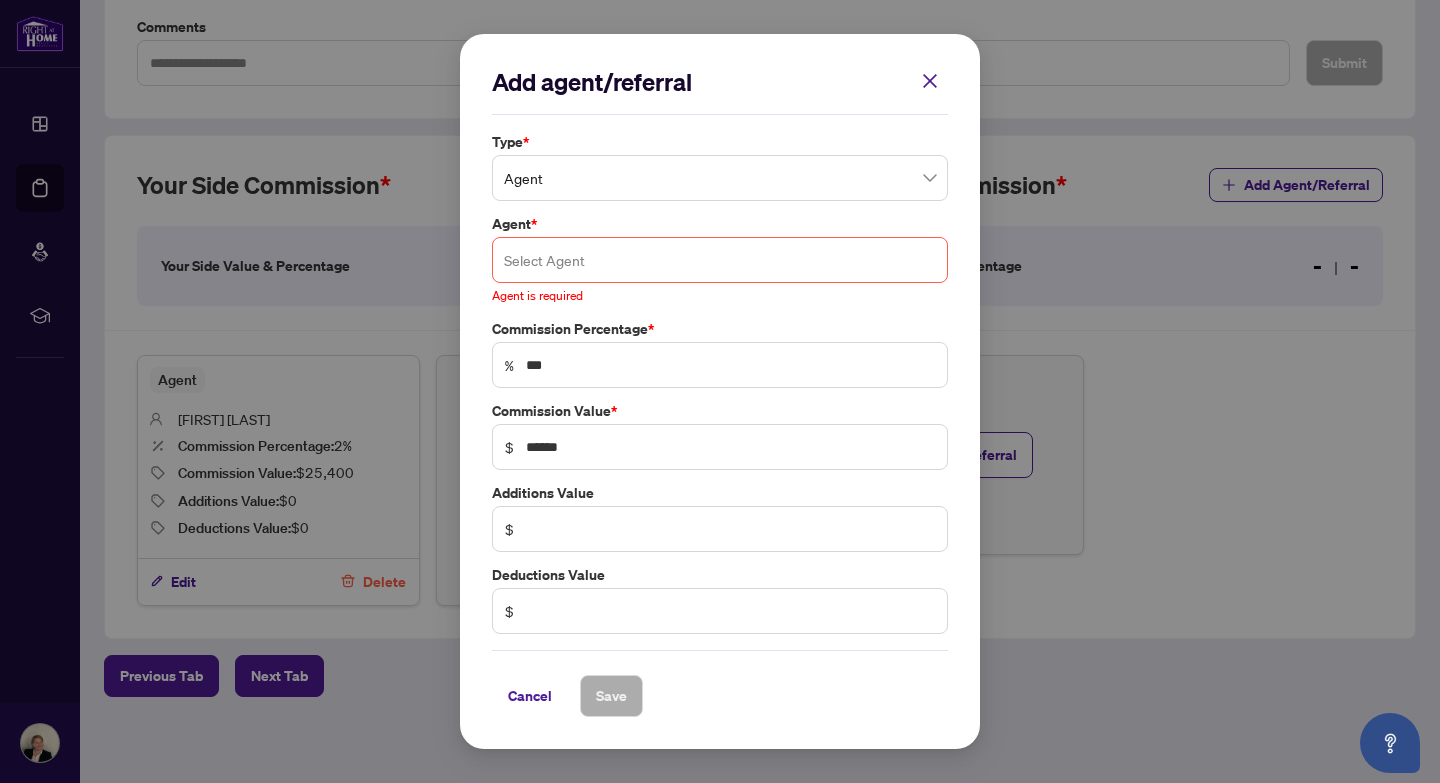 click at bounding box center (720, 260) 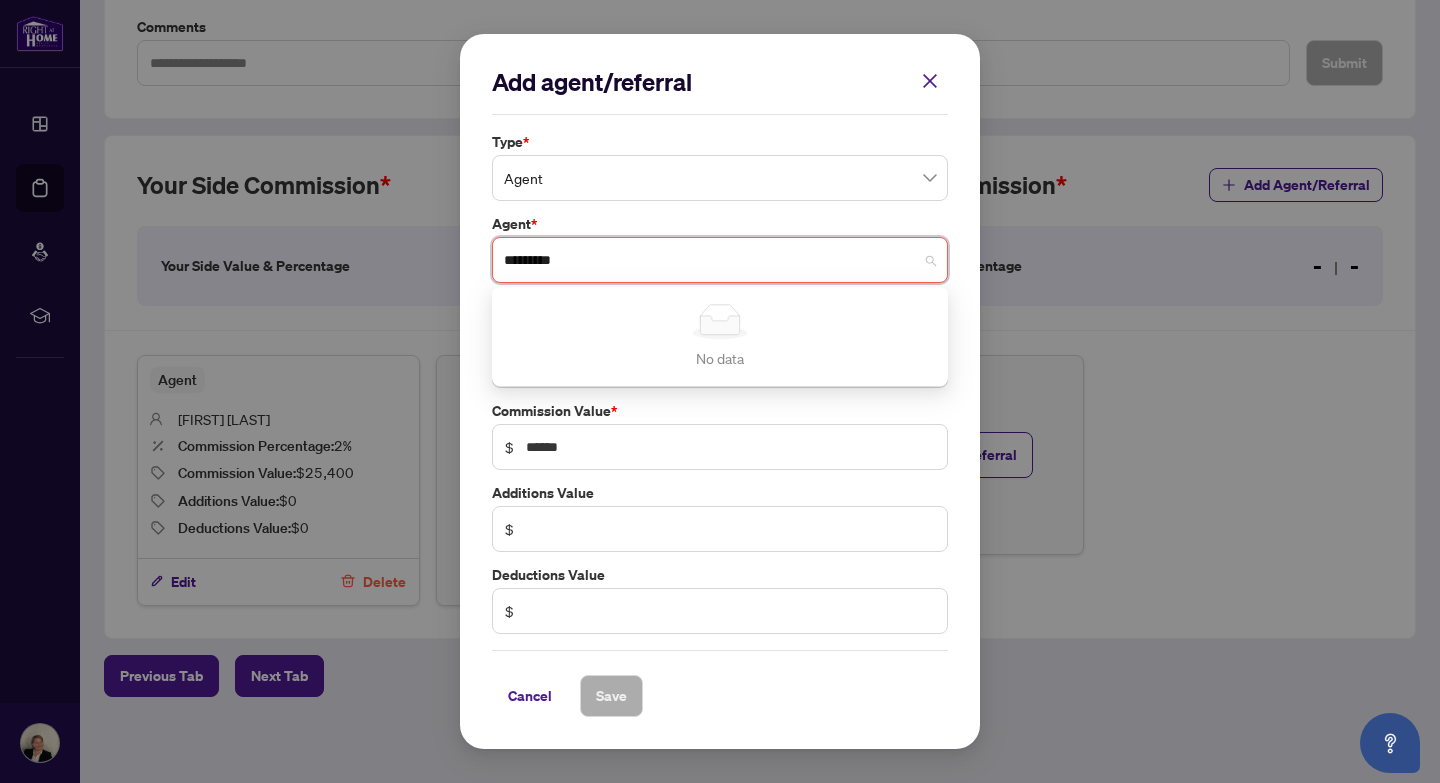 type on "**********" 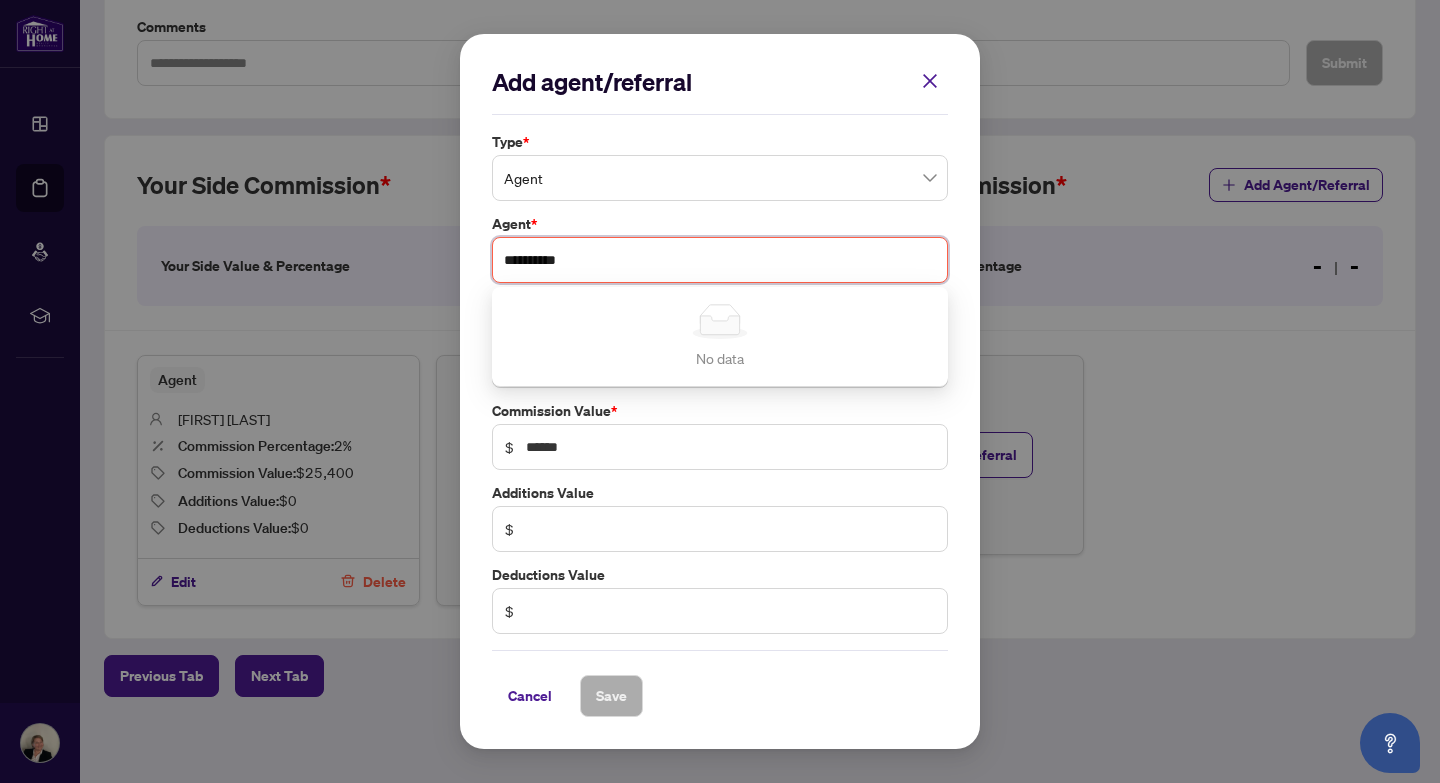 click on "No data" at bounding box center [720, 358] 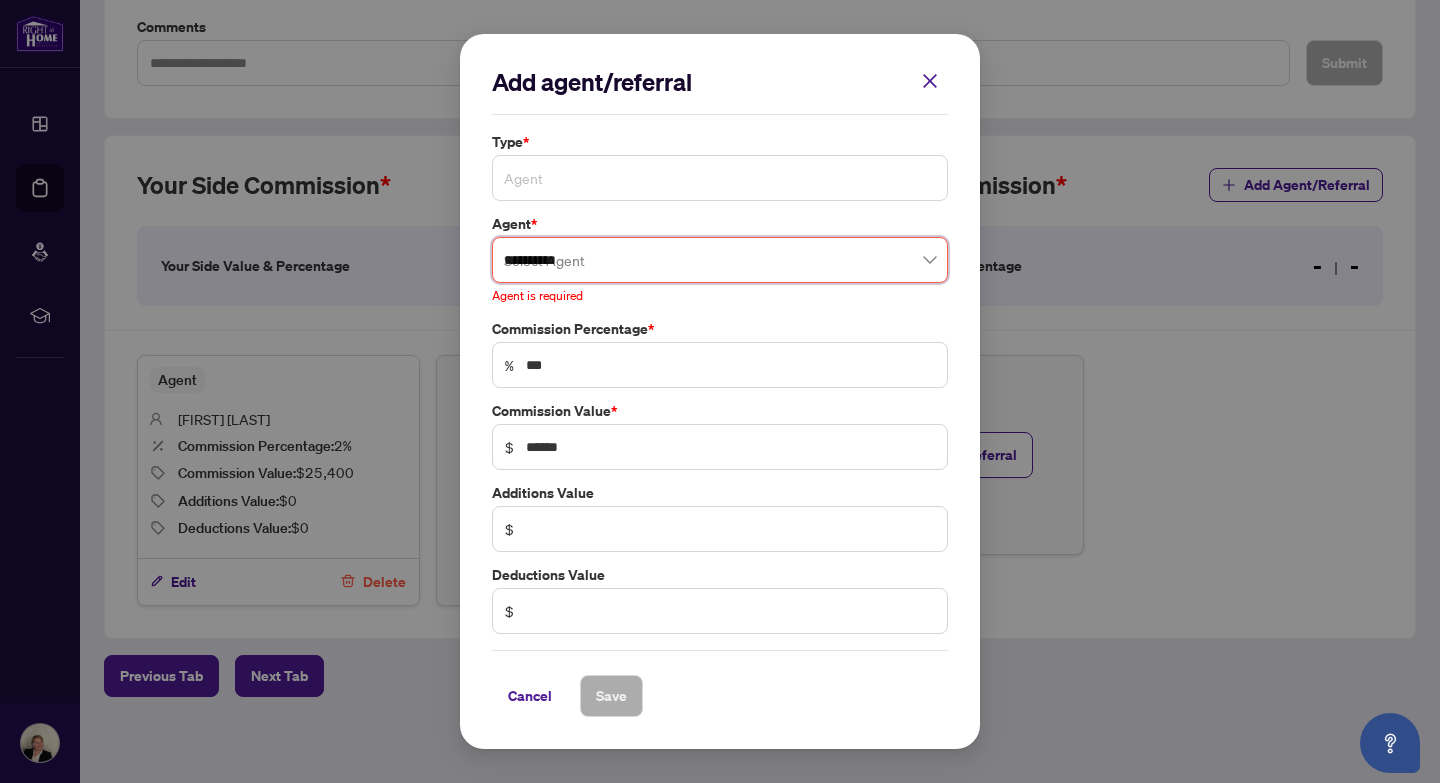 type 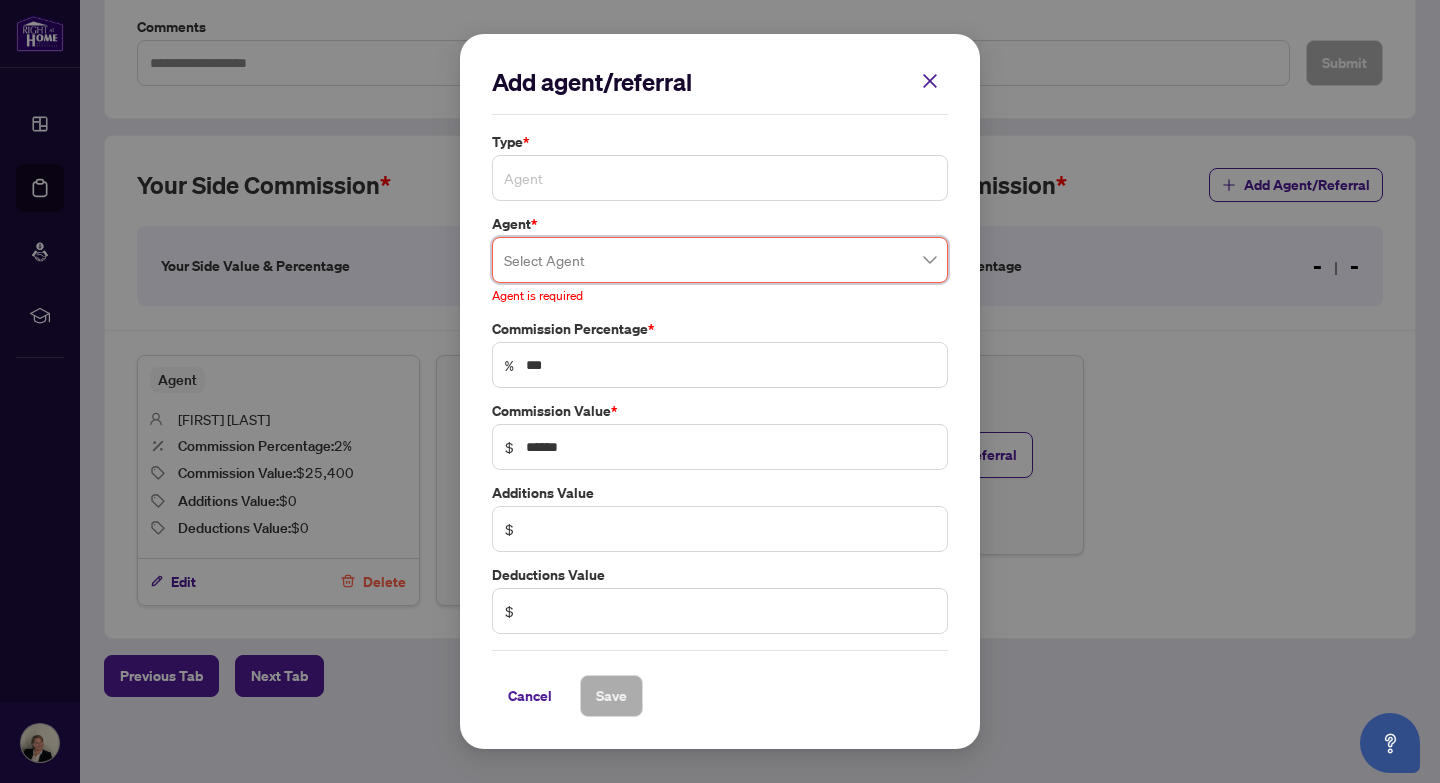 click on "Agent" at bounding box center (720, 178) 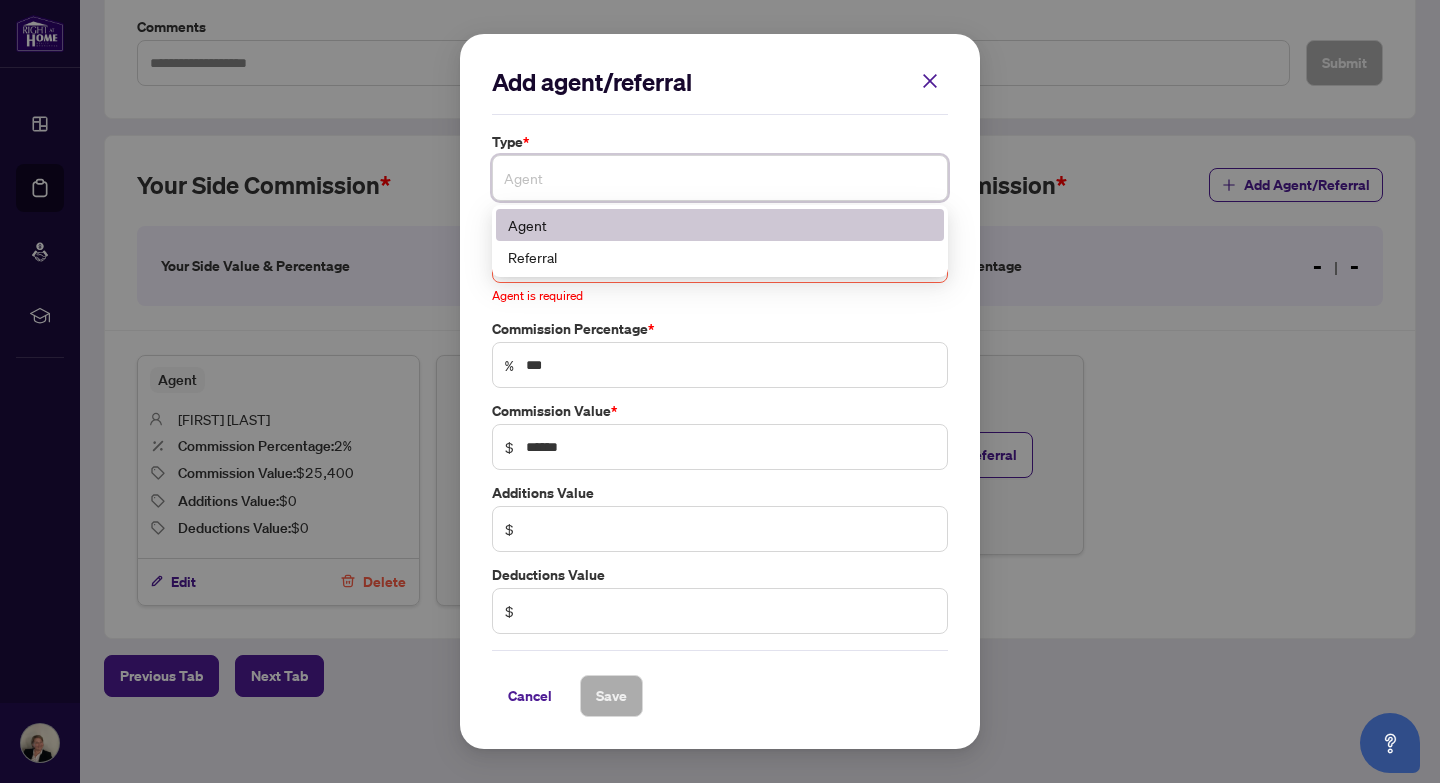 click on "Agent" at bounding box center (720, 225) 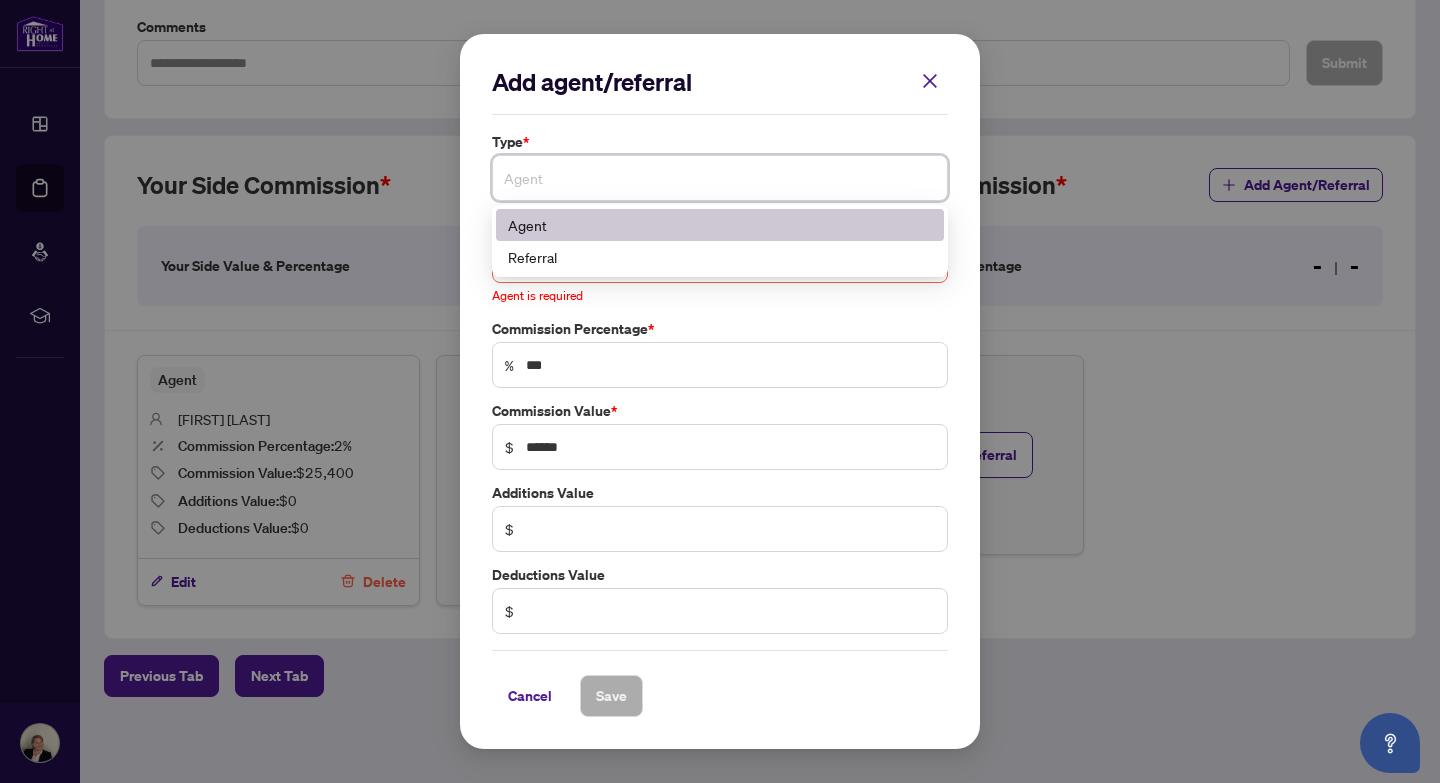 click on "Agent" at bounding box center [720, 178] 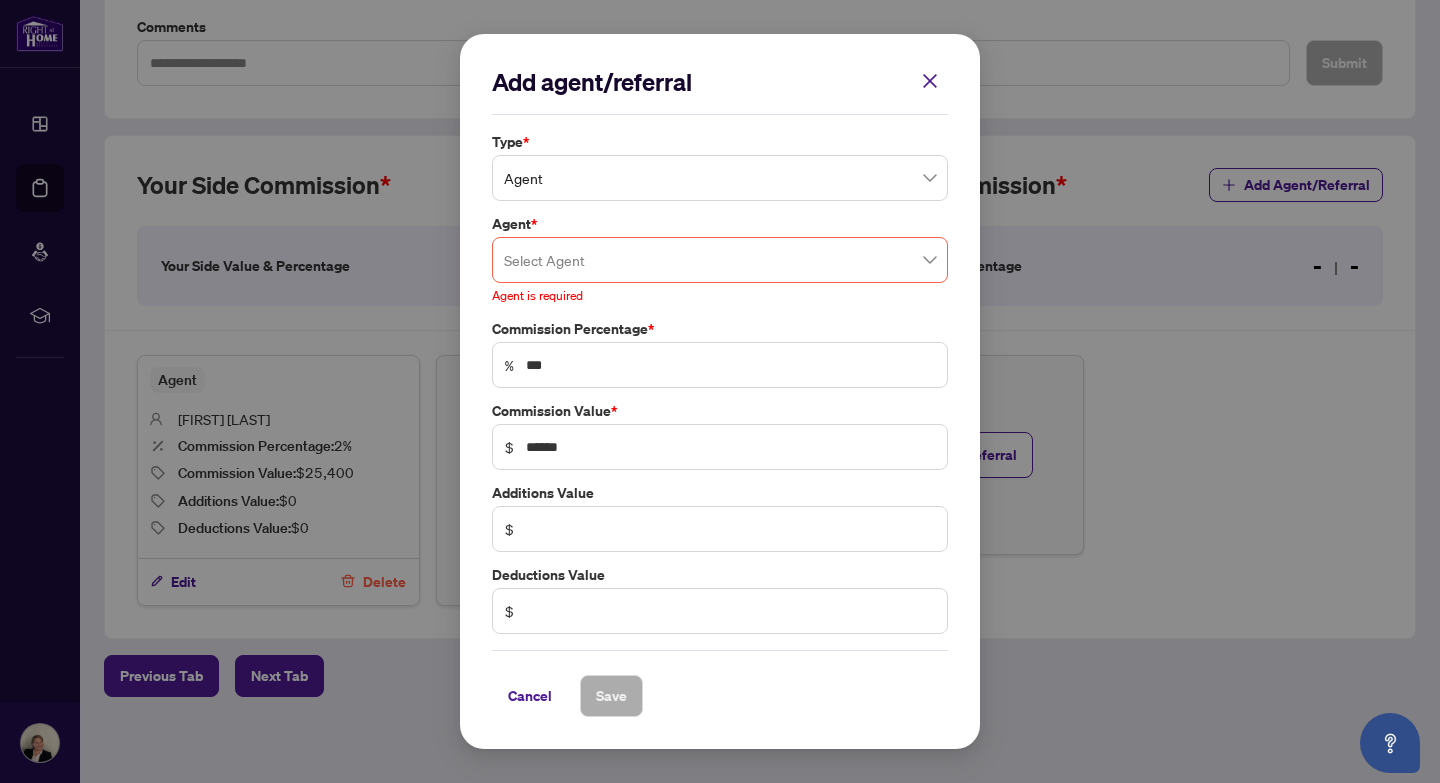 click on "Add agent/referral Type * Agent 0 1 Agent Referral Agent * Select Agent Simple Empty No data Agent is required Commission Percentage * % *** Commission Value * $ ****** Additions Value $ Deductions Value $ Cancel Save Cancel OK" at bounding box center [720, 391] 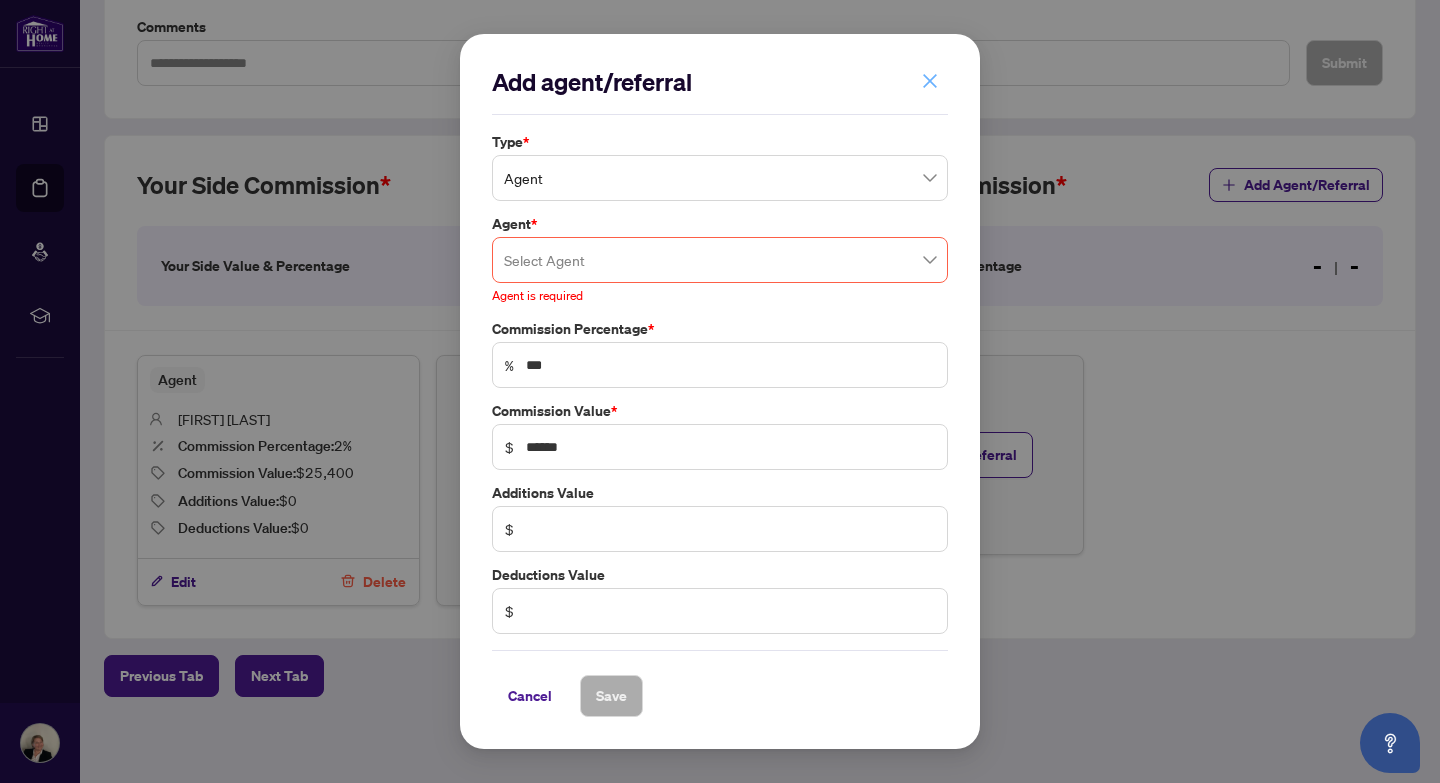 click 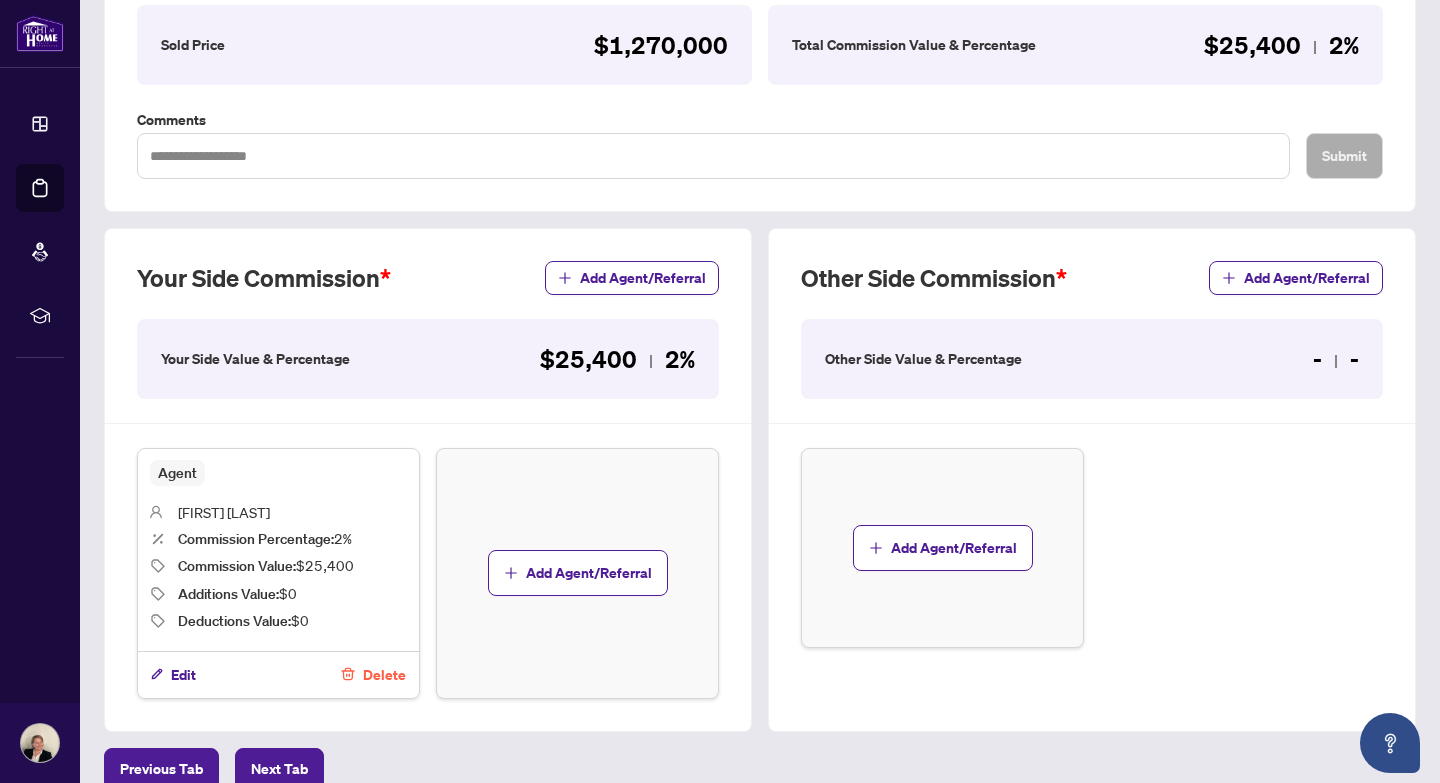 scroll, scrollTop: 357, scrollLeft: 0, axis: vertical 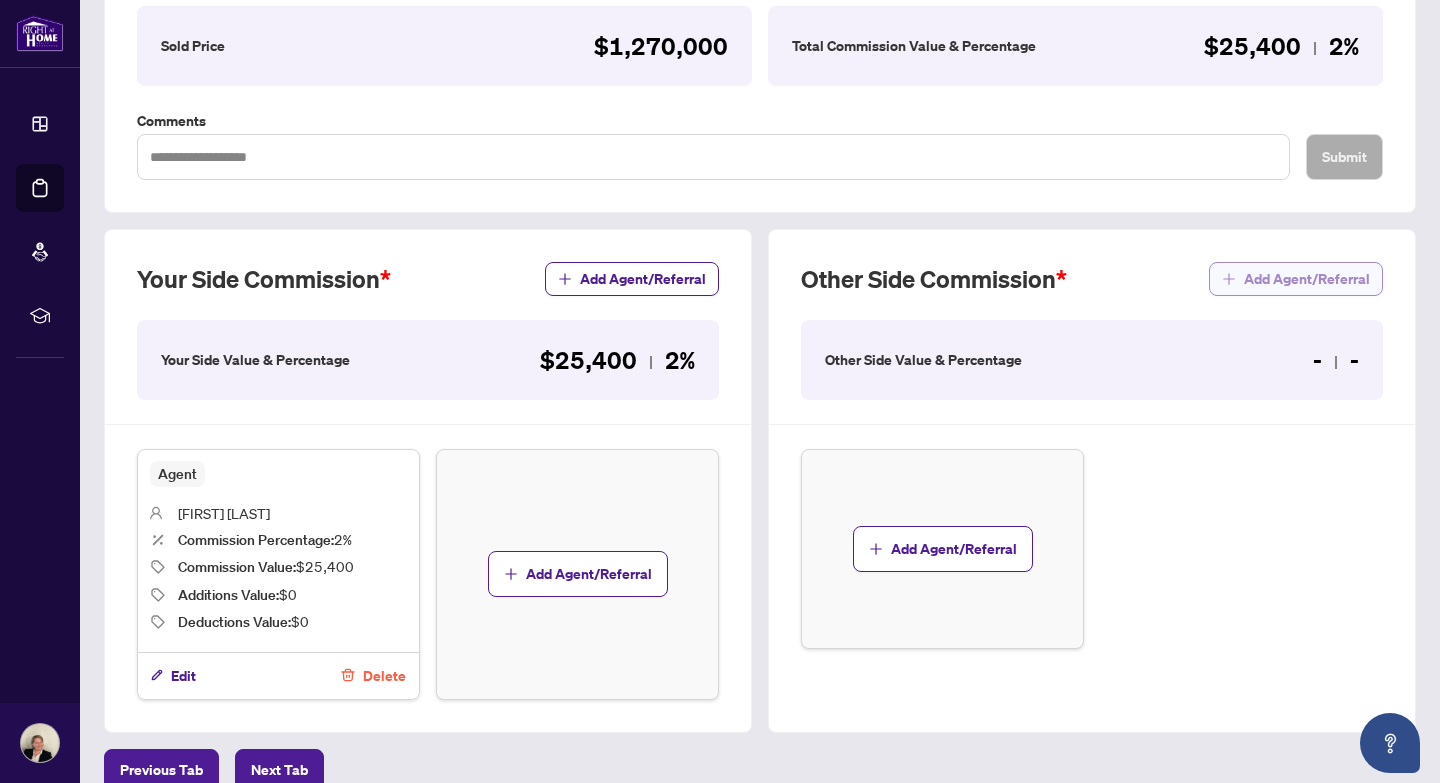 click on "Add Agent/Referral" at bounding box center [1307, 279] 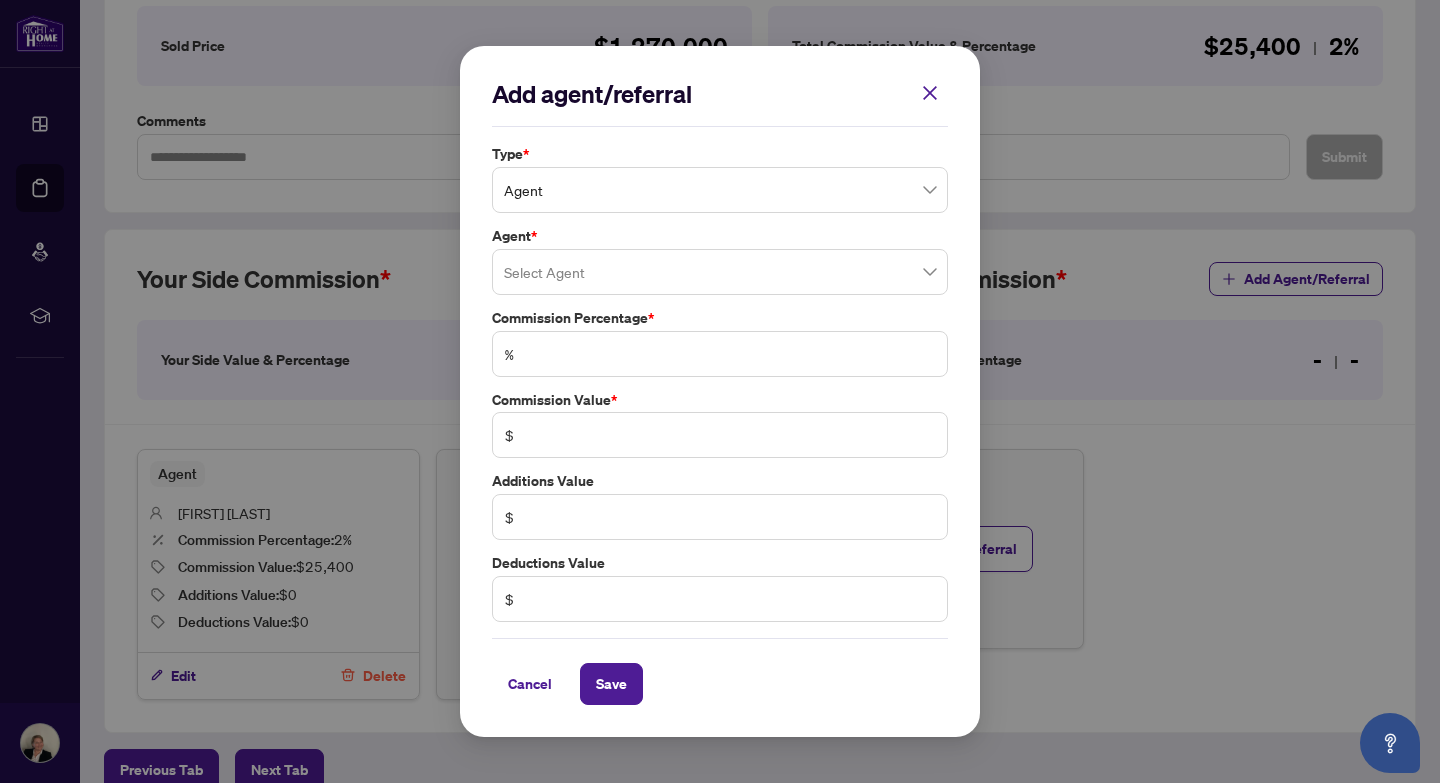 click on "Add agent/referral Type * Agent Agent * Select Agent Commission Percentage * % Commission Value * $ Additions Value $ Deductions Value $ Cancel Save Cancel OK" at bounding box center [720, 391] 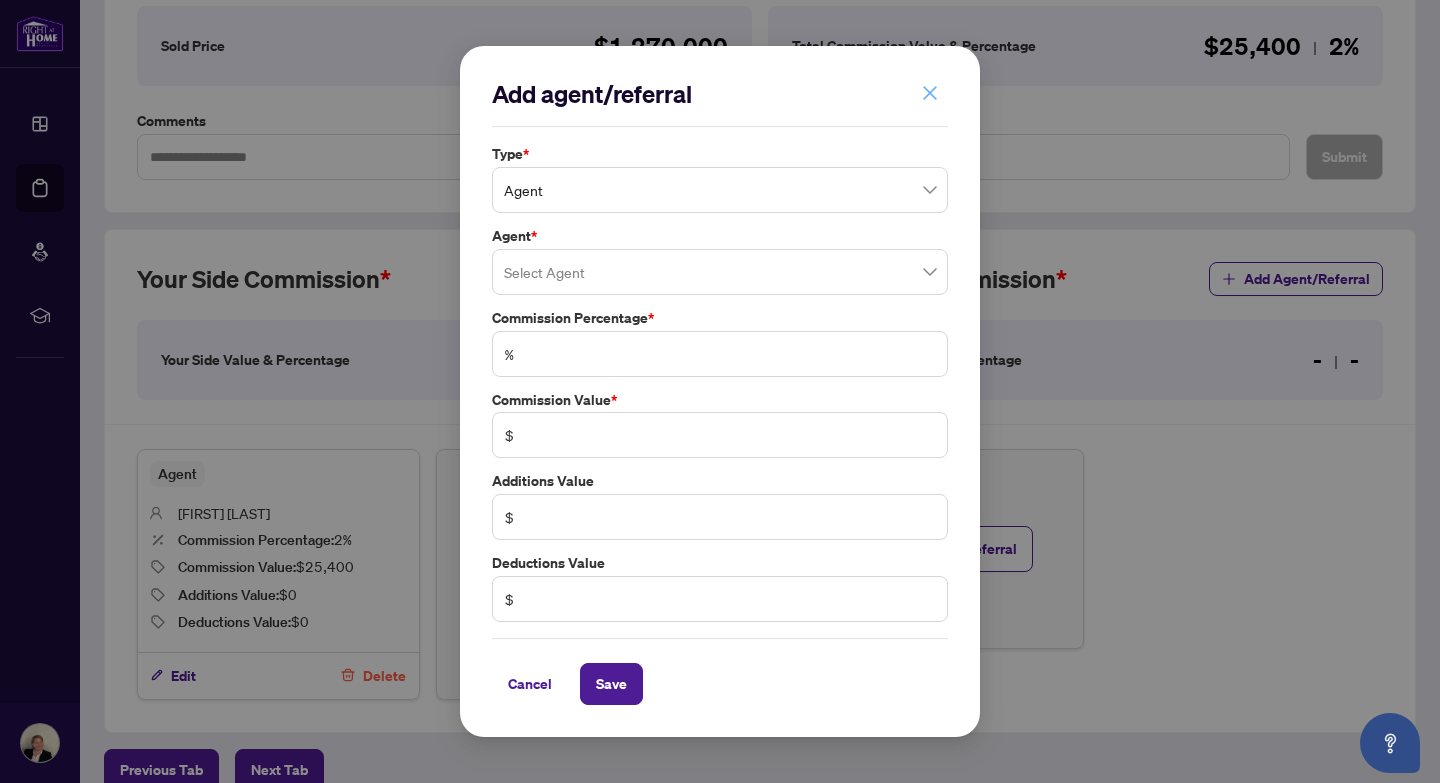 click 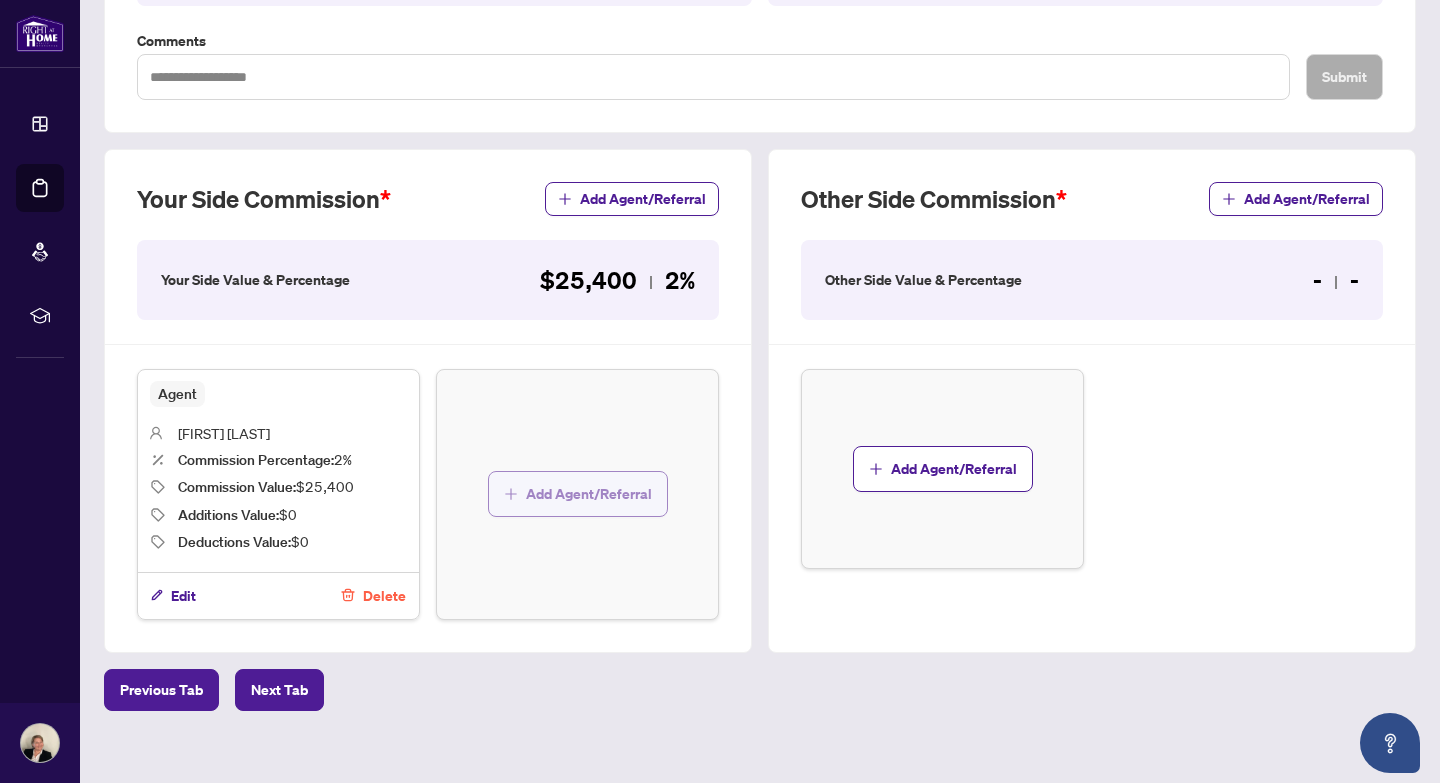 scroll, scrollTop: 451, scrollLeft: 0, axis: vertical 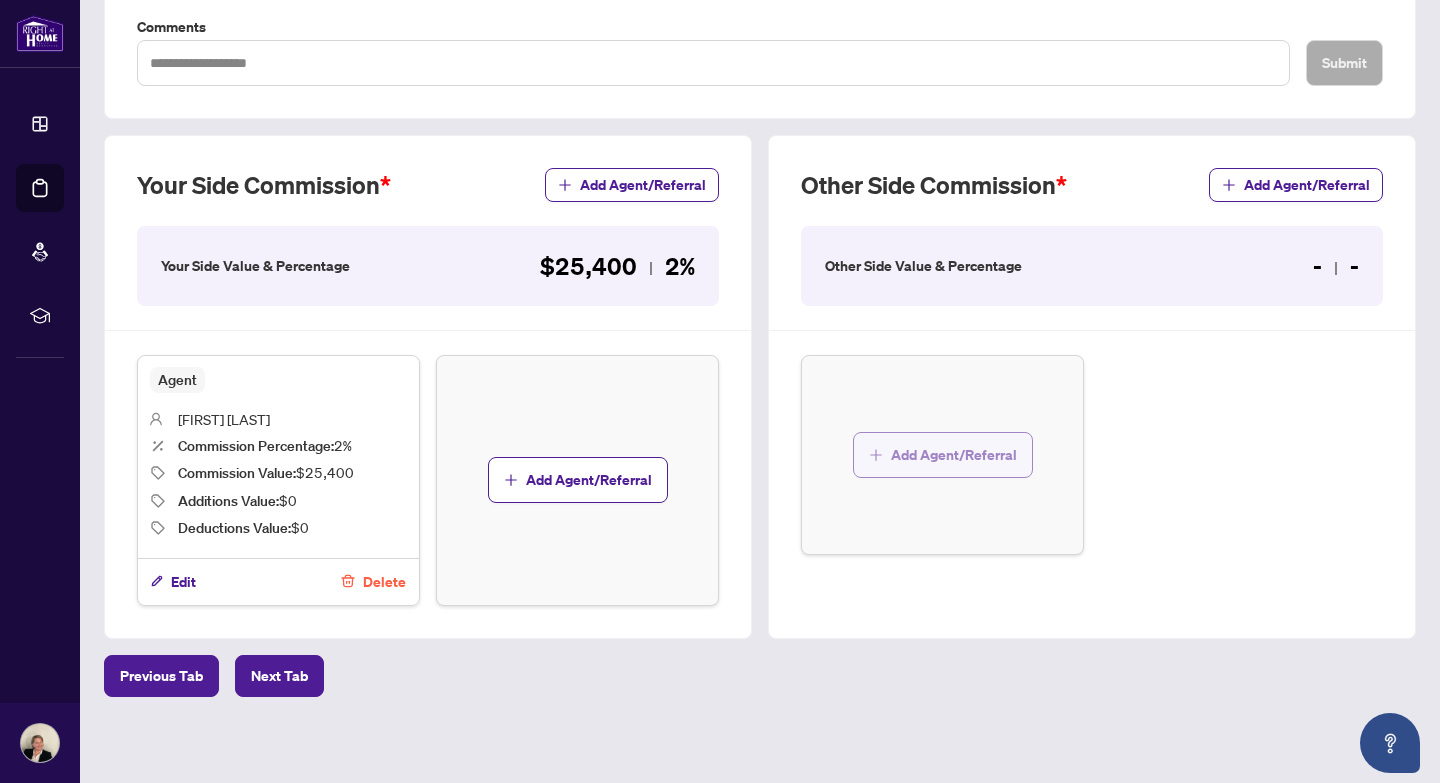 click on "Add Agent/Referral" at bounding box center (954, 455) 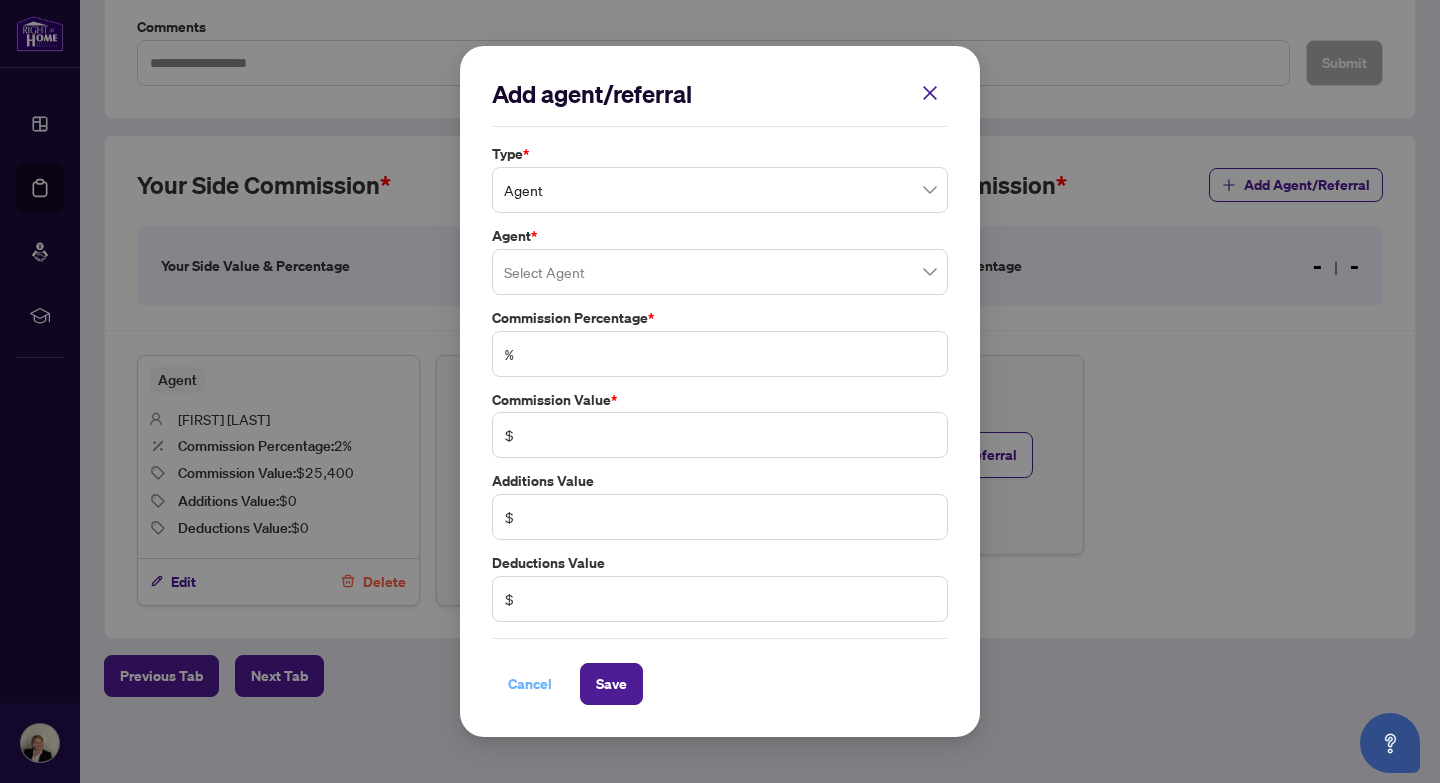 click on "Cancel" at bounding box center (530, 684) 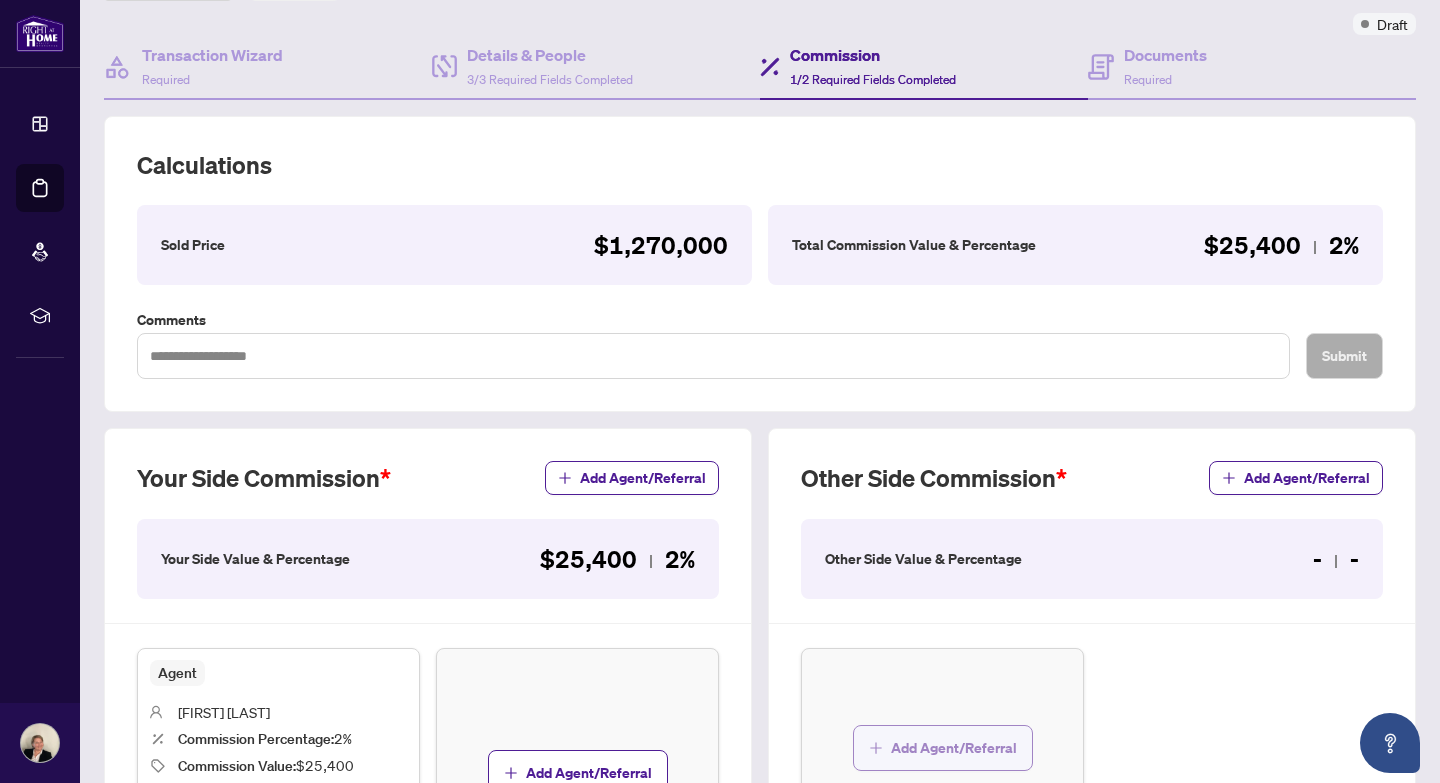 scroll, scrollTop: 0, scrollLeft: 0, axis: both 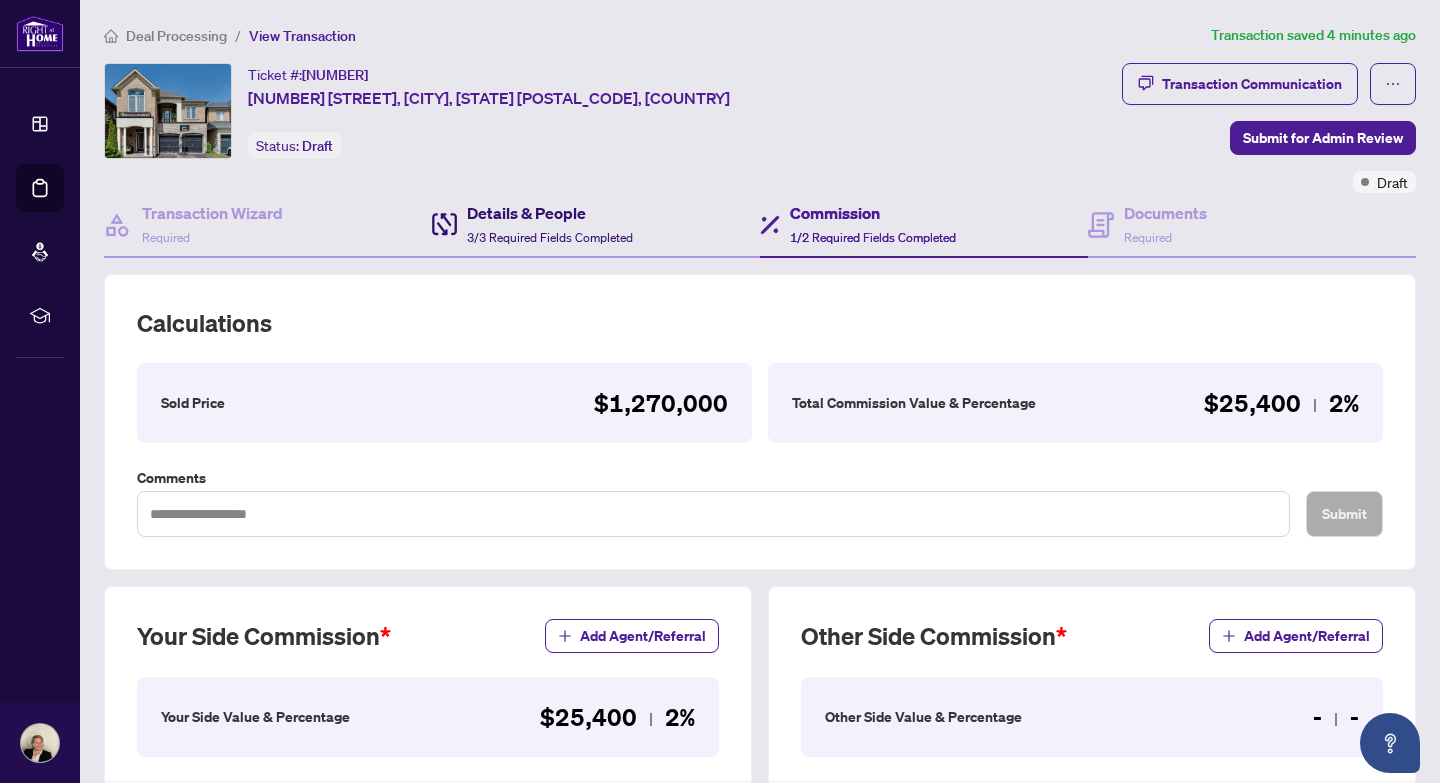 click on "3/3 Required Fields Completed" at bounding box center [550, 237] 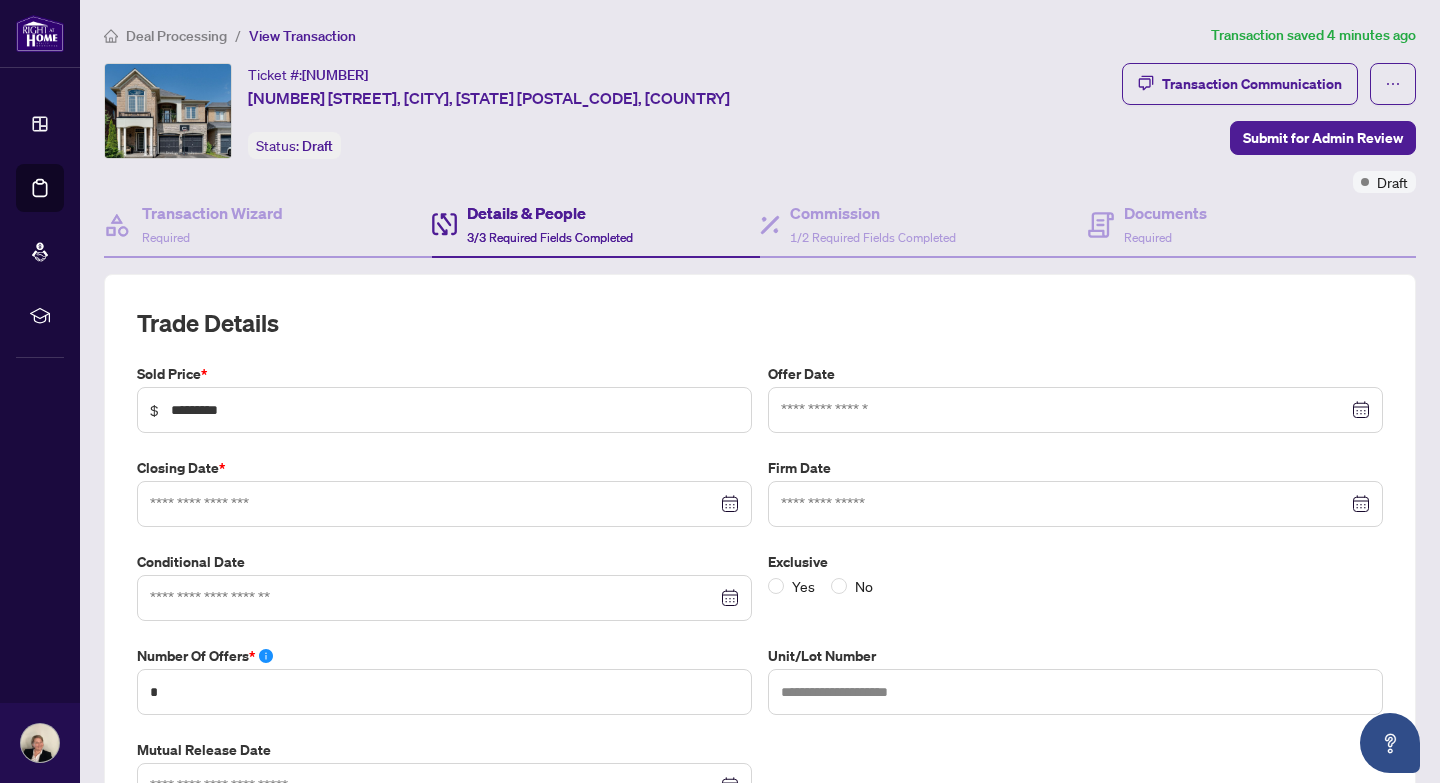 type on "**********" 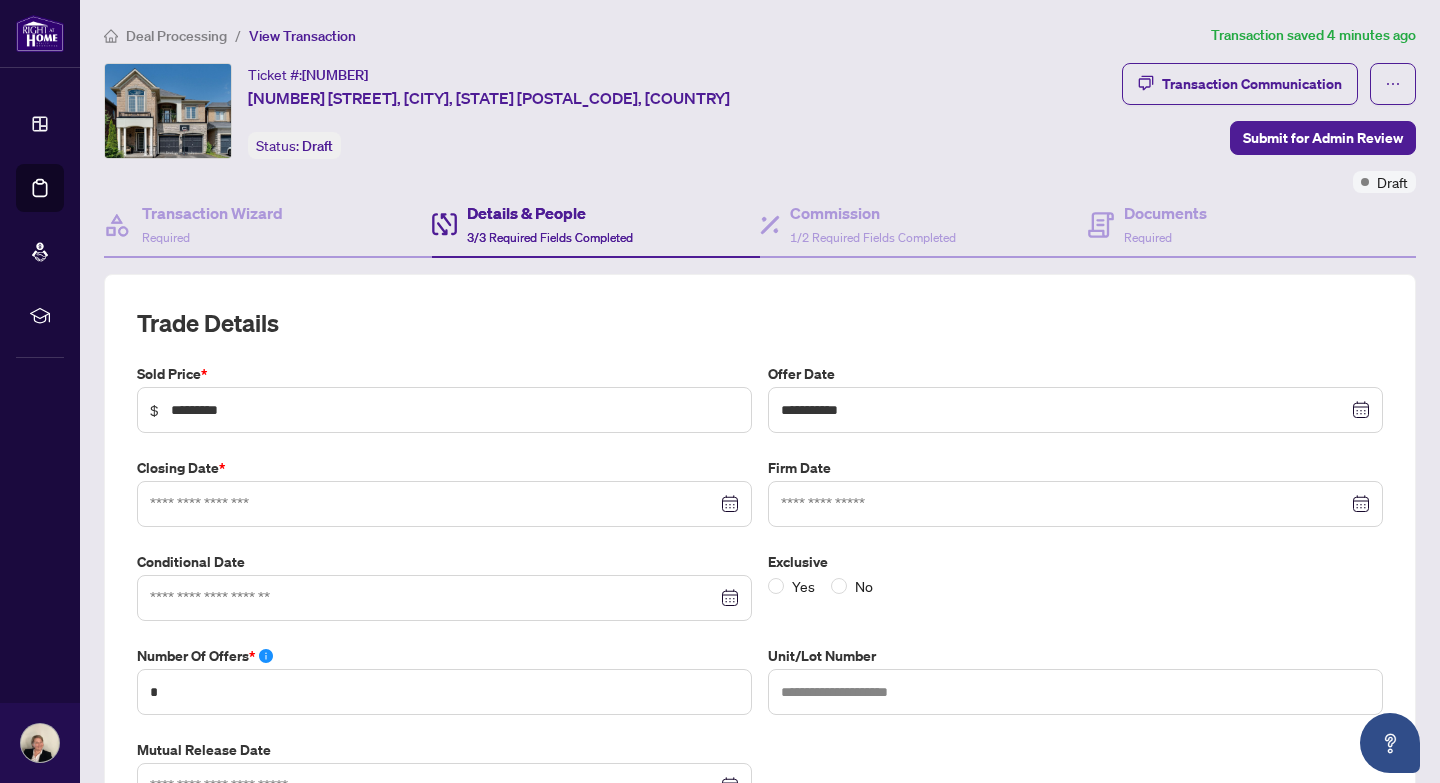 type on "**********" 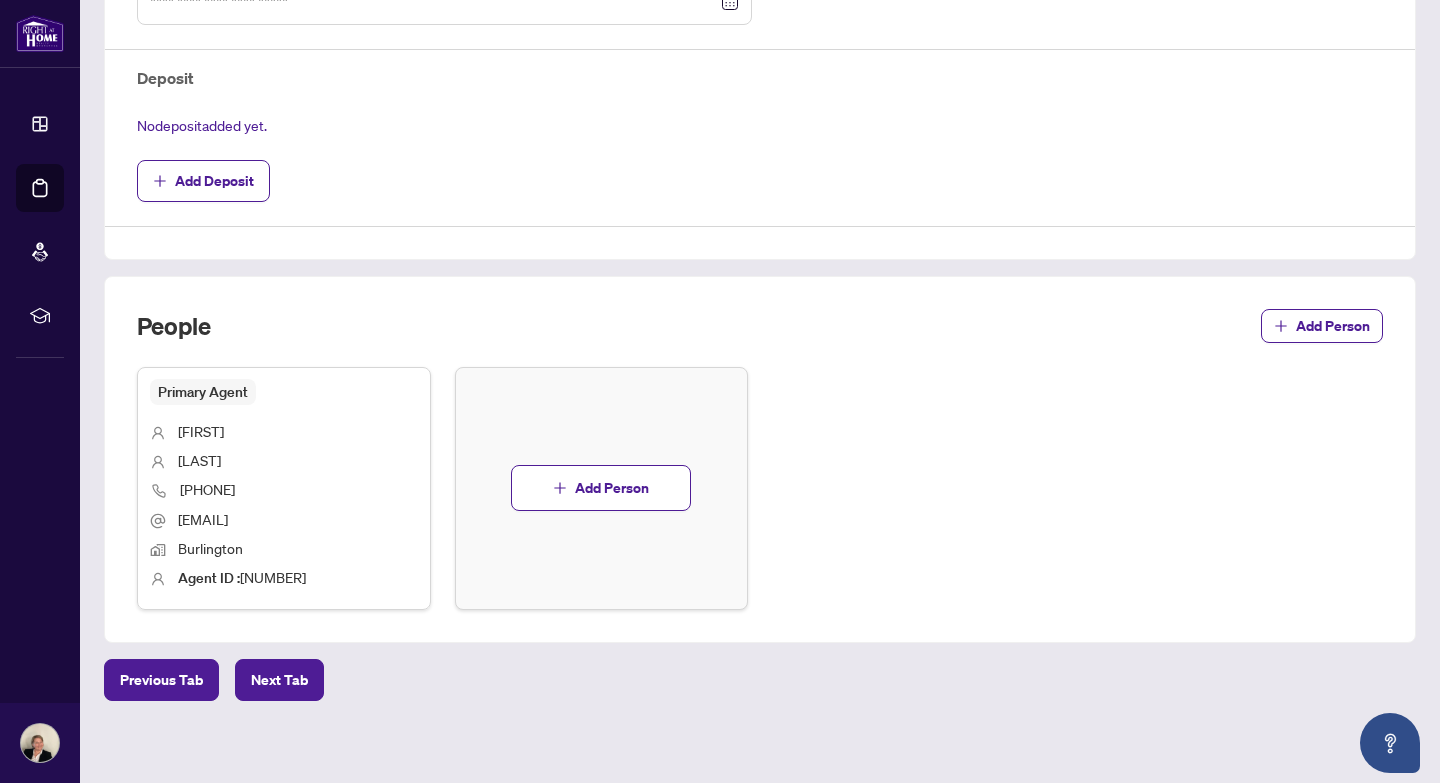 scroll, scrollTop: 793, scrollLeft: 0, axis: vertical 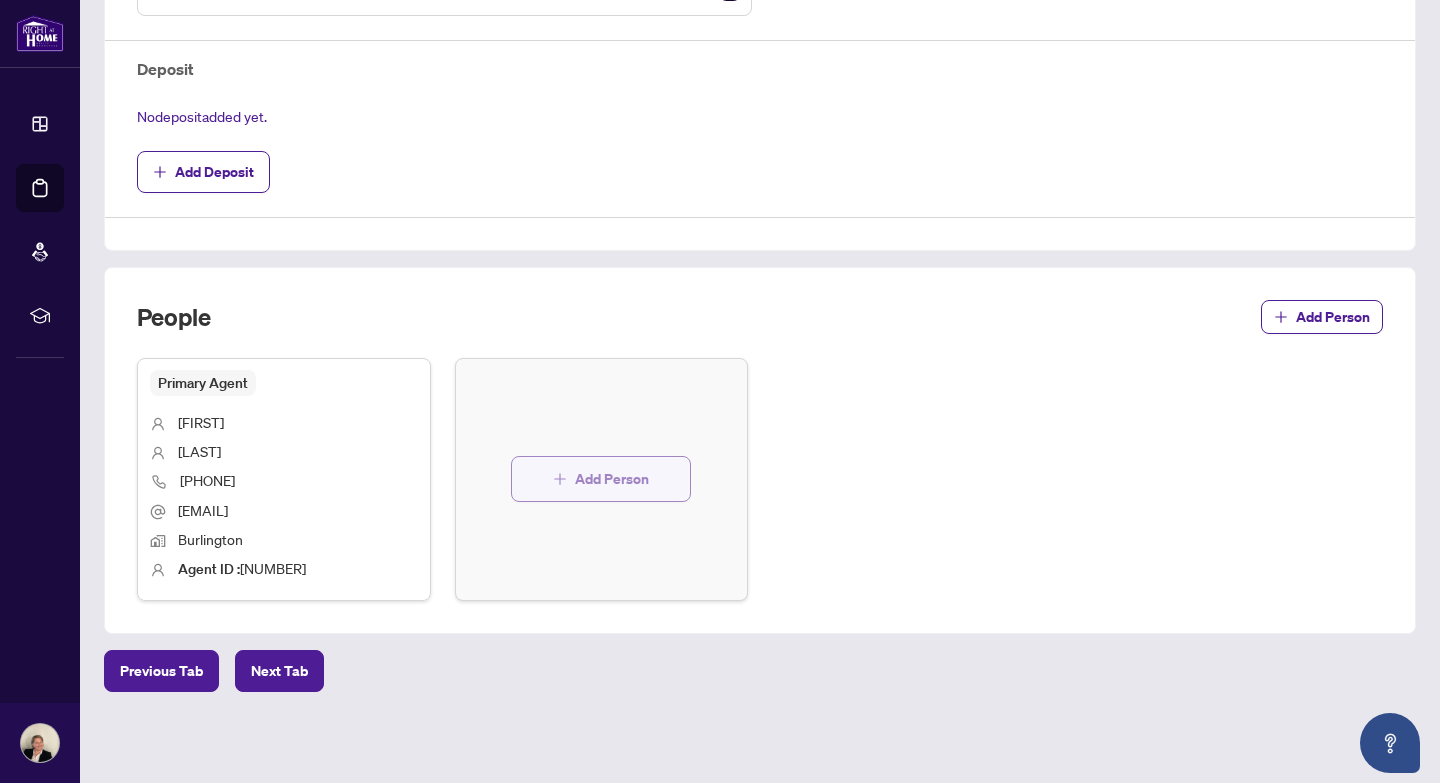 click on "Add Person" at bounding box center (601, 479) 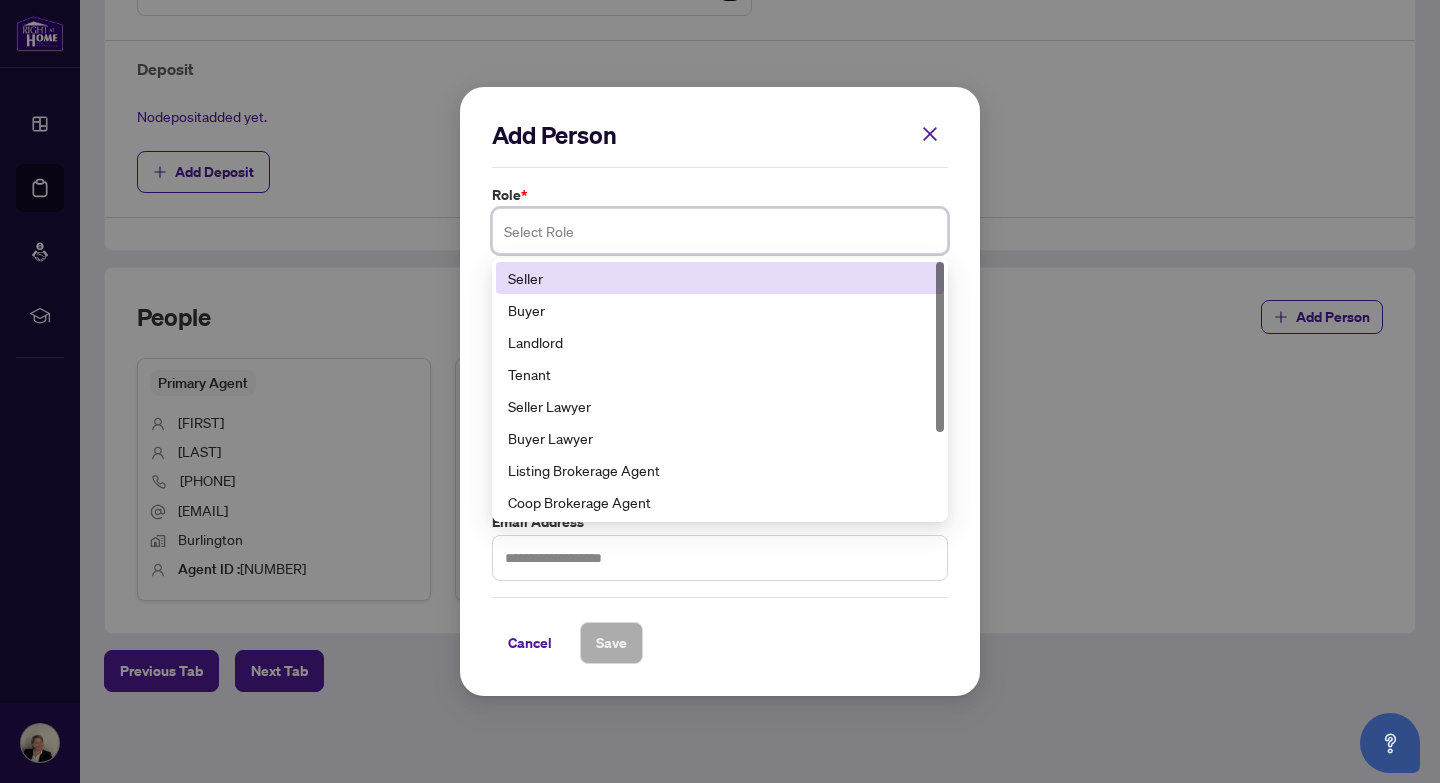 click at bounding box center (720, 231) 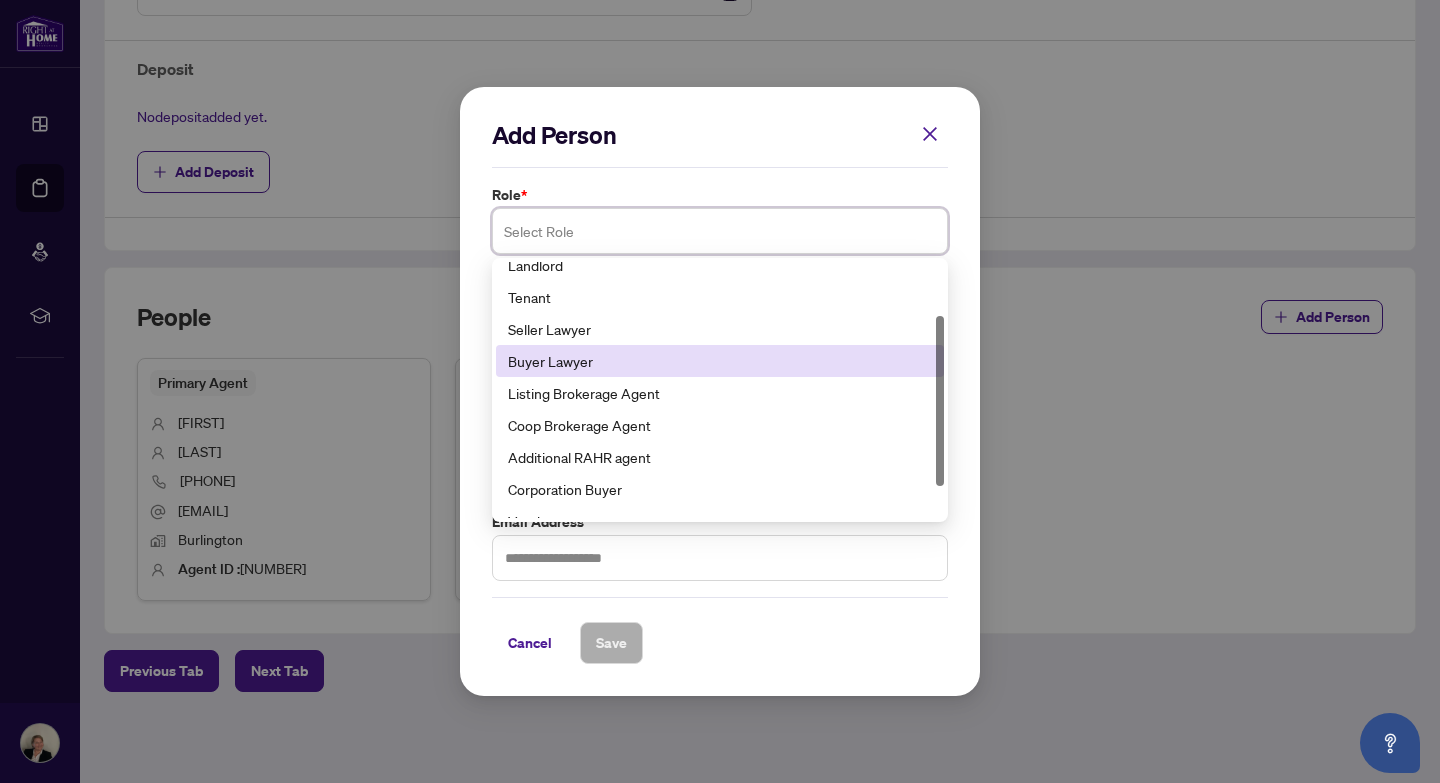 scroll, scrollTop: 82, scrollLeft: 0, axis: vertical 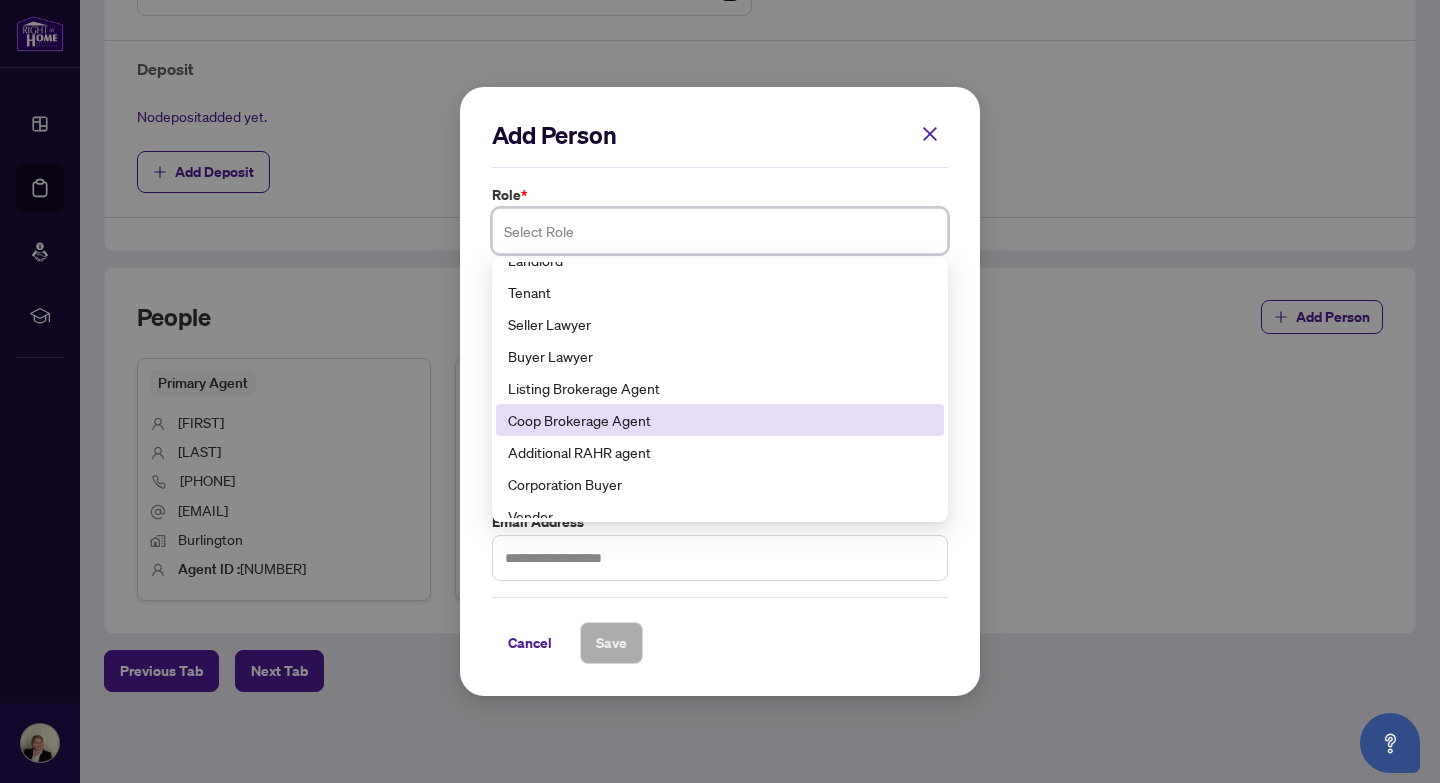 click on "Coop Brokerage Agent" at bounding box center [720, 420] 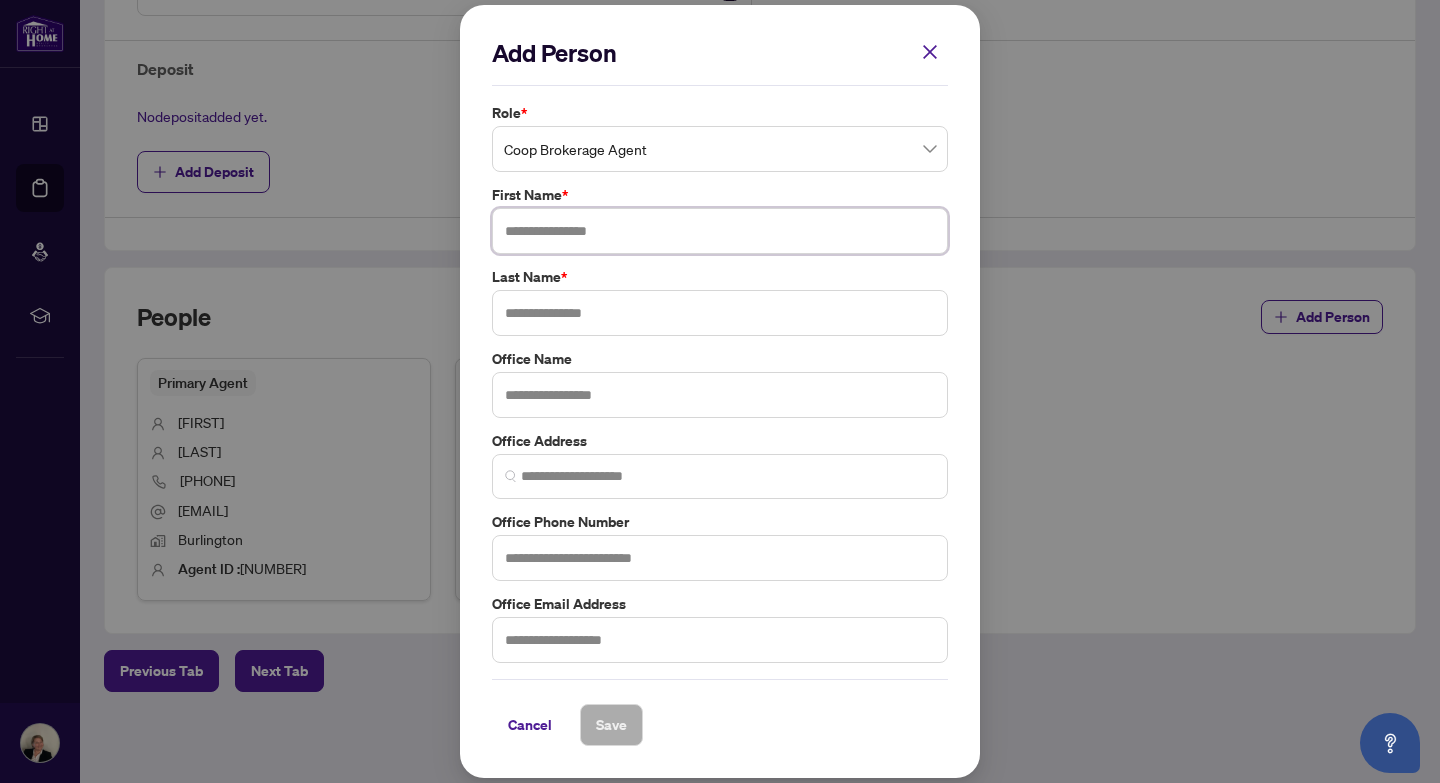 click at bounding box center (720, 231) 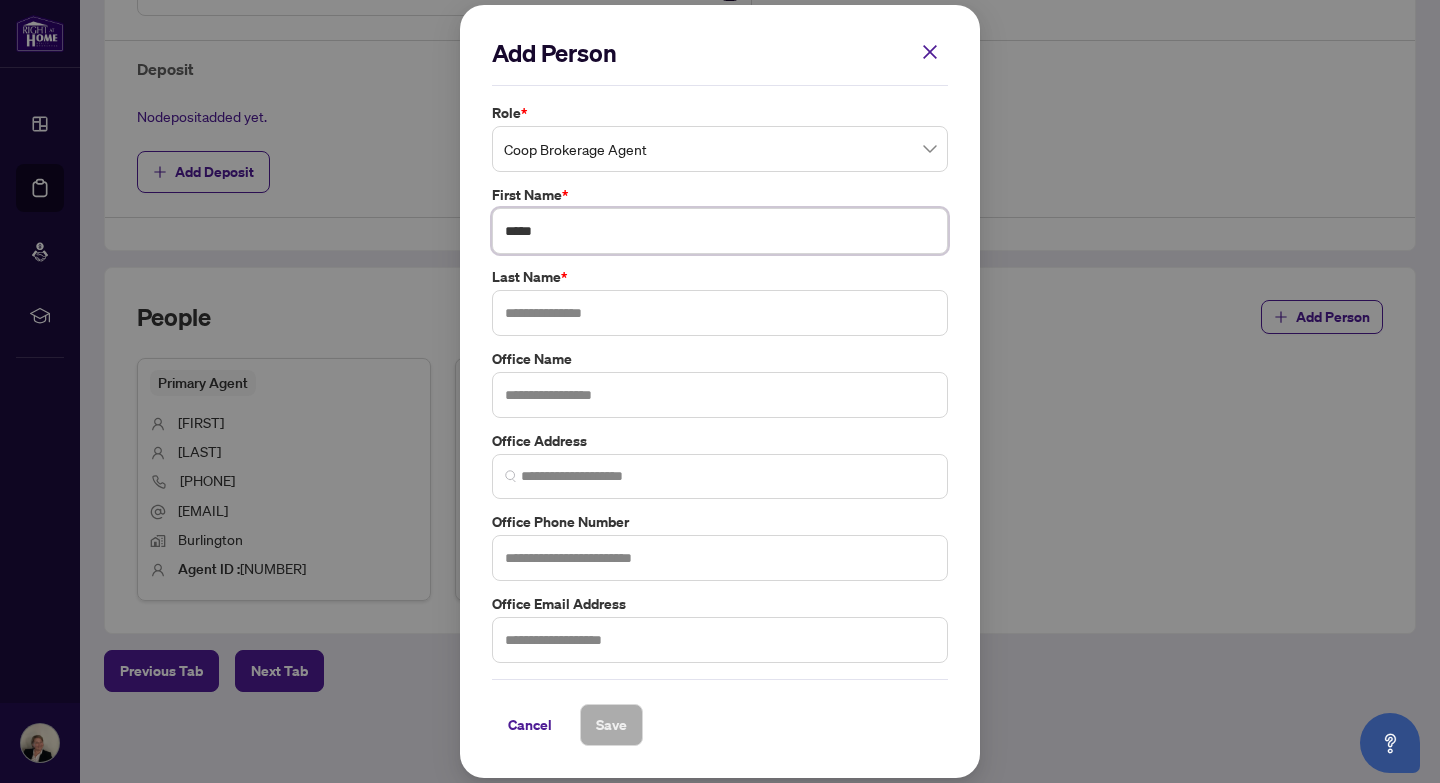 type on "*****" 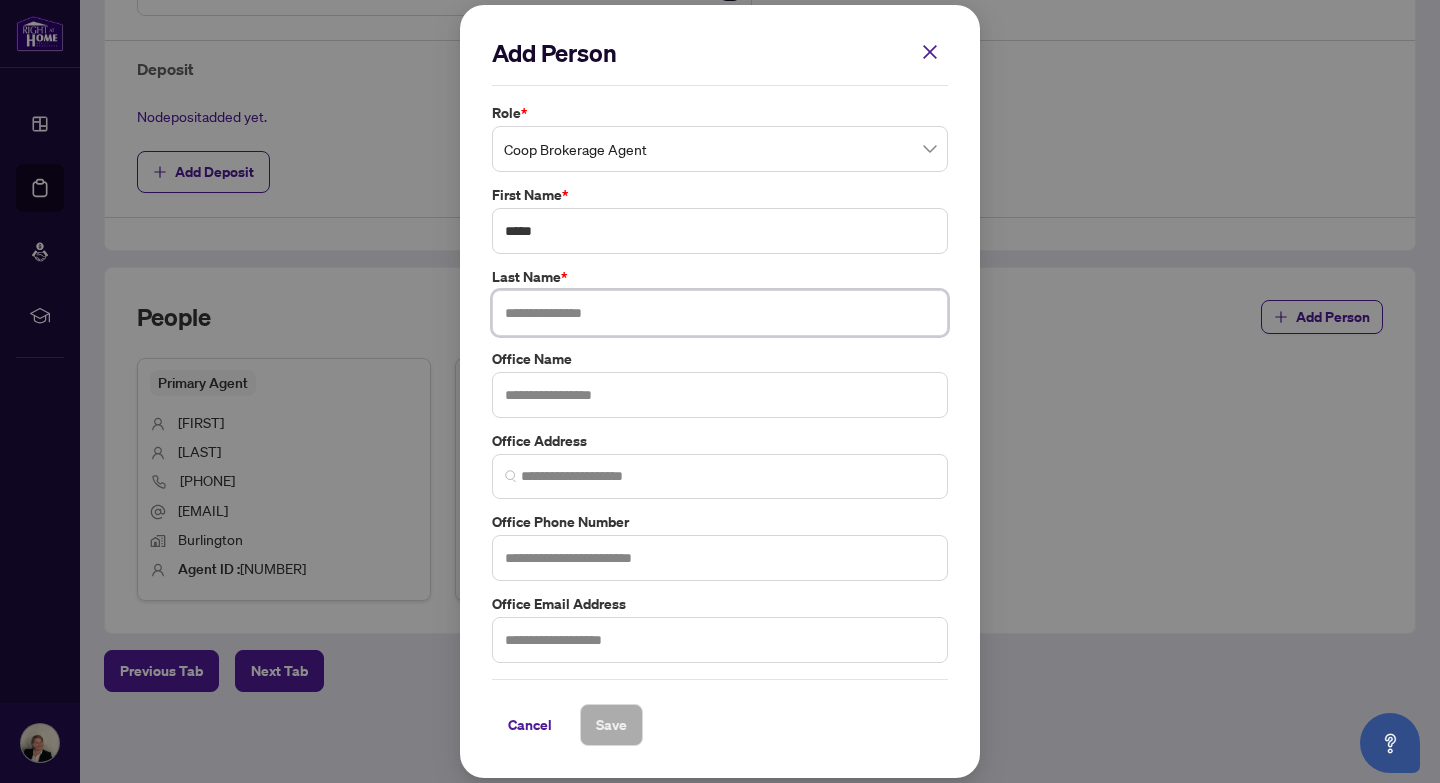 click at bounding box center [720, 313] 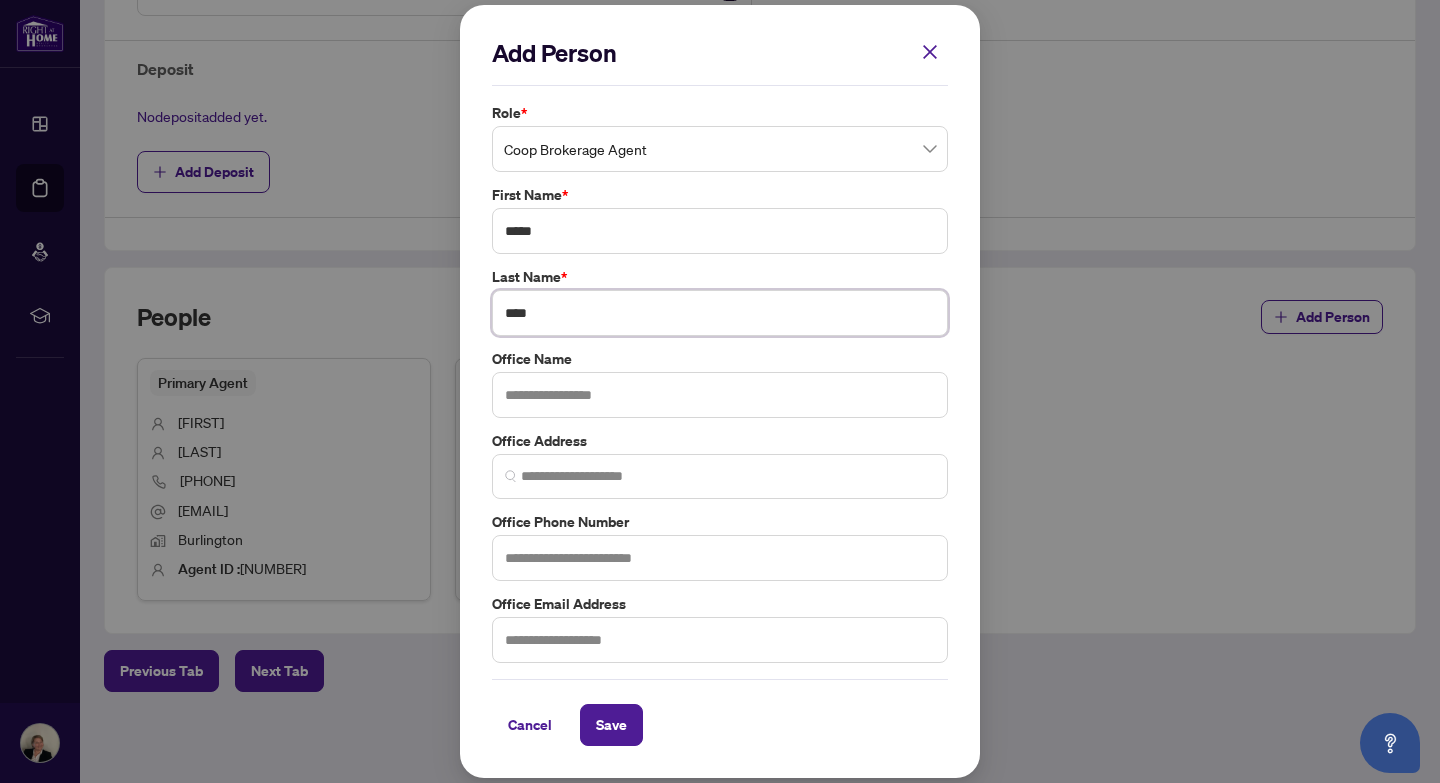 type on "****" 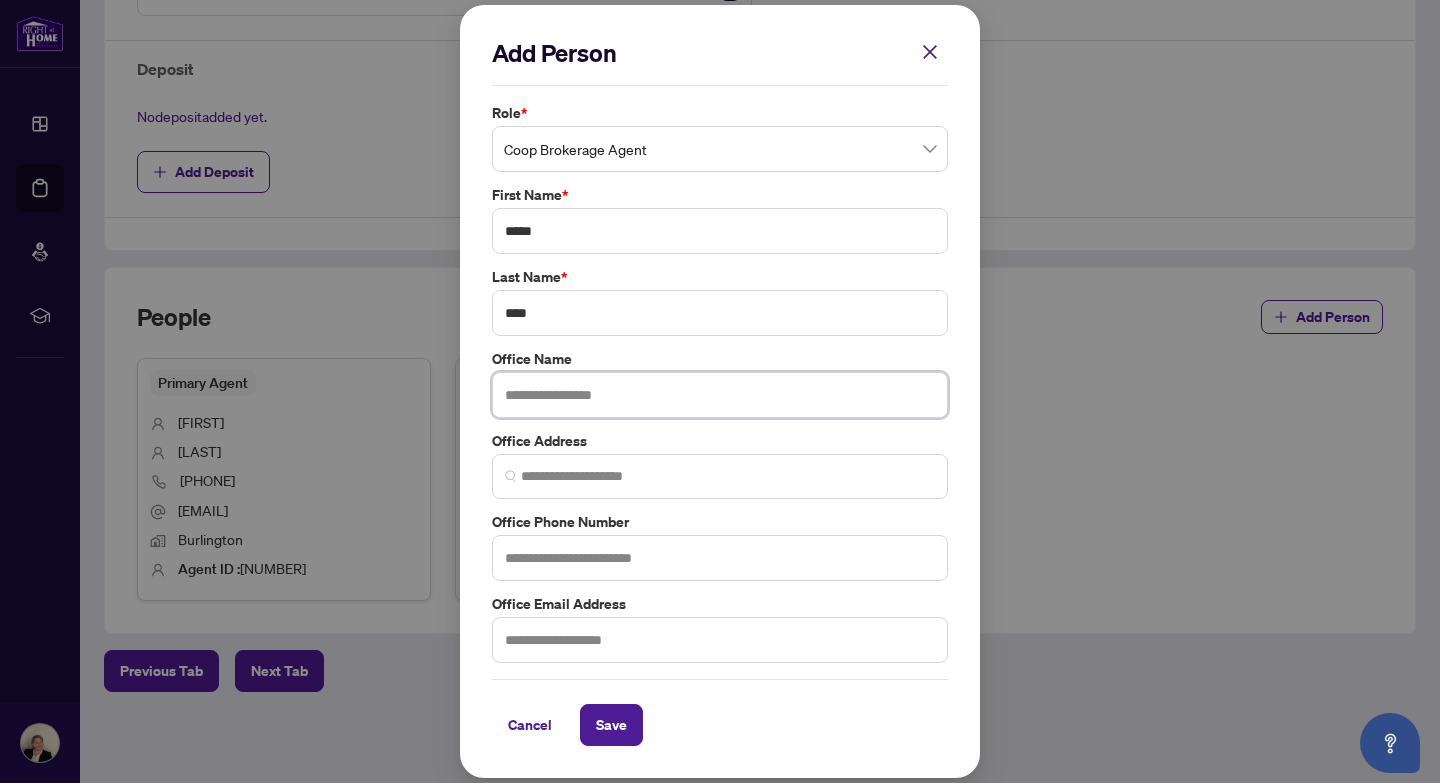 click at bounding box center (720, 395) 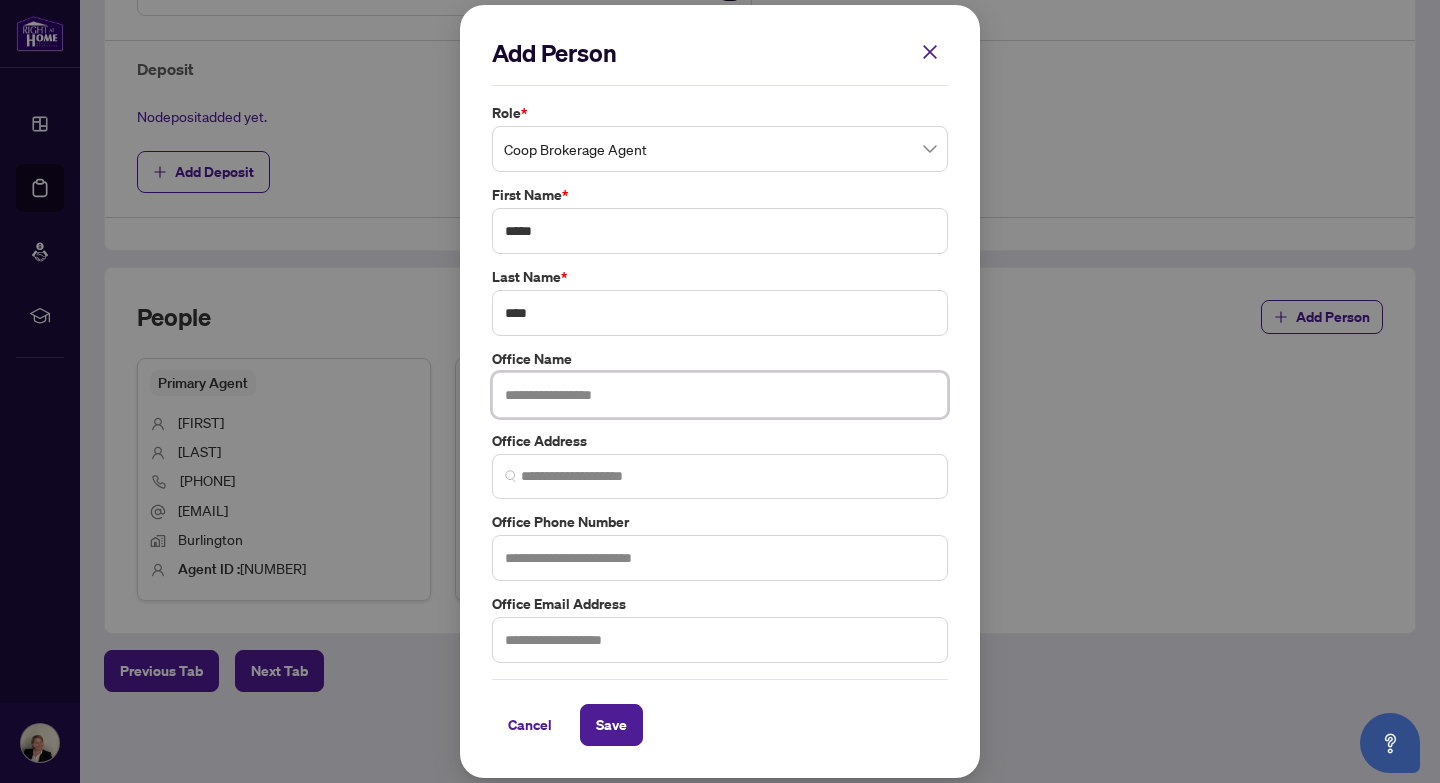 paste on "**********" 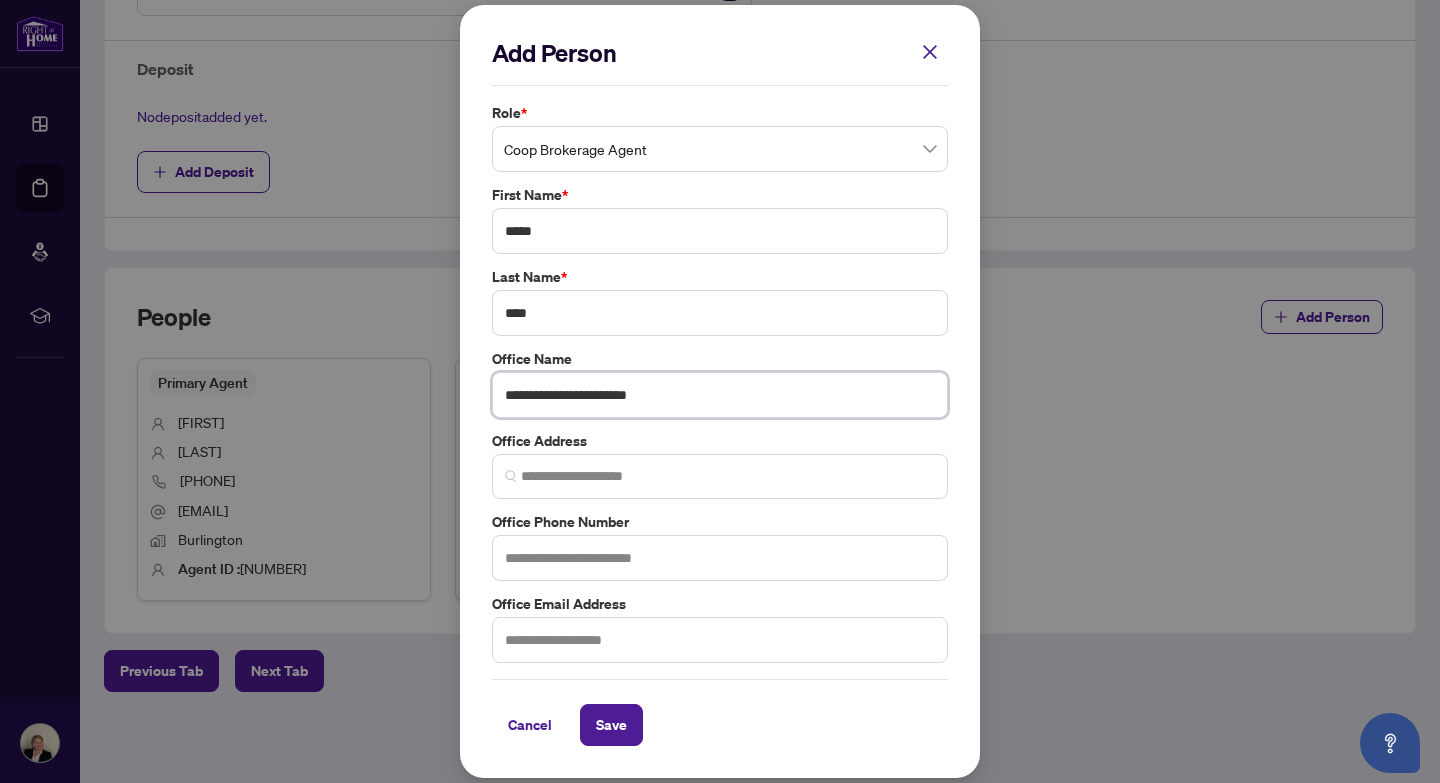 type on "**********" 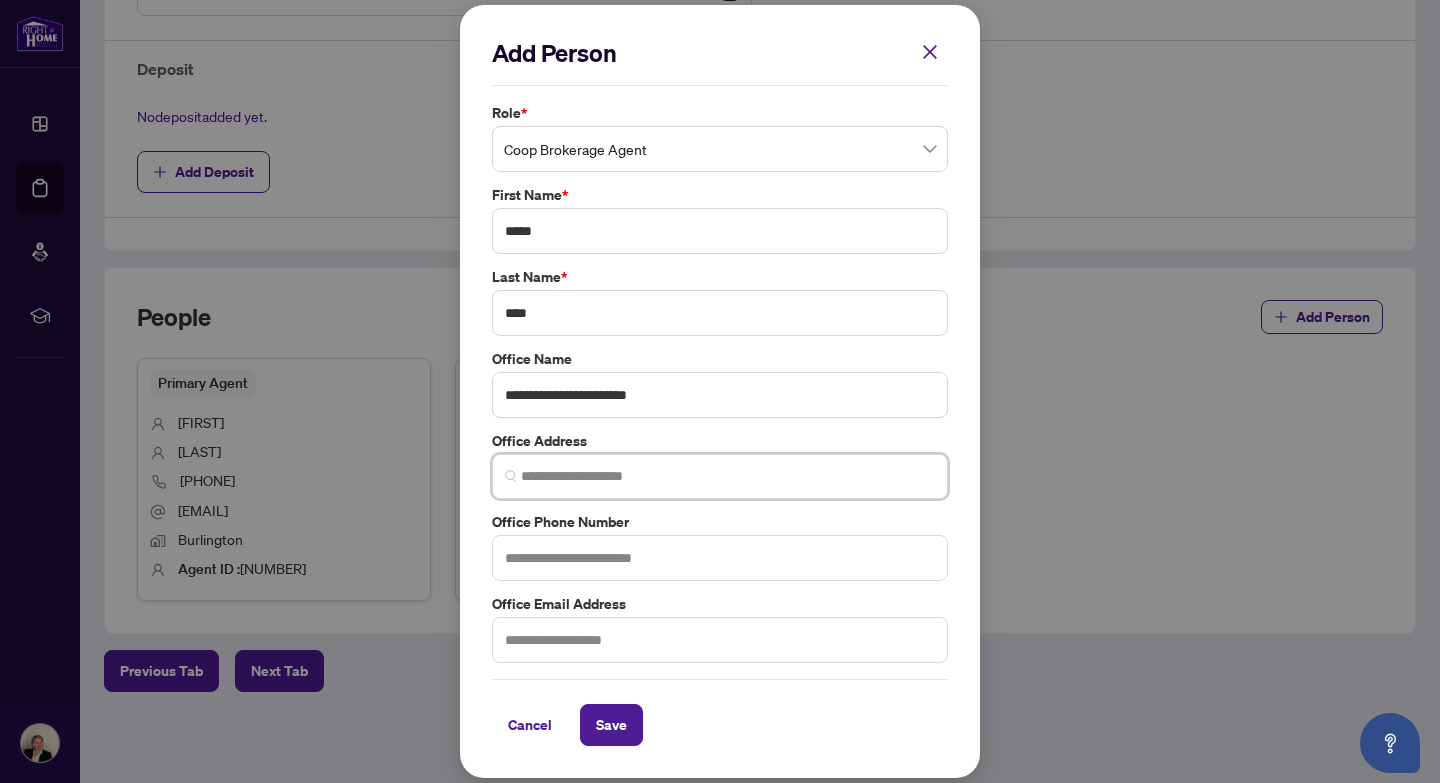 click at bounding box center [728, 476] 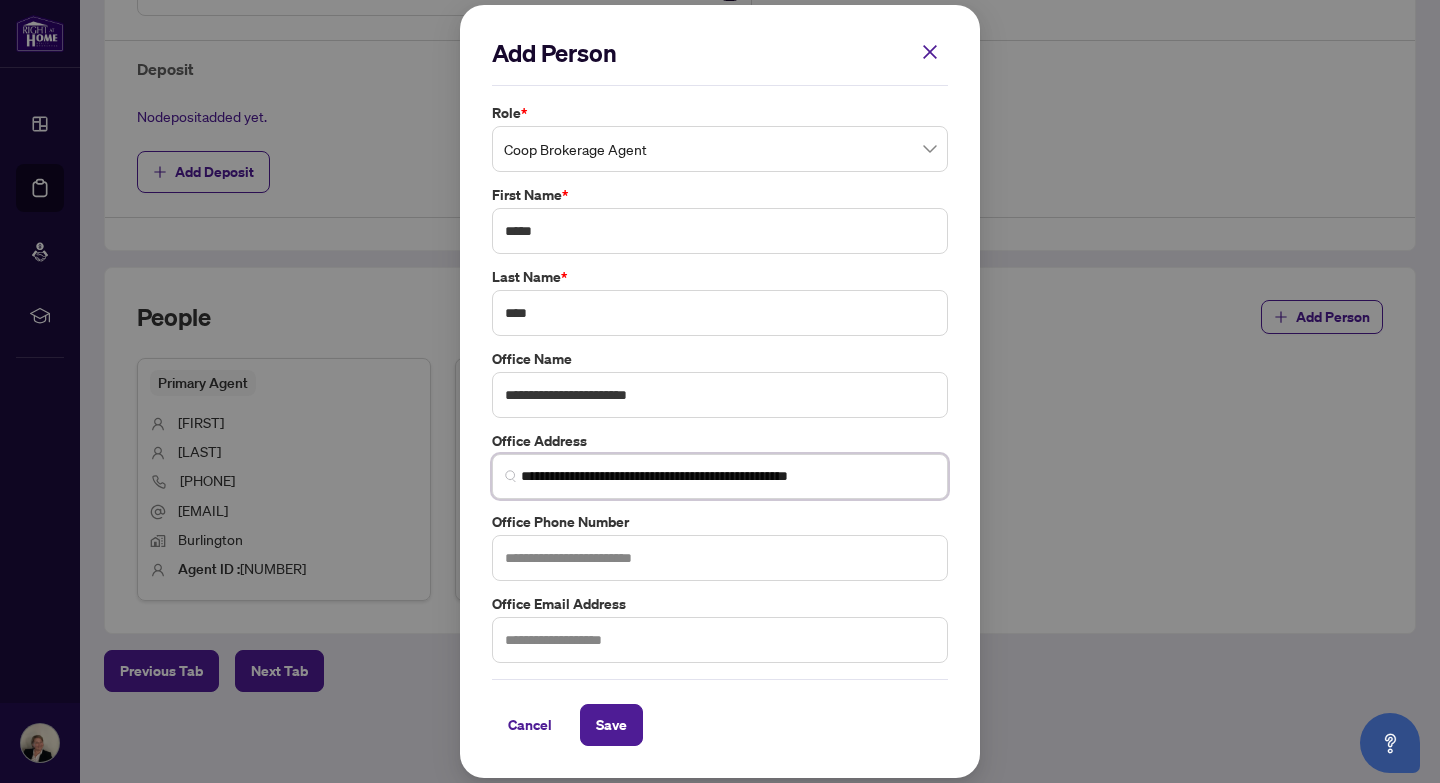 scroll, scrollTop: 0, scrollLeft: 8, axis: horizontal 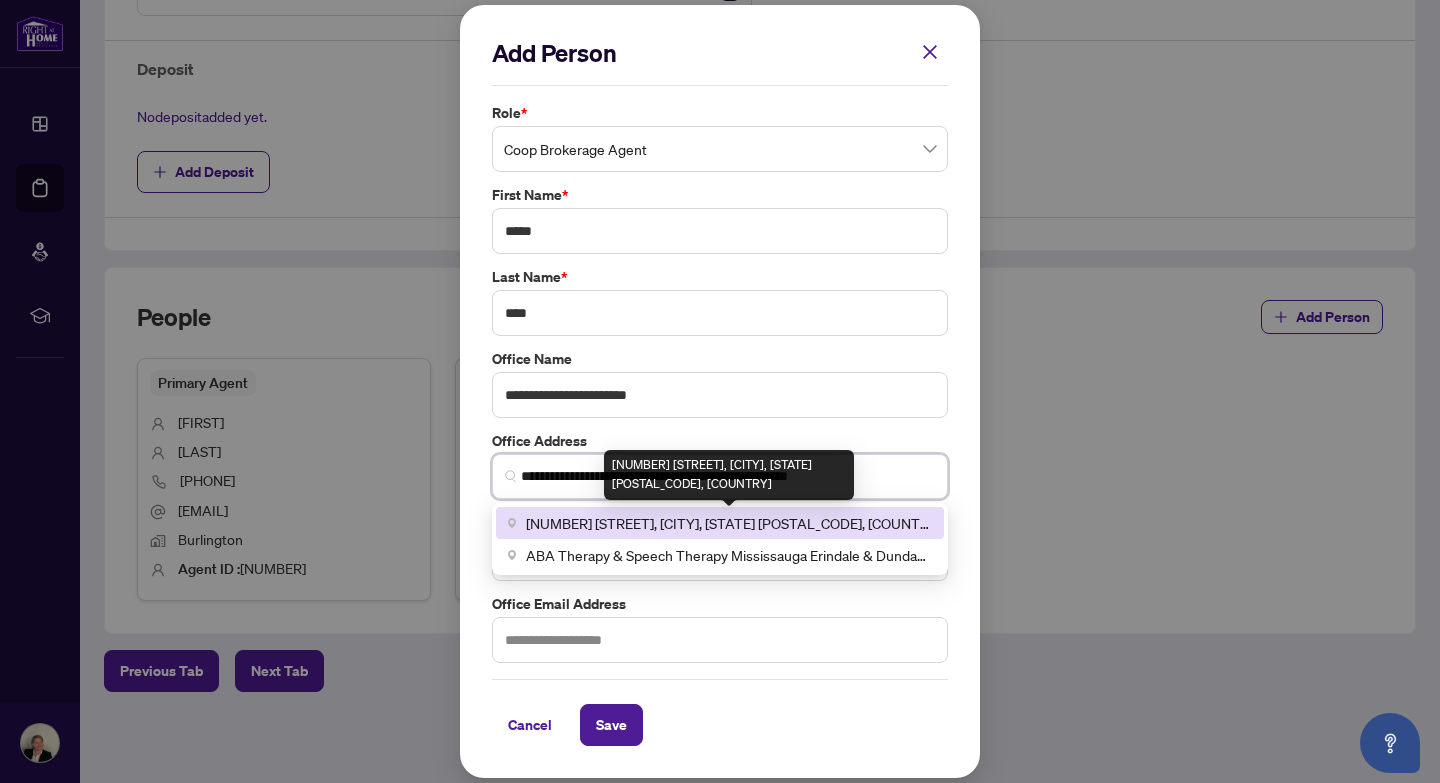 click on "[NUMBER] [STREET], [CITY], [STATE] [POSTAL_CODE], [COUNTRY]" at bounding box center (729, 523) 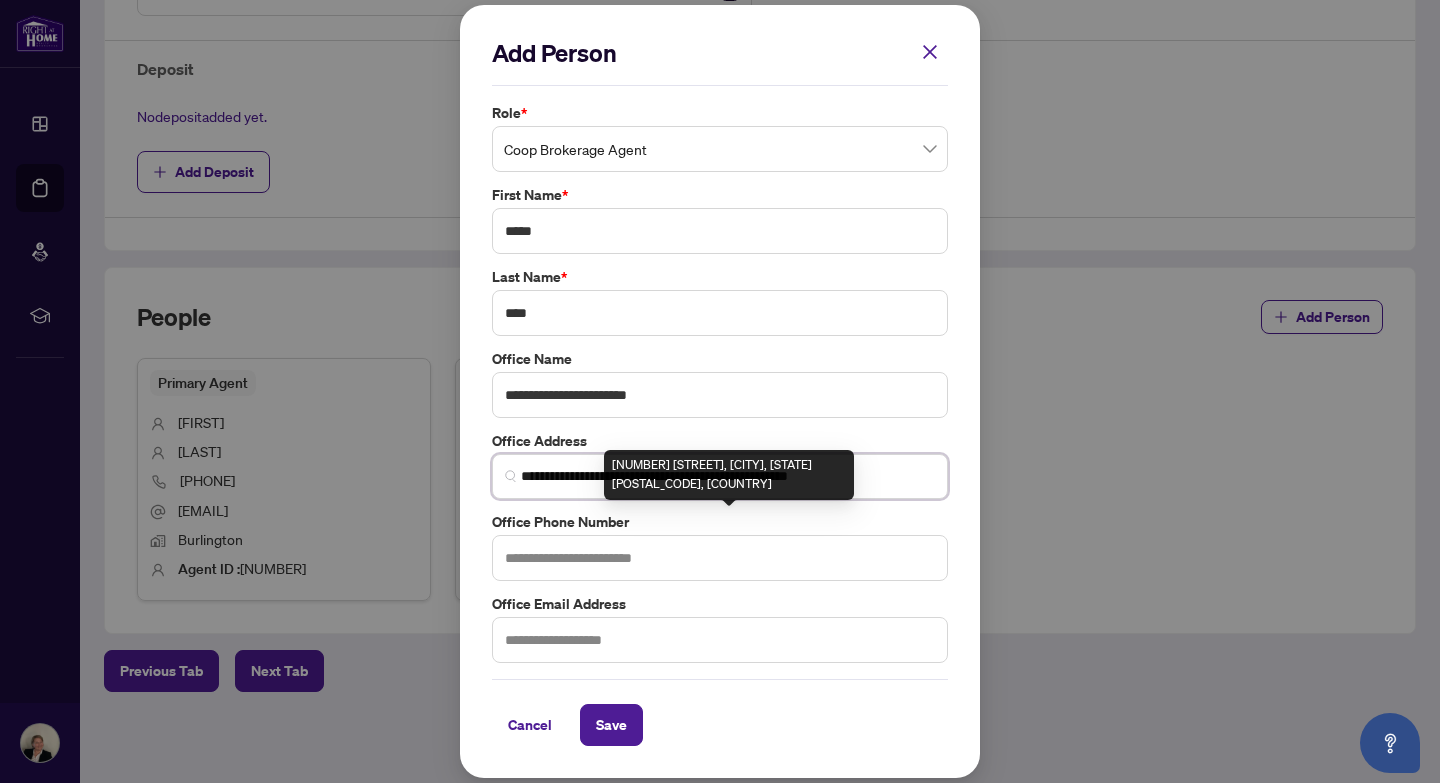 type on "**********" 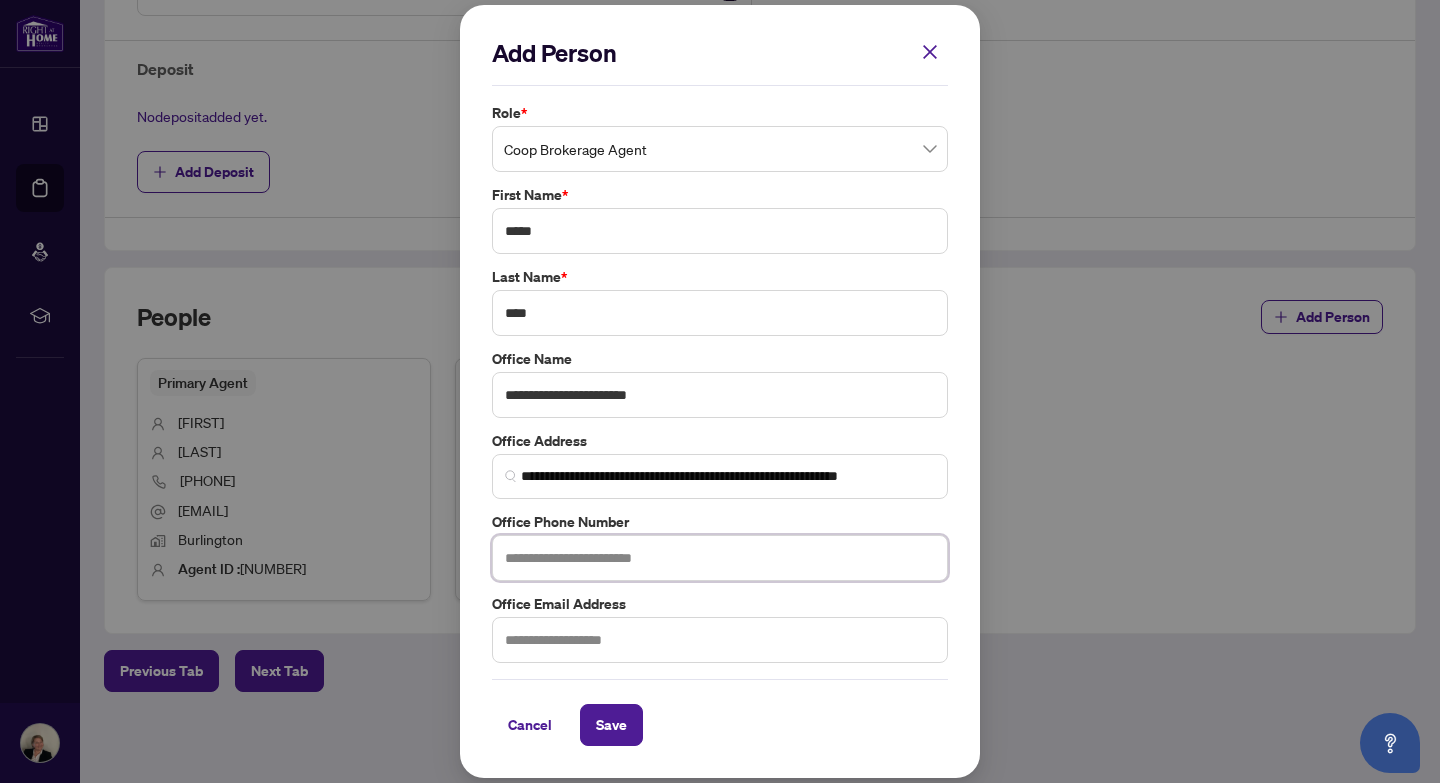 click at bounding box center [720, 558] 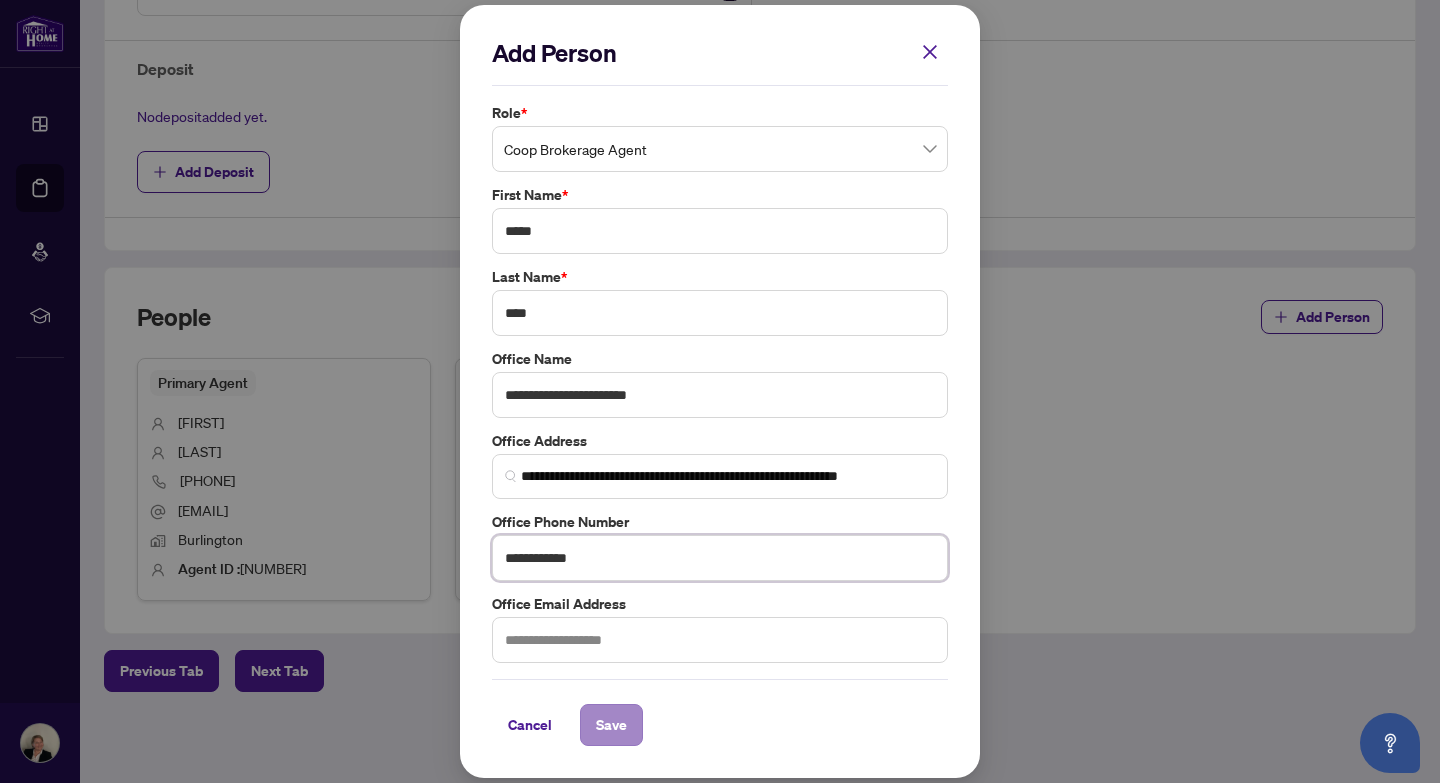 type on "**********" 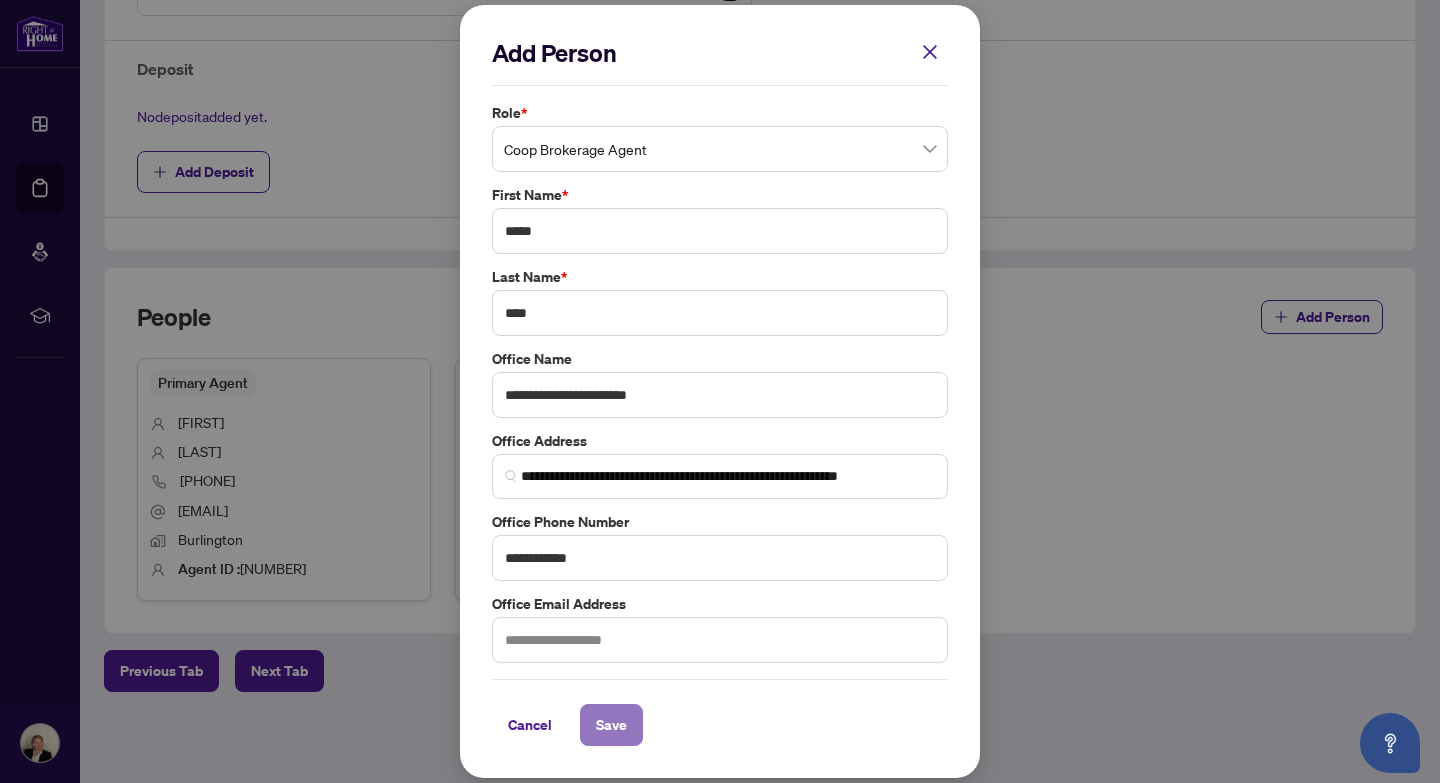 click on "Save" at bounding box center [611, 725] 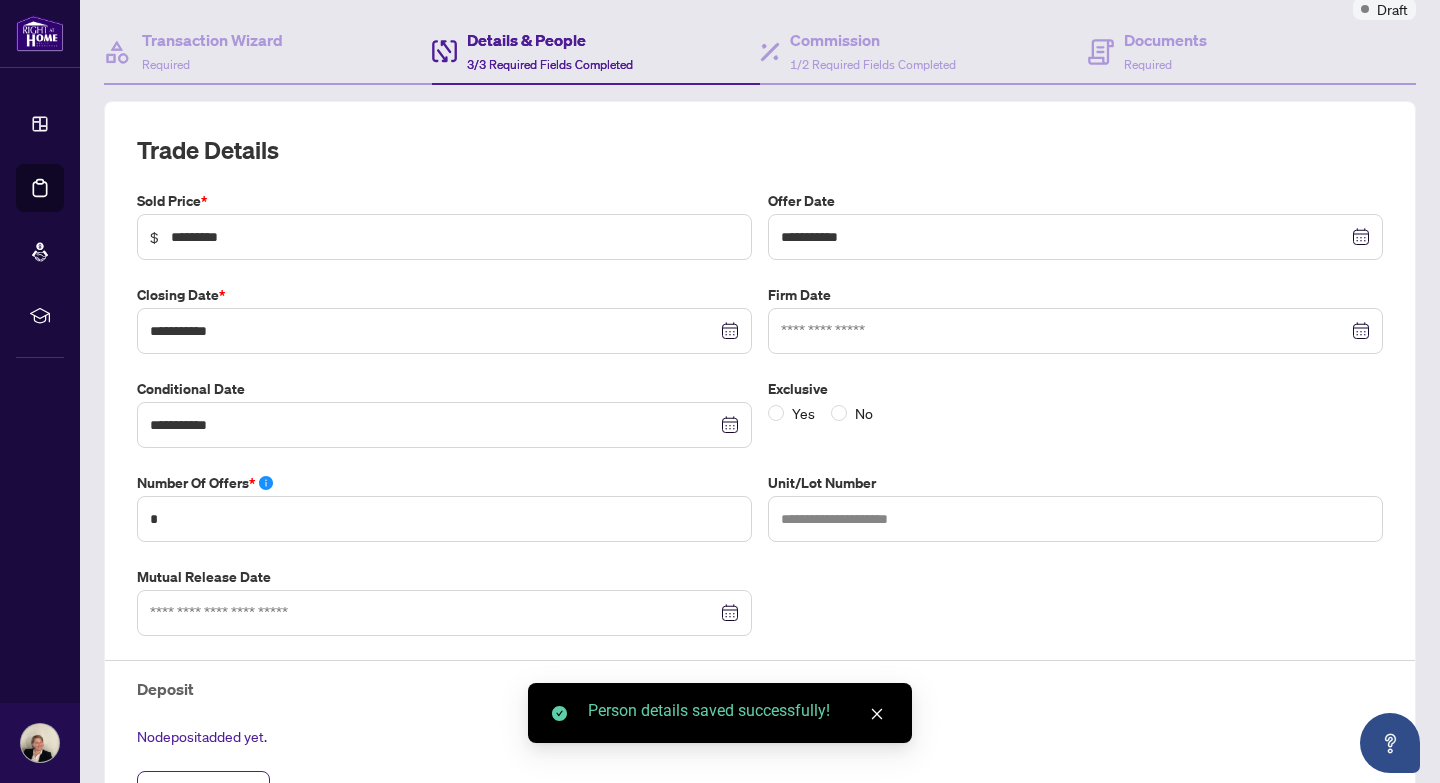 scroll, scrollTop: 148, scrollLeft: 0, axis: vertical 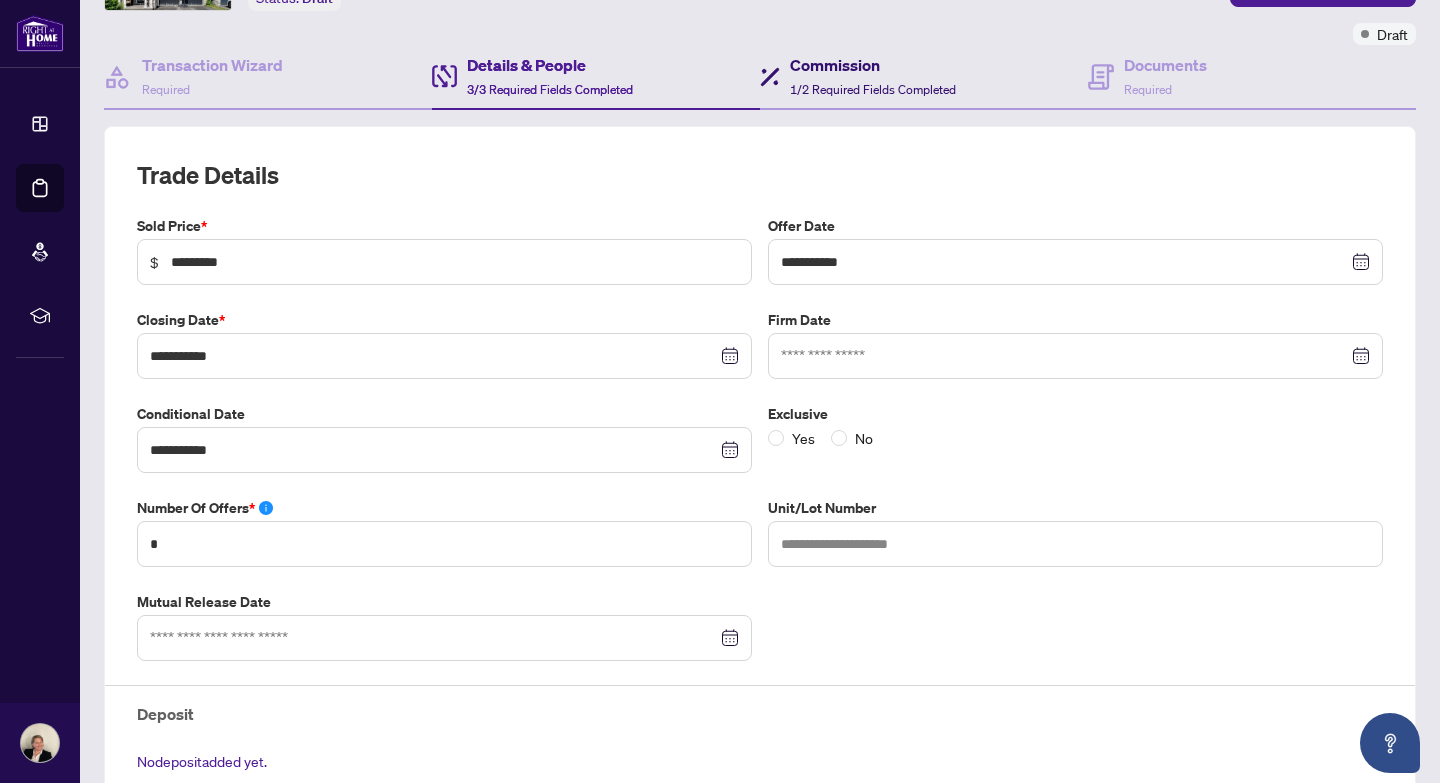 click on "1/2 Required Fields Completed" at bounding box center [873, 89] 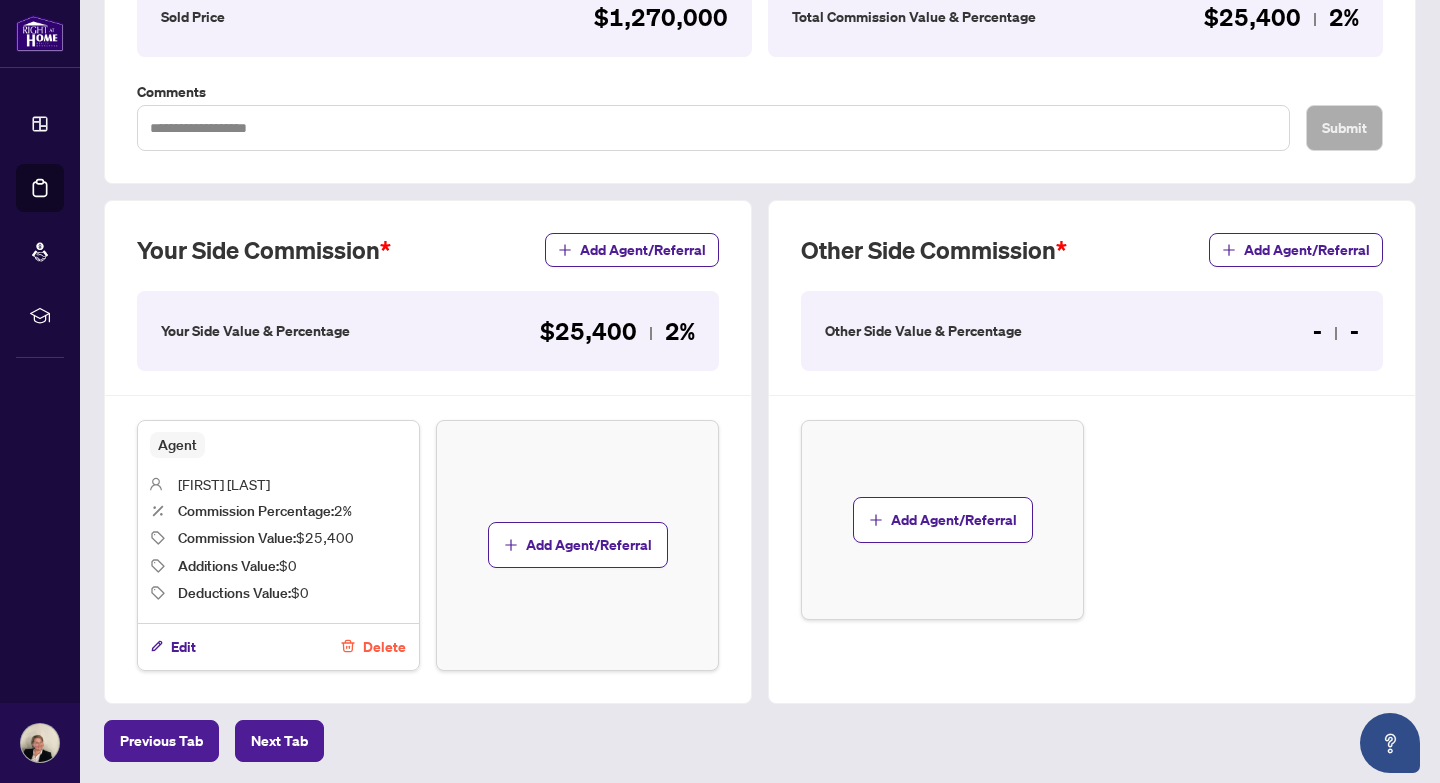 scroll, scrollTop: 413, scrollLeft: 0, axis: vertical 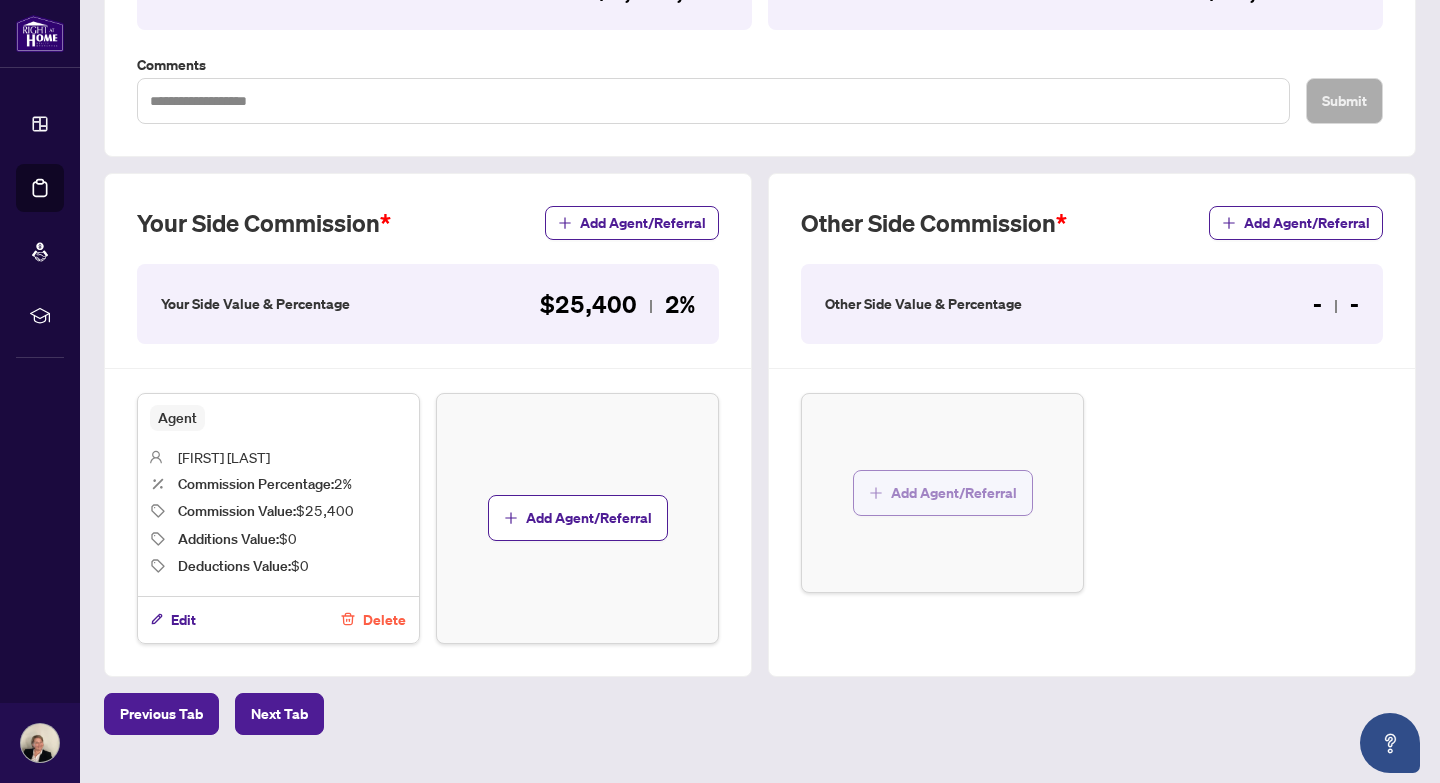 click on "Add Agent/Referral" at bounding box center (954, 493) 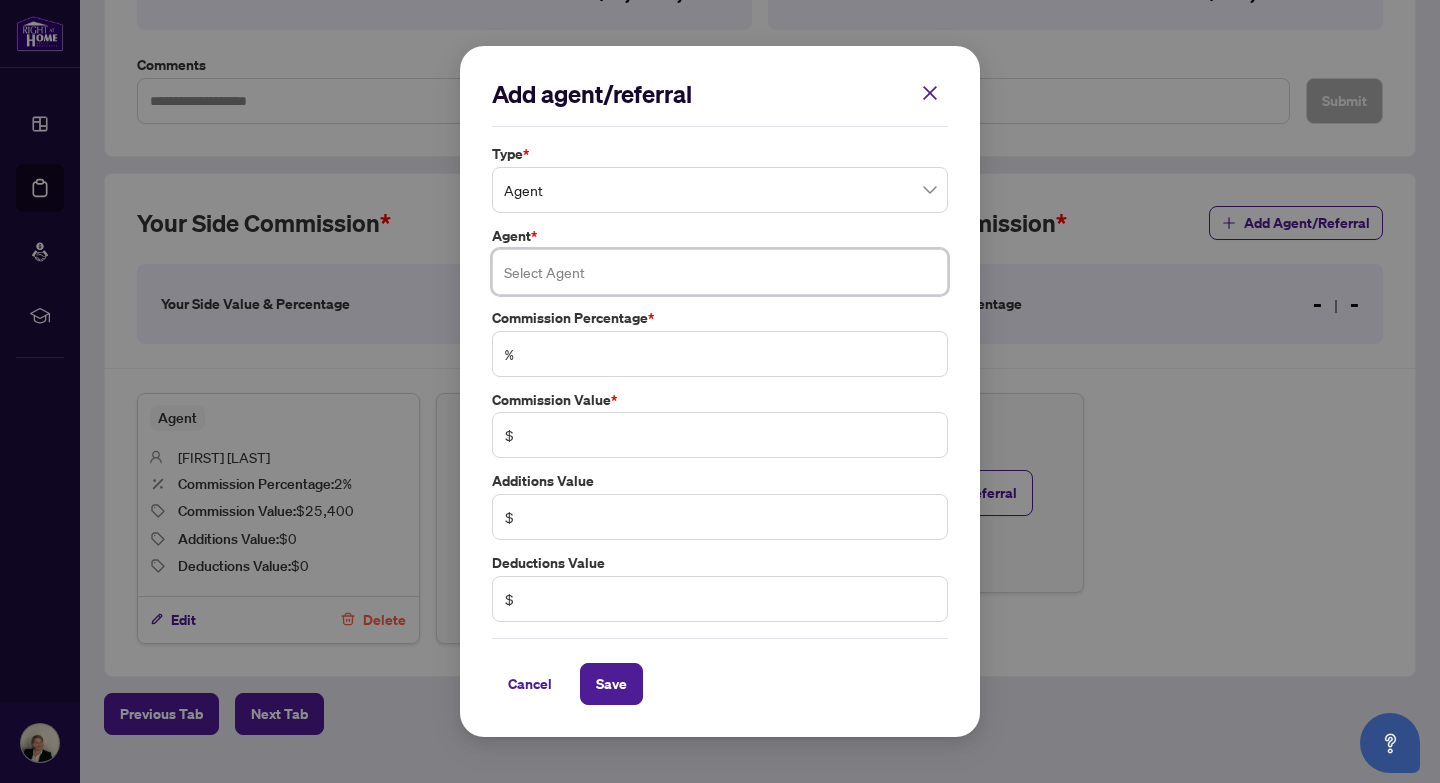 click at bounding box center [720, 272] 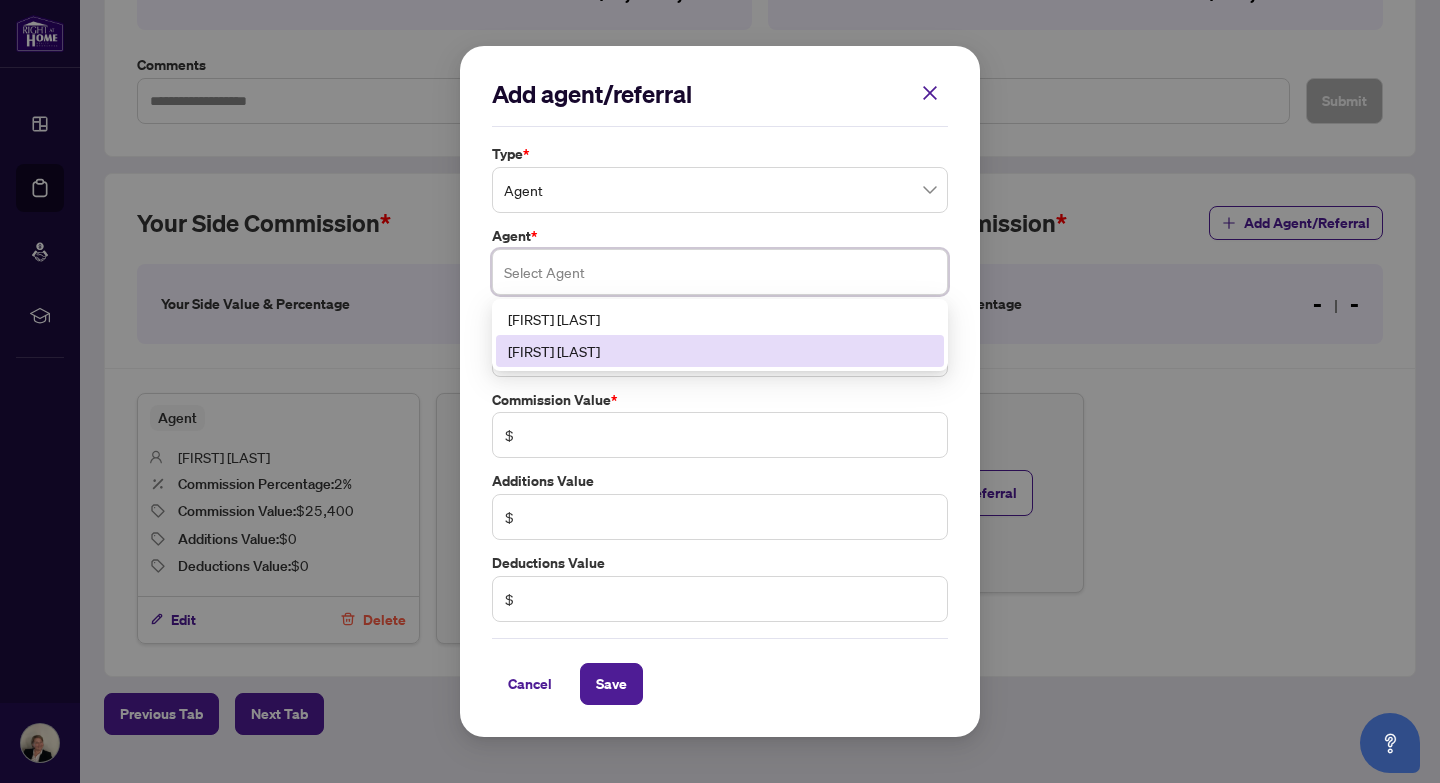 click on "Type * Agent Agent * Select Agent [NUMBER] [FIRST] [LAST] [FIRST] [LAST] Commission Percentage * % Commission Value * $ Additions Value $ Deductions Value $" at bounding box center [720, 383] 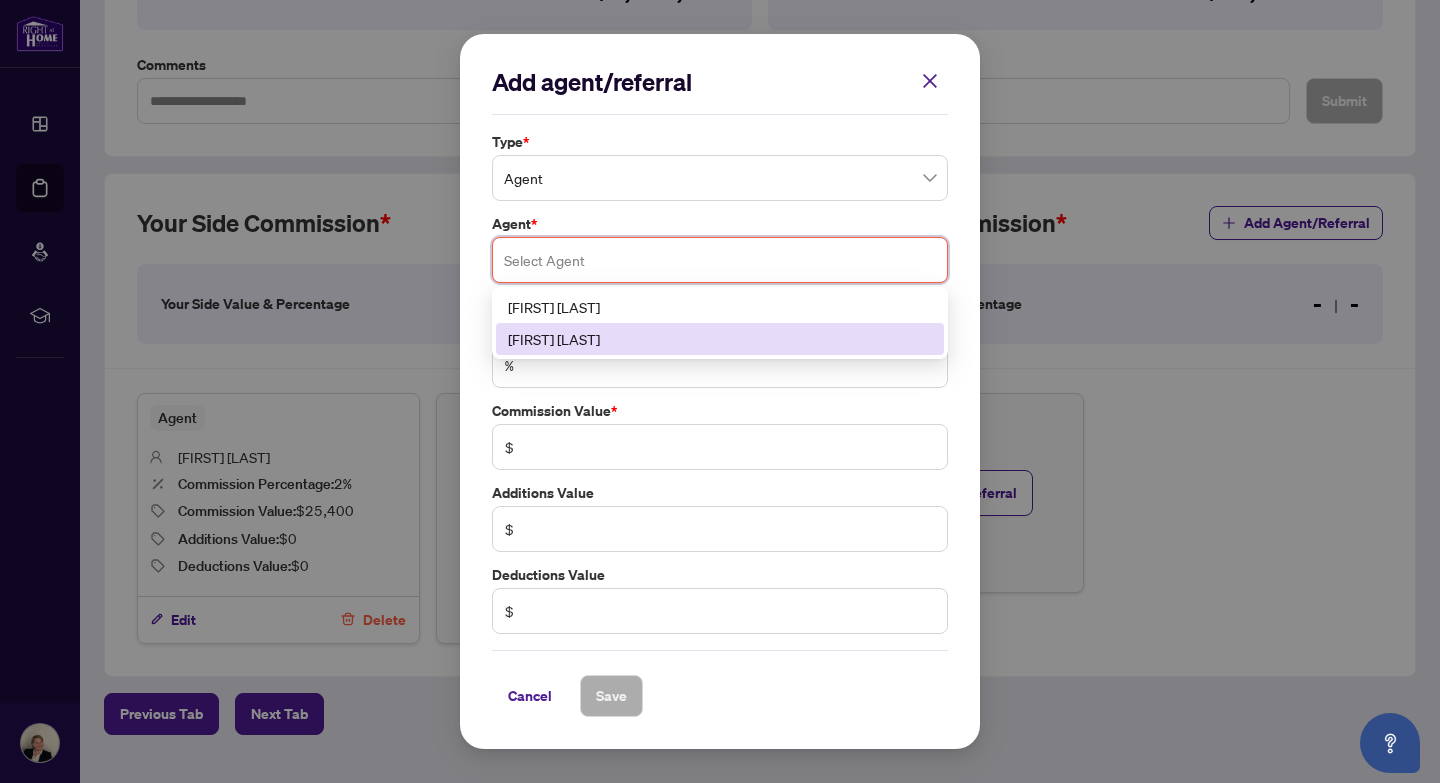 click on "[FIRST] [LAST]" at bounding box center [720, 339] 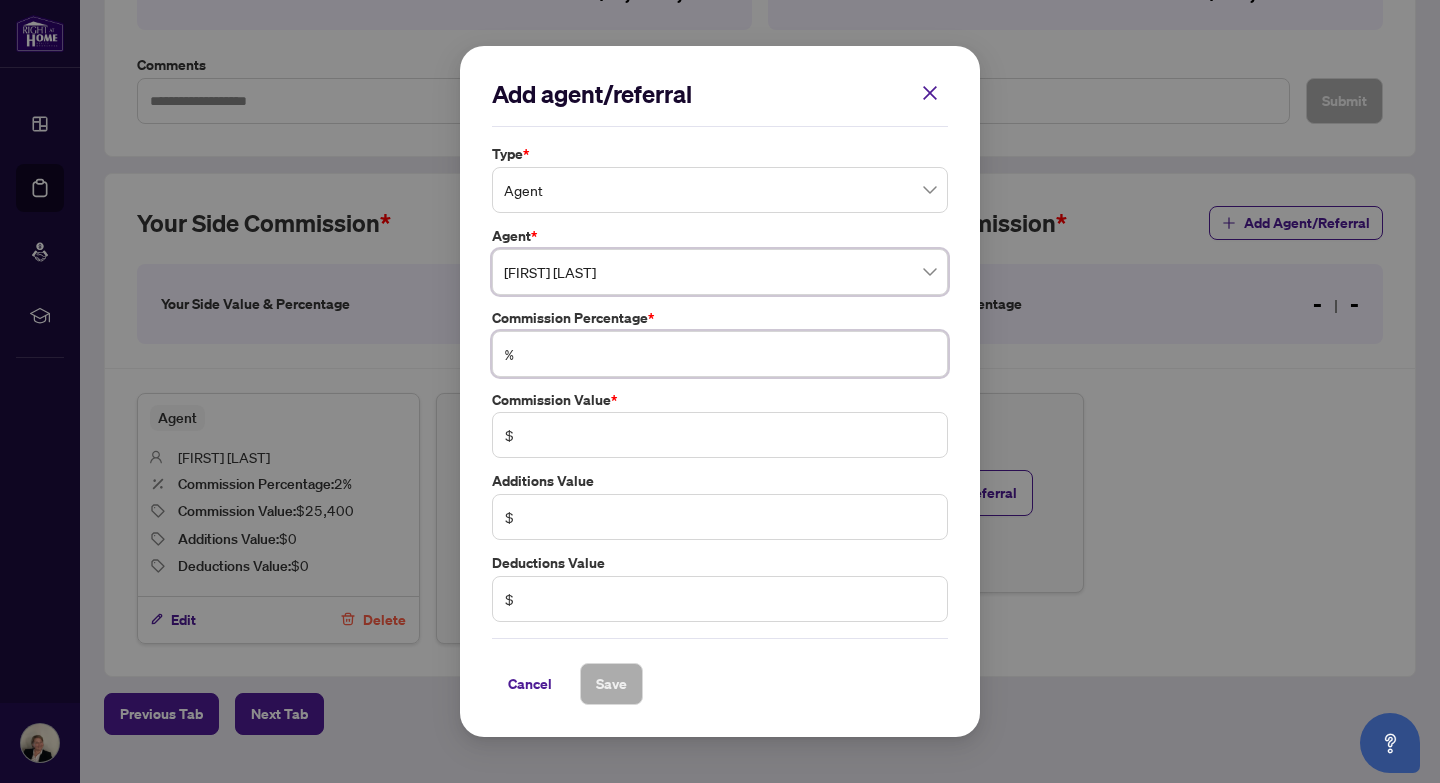 click at bounding box center [730, 354] 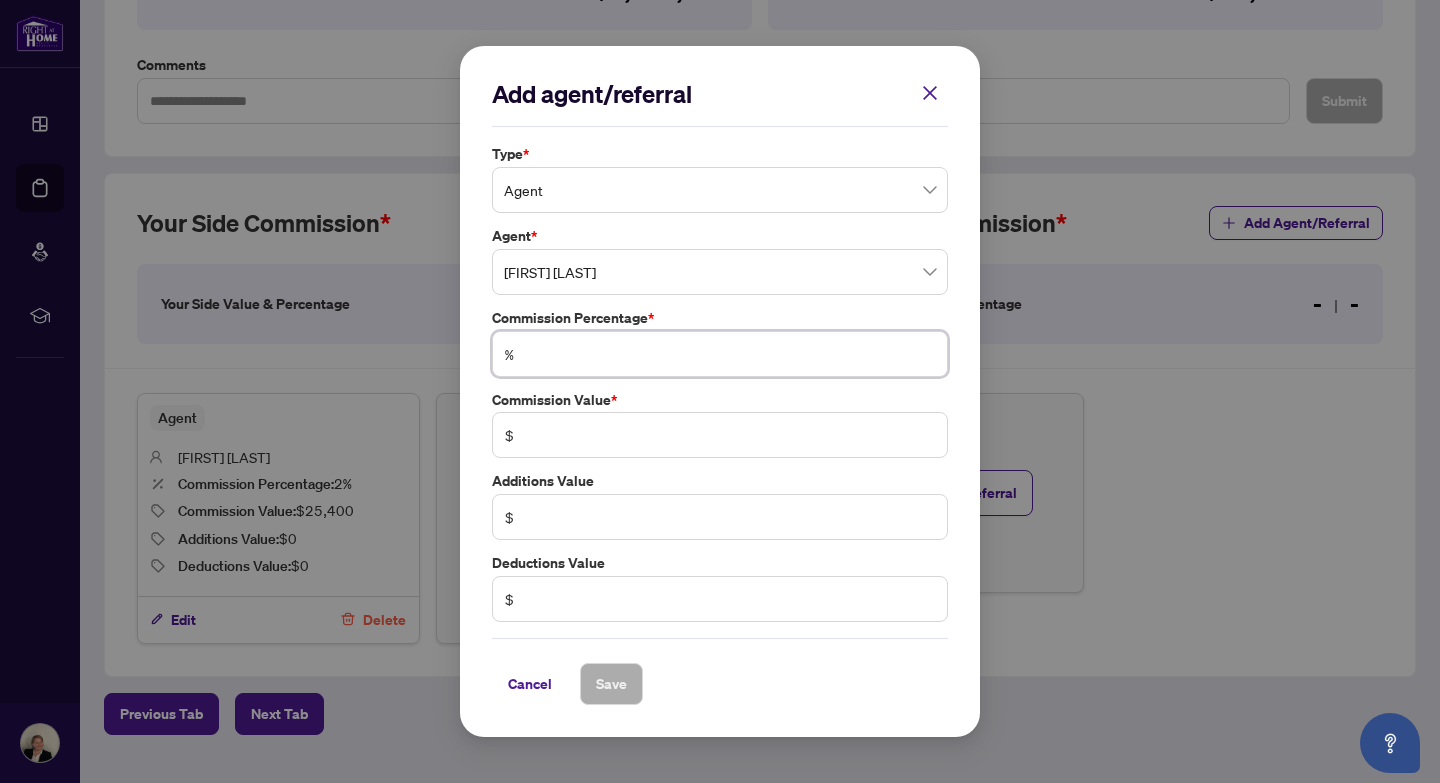 type on "*" 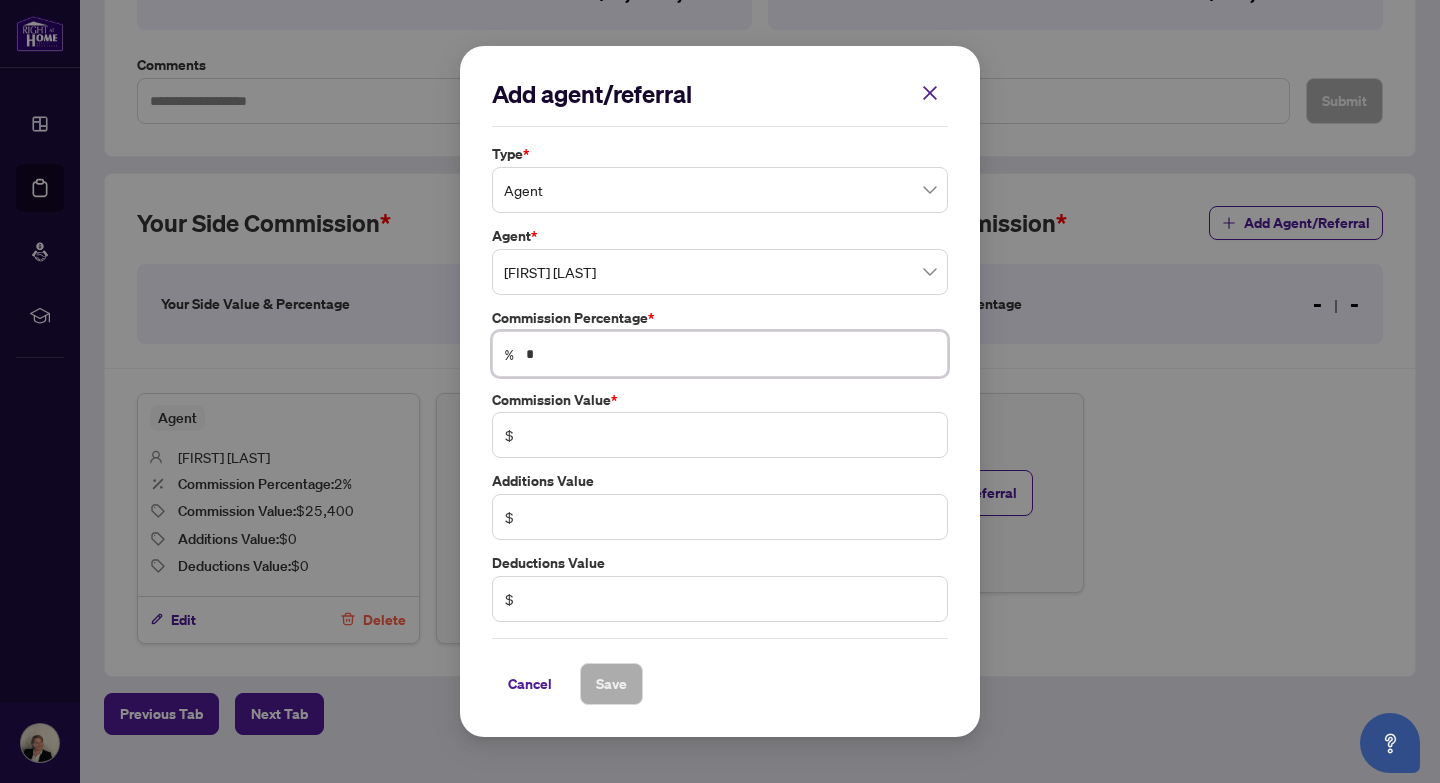 type on "******" 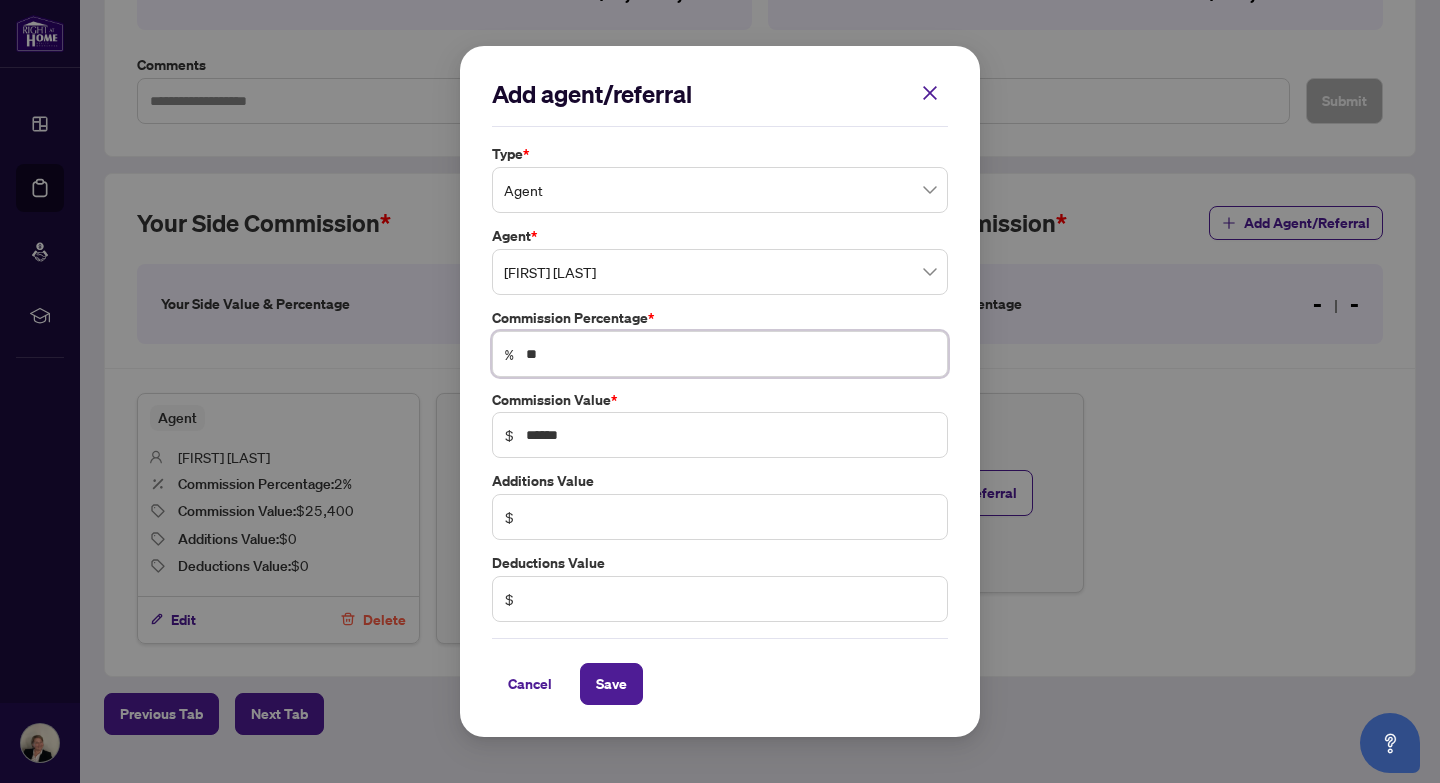 type on "***" 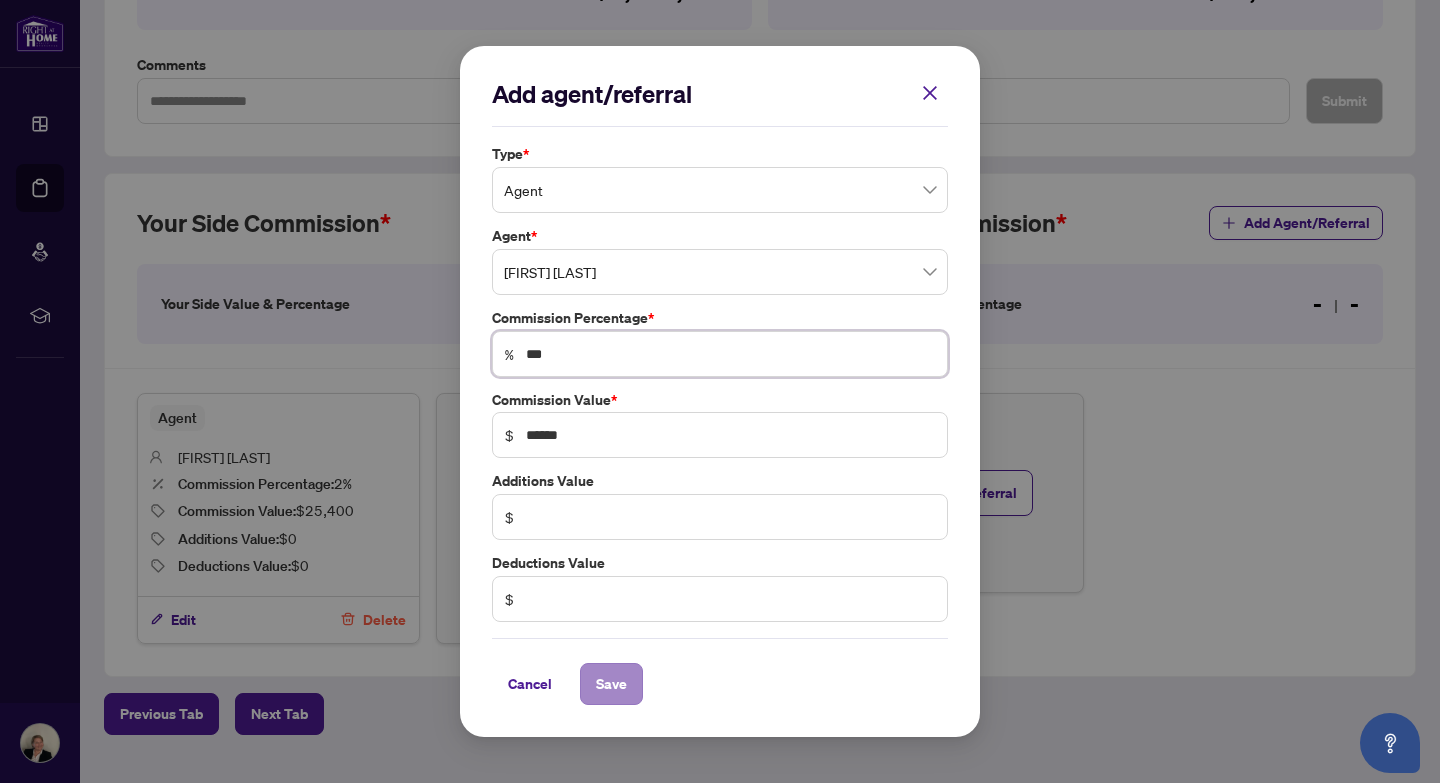 type on "***" 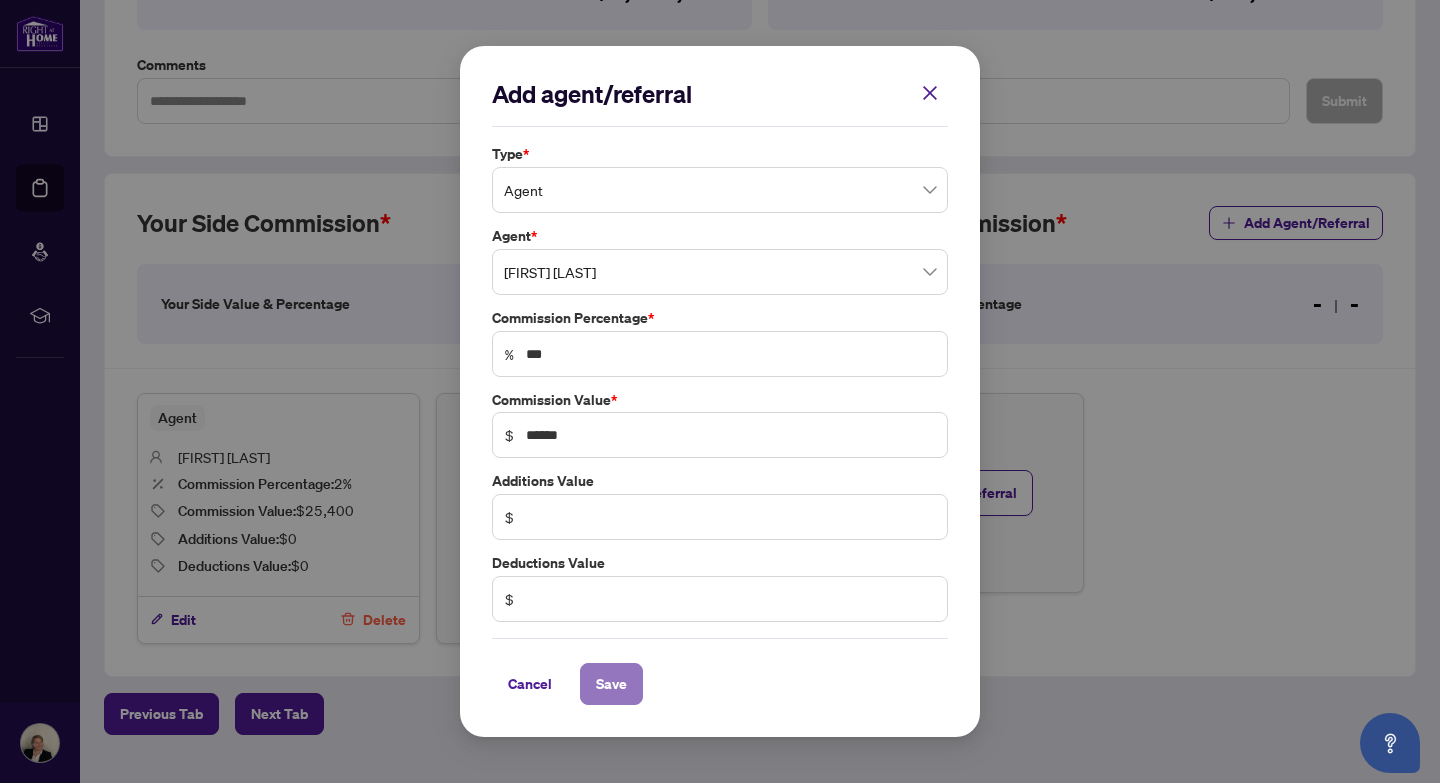 click on "Save" at bounding box center [611, 684] 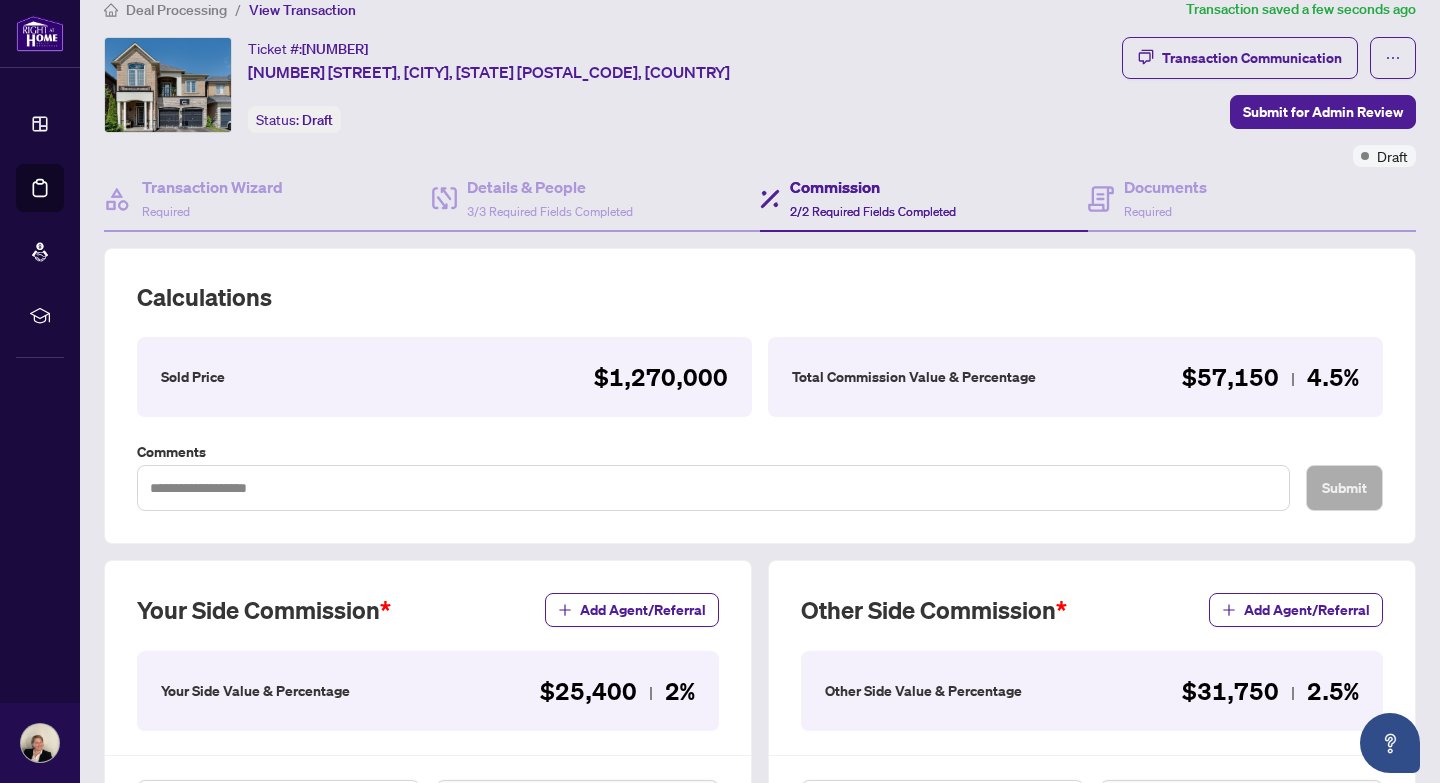 scroll, scrollTop: 0, scrollLeft: 0, axis: both 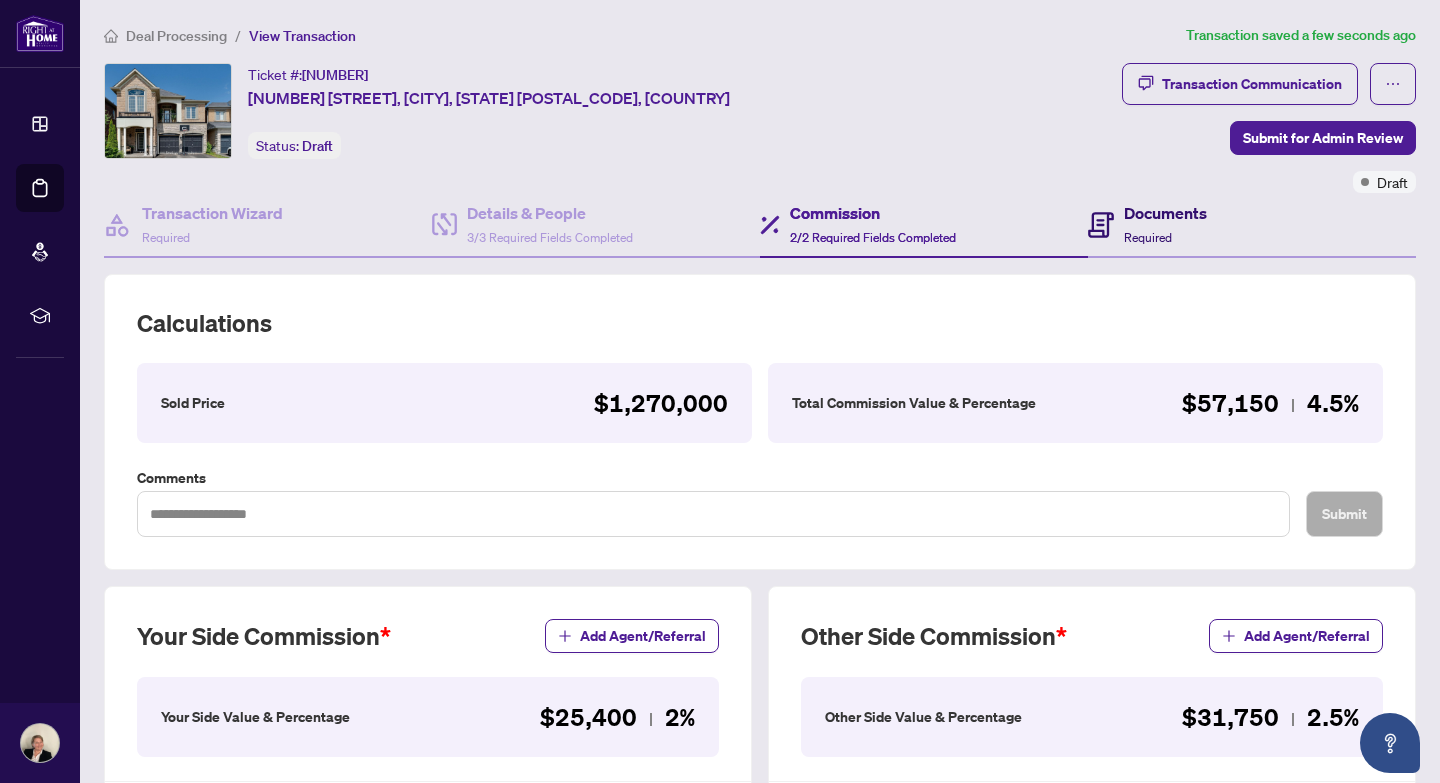 click on "Documents" at bounding box center [1165, 213] 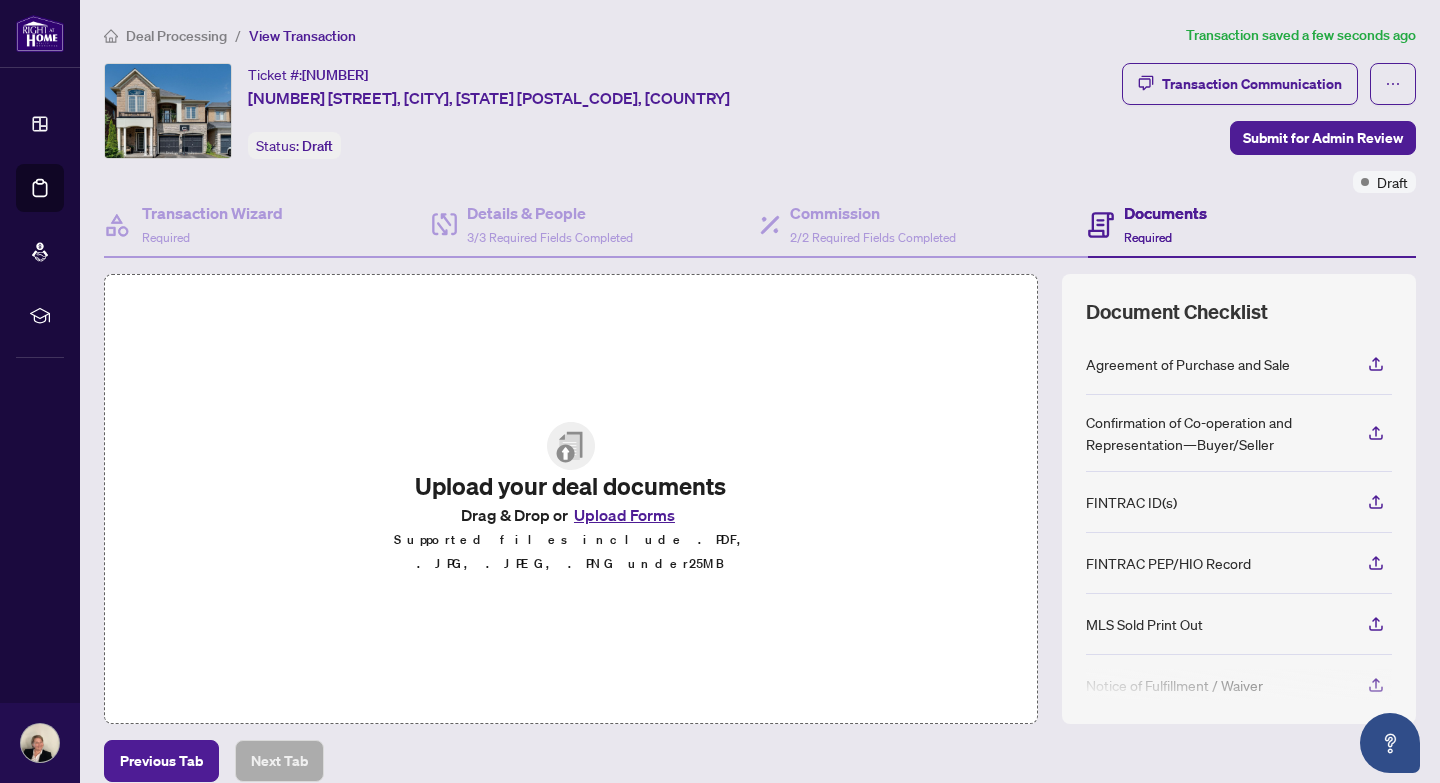 scroll, scrollTop: 91, scrollLeft: 0, axis: vertical 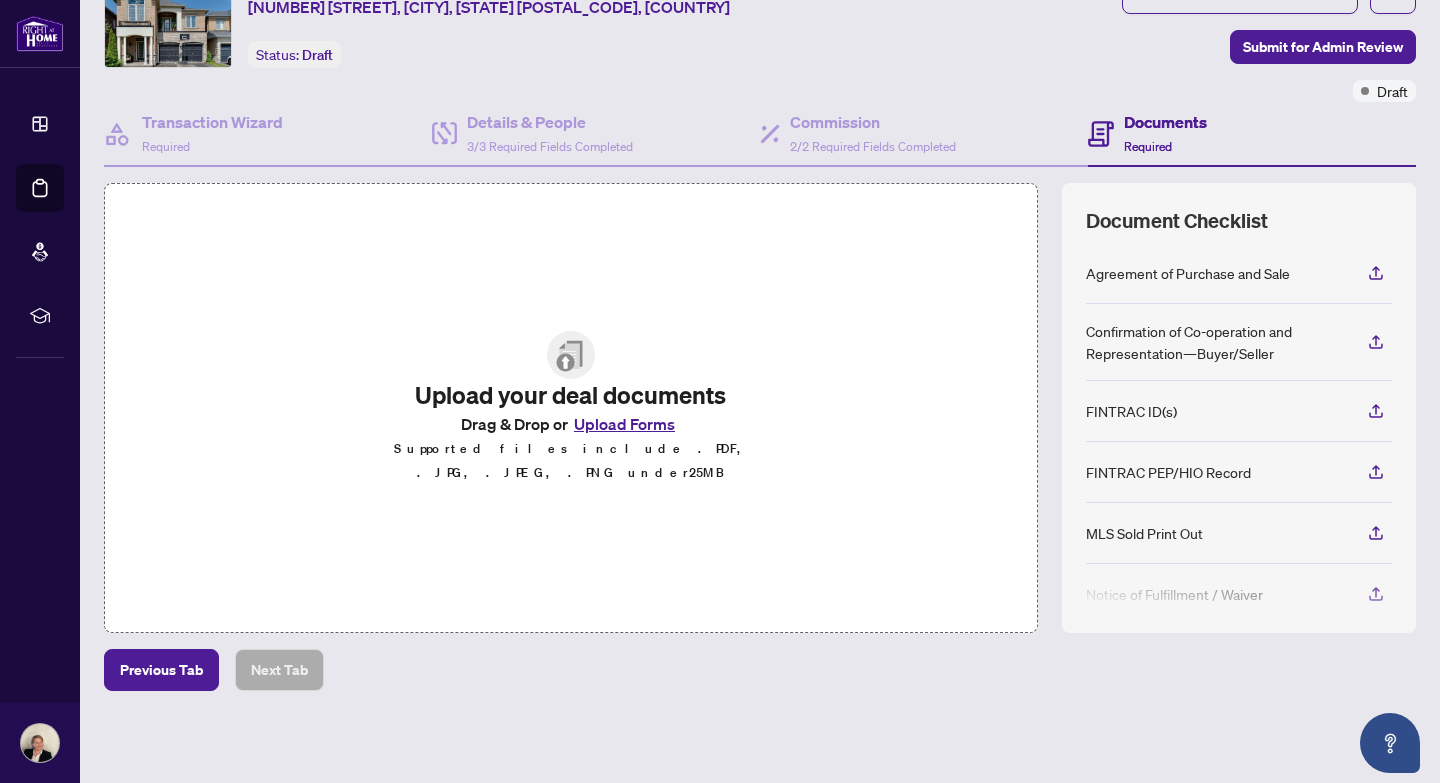 click on "Upload Forms" at bounding box center [624, 424] 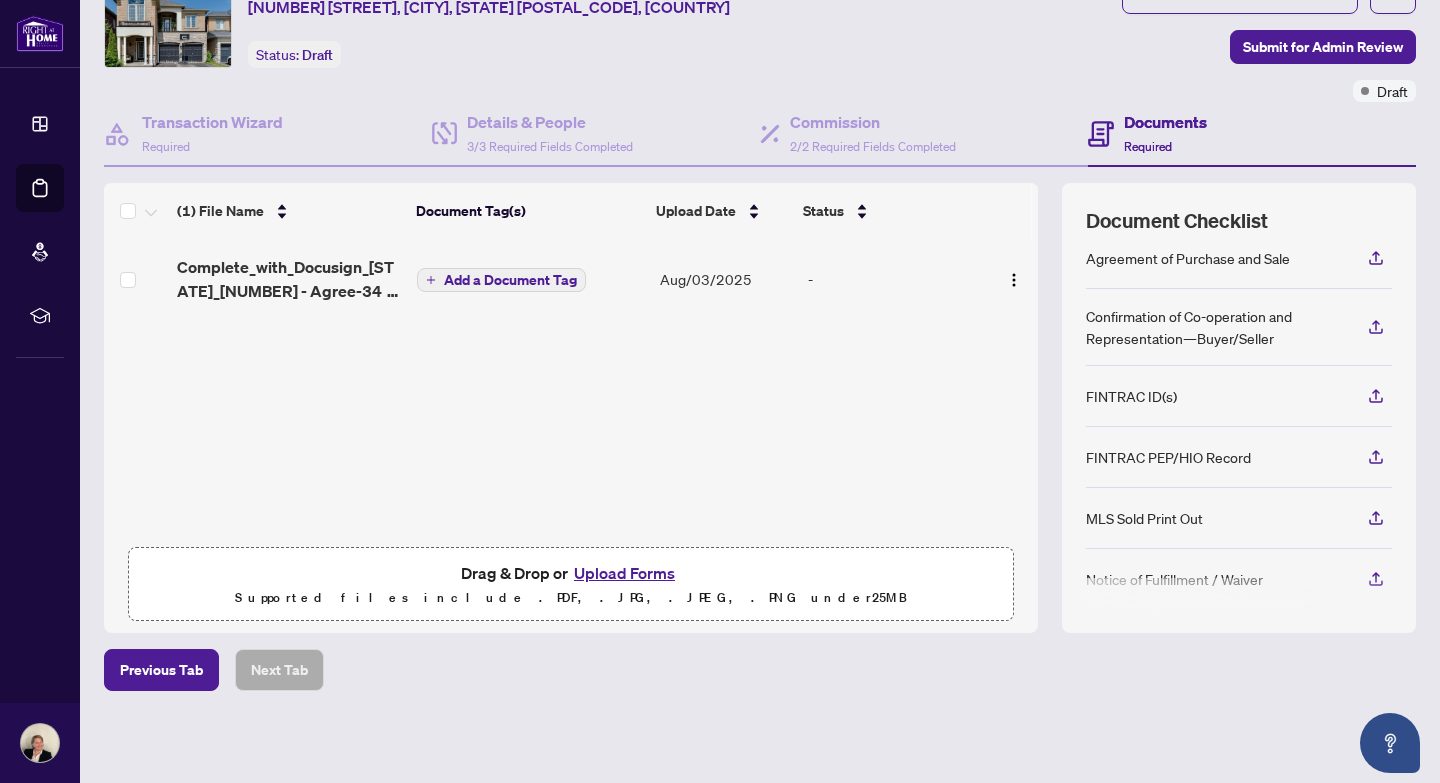 scroll, scrollTop: 0, scrollLeft: 0, axis: both 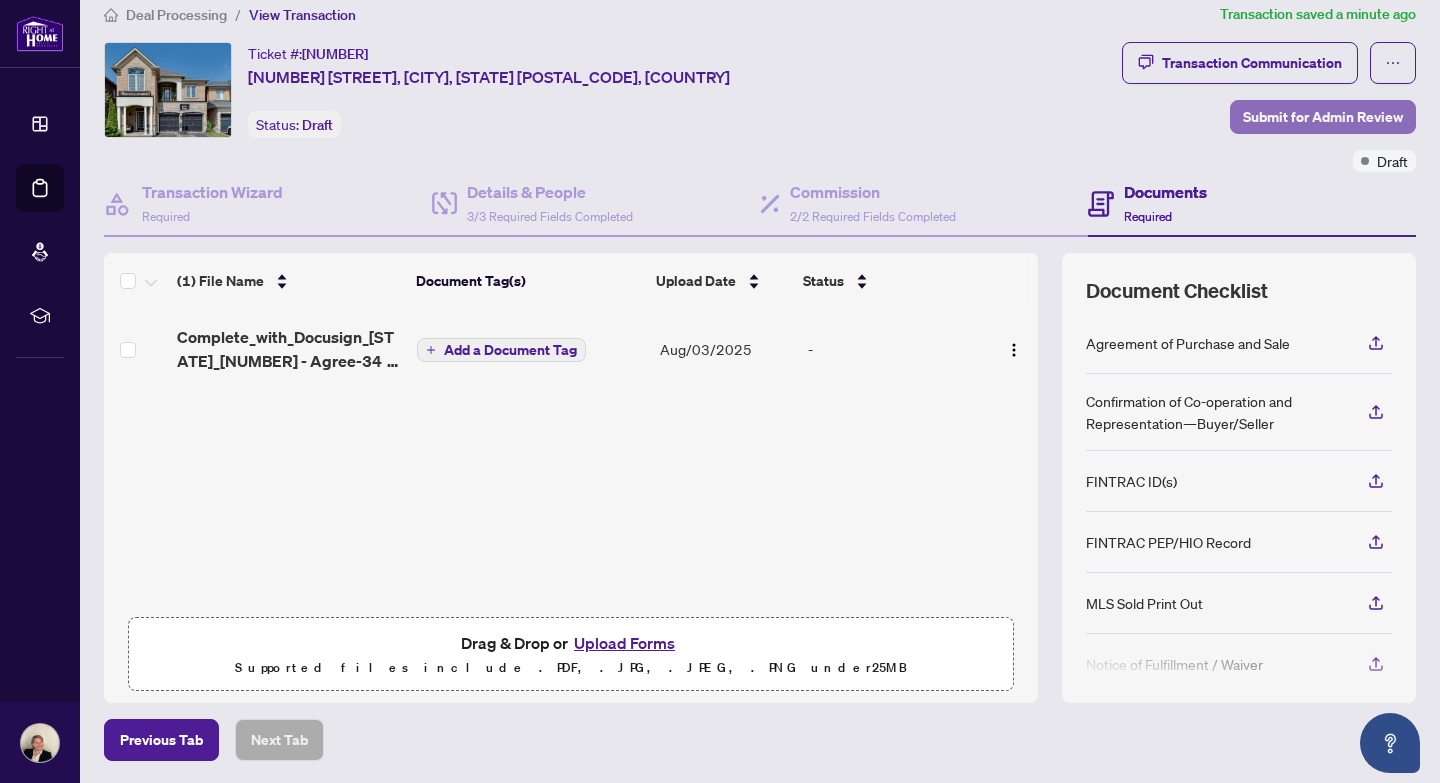 click on "Submit for Admin Review" at bounding box center (1323, 117) 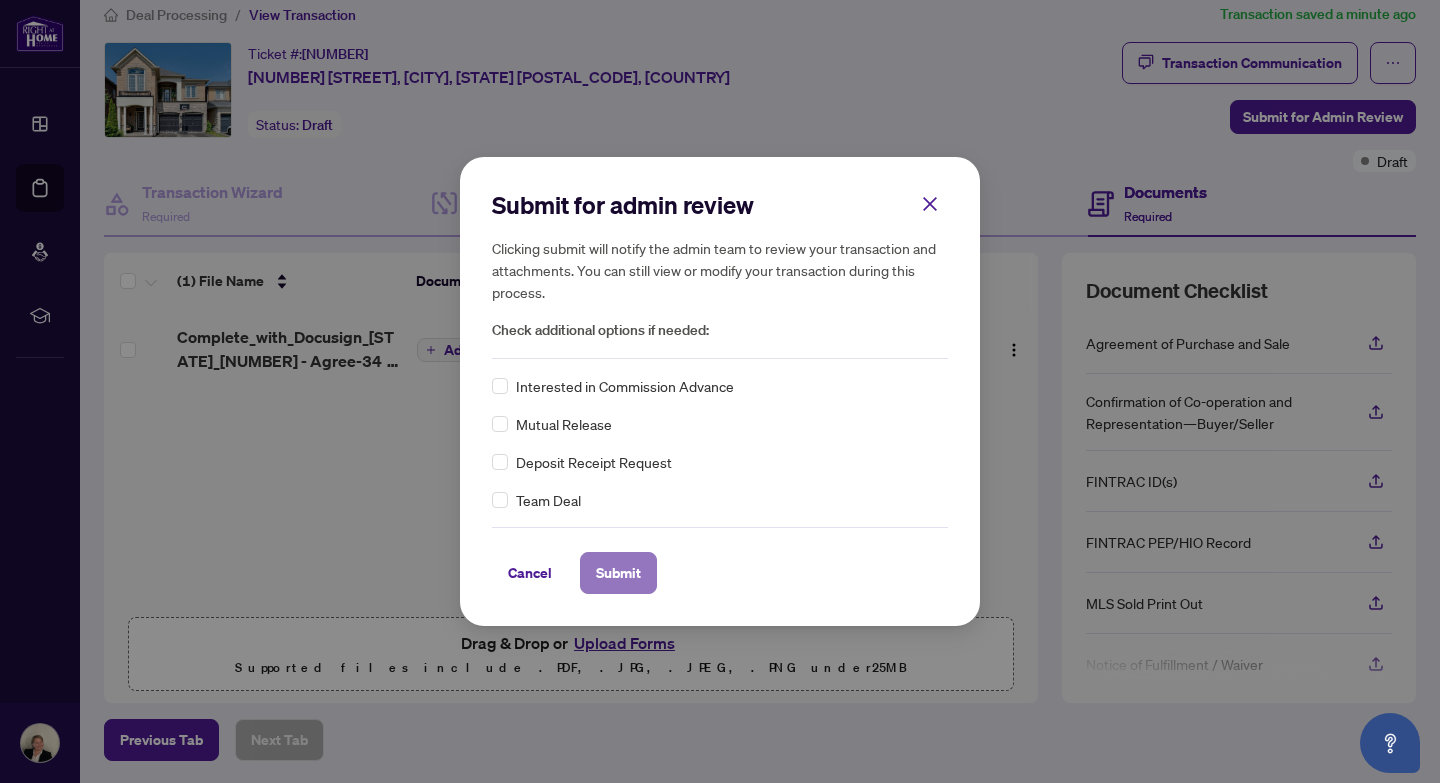 click on "Submit" at bounding box center [618, 573] 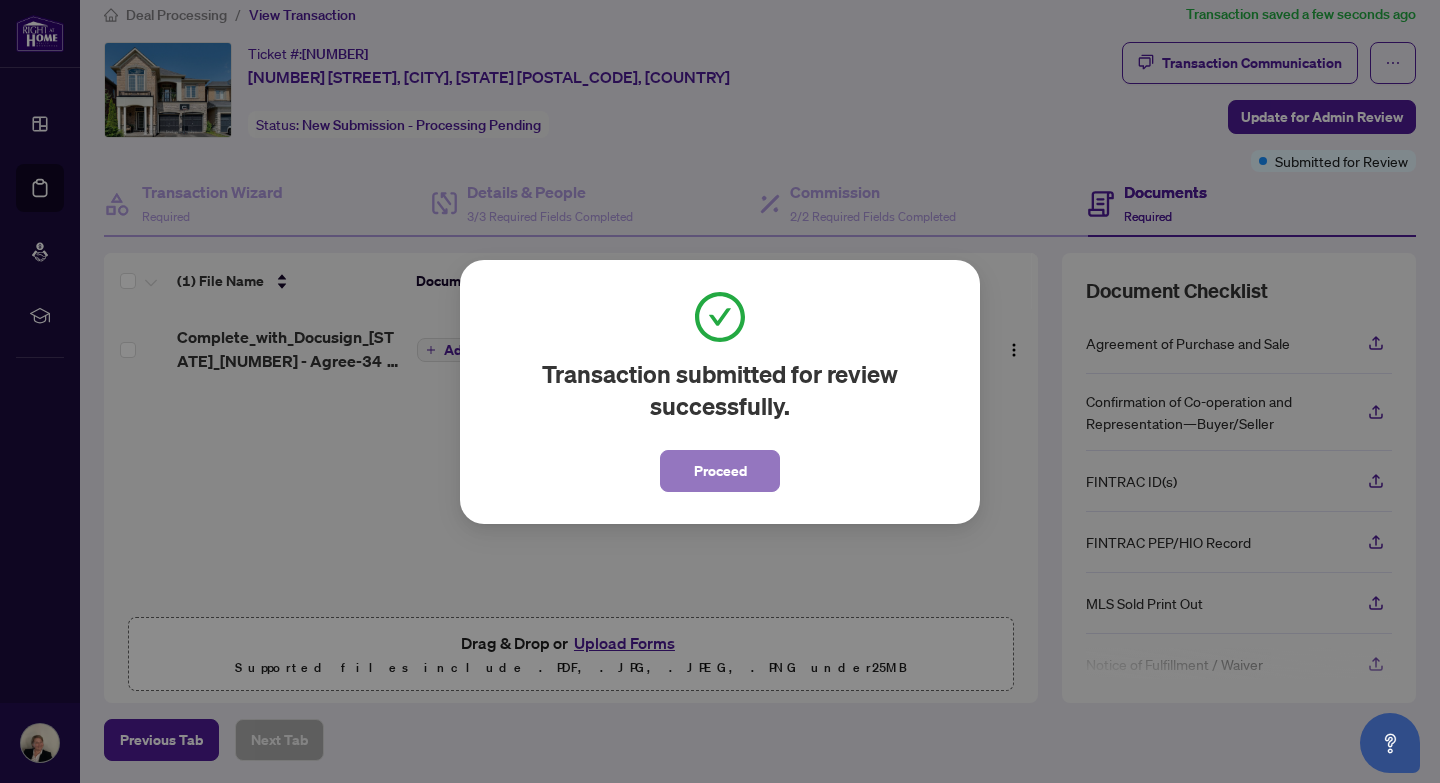 click on "Proceed" at bounding box center (720, 471) 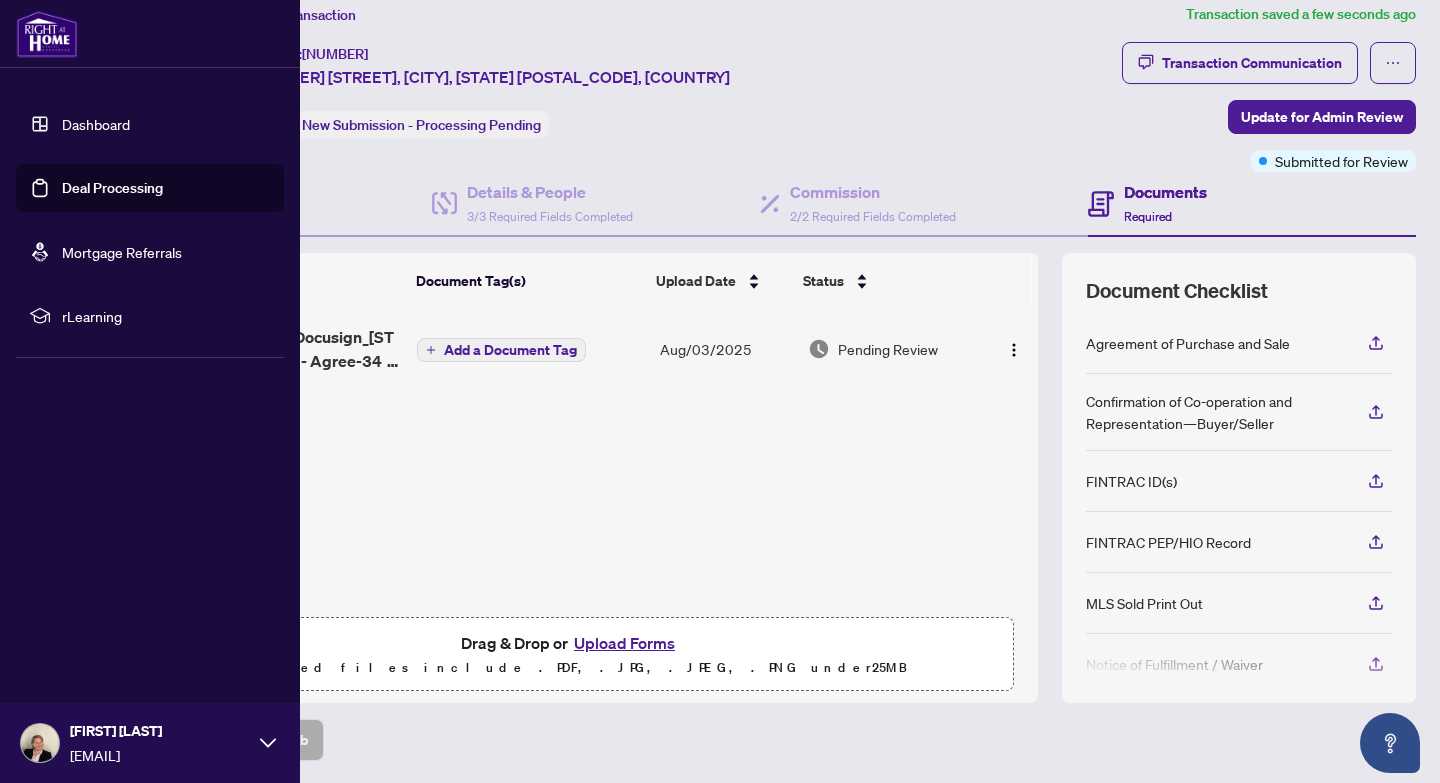click on "Deal Processing" at bounding box center [112, 188] 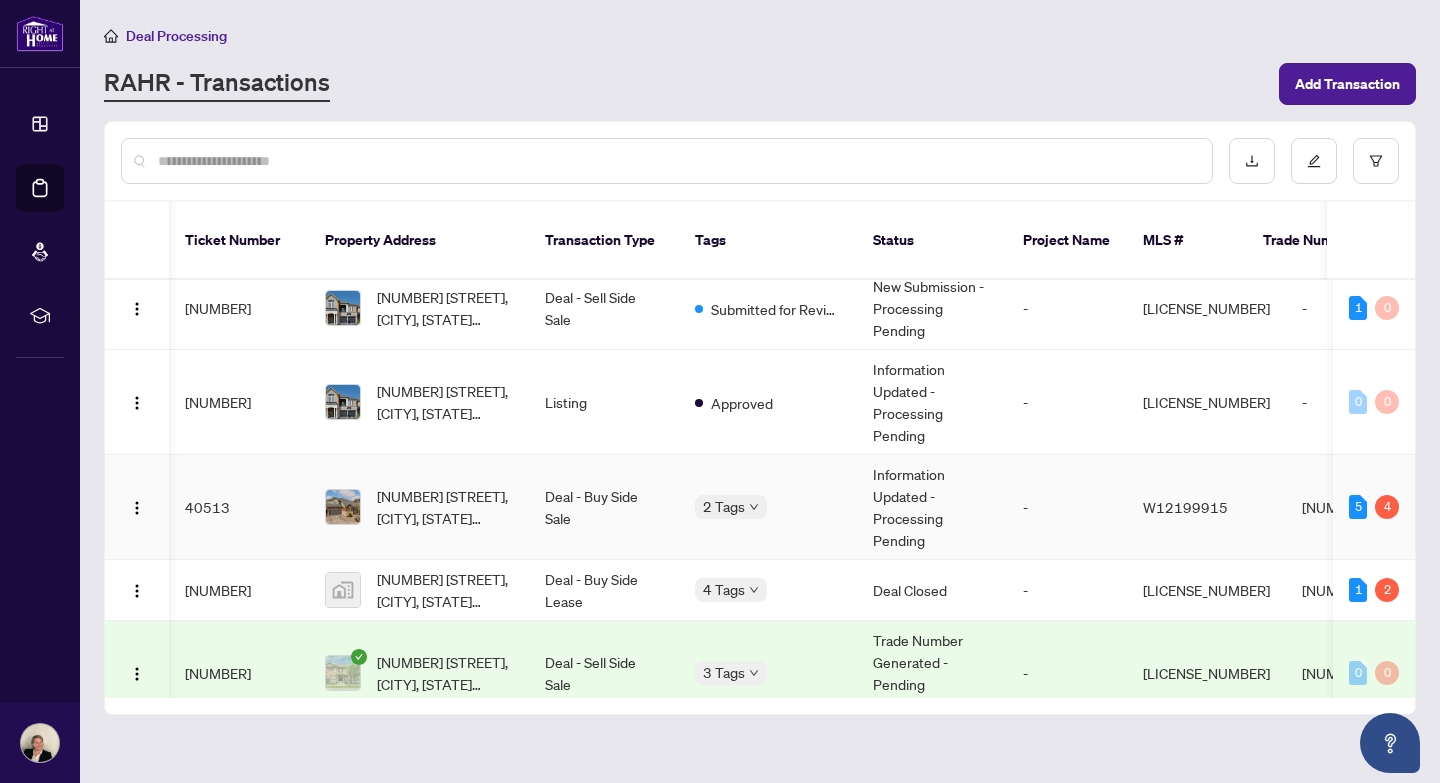 scroll, scrollTop: 13, scrollLeft: 86, axis: both 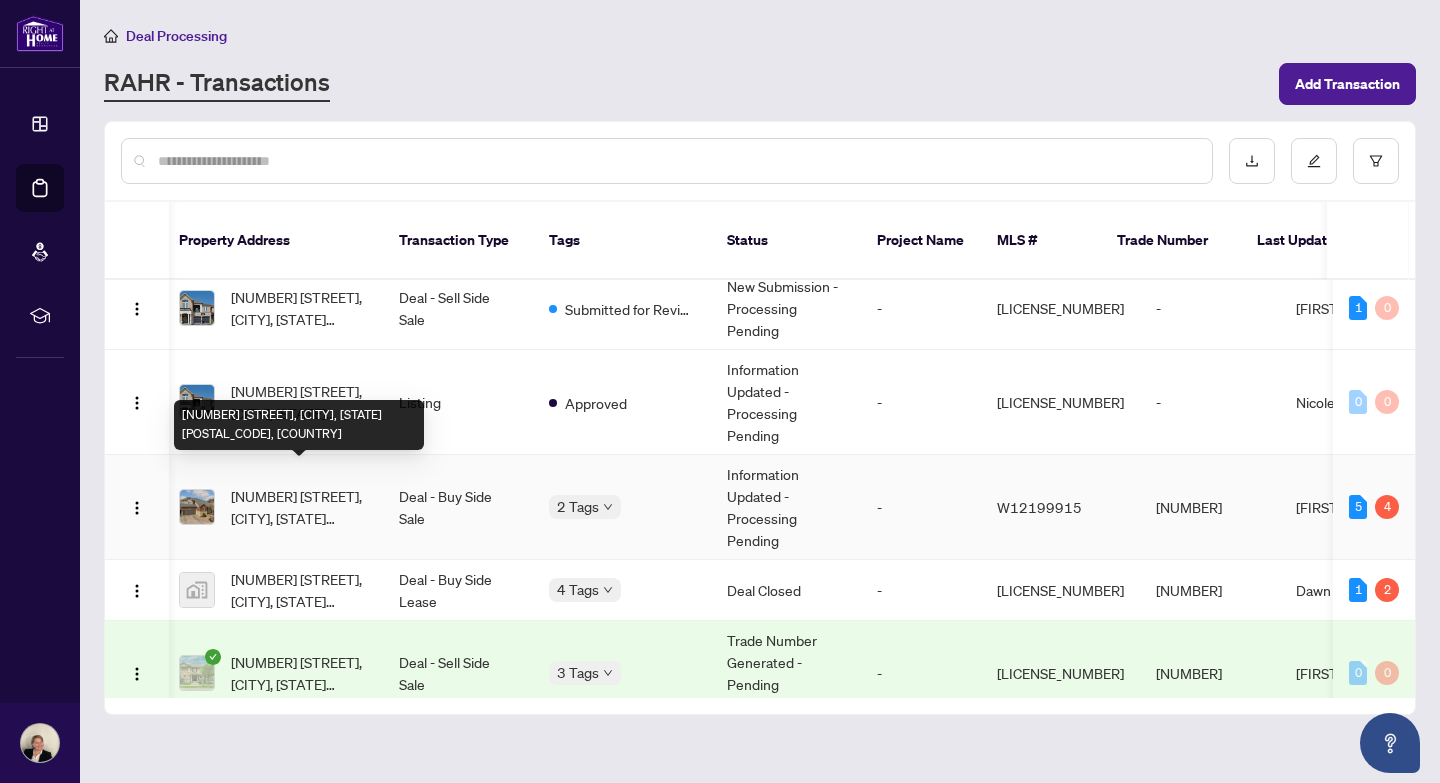 click on "[NUMBER] [STREET], [CITY], [STATE] [POSTAL_CODE], [COUNTRY]" at bounding box center [299, 507] 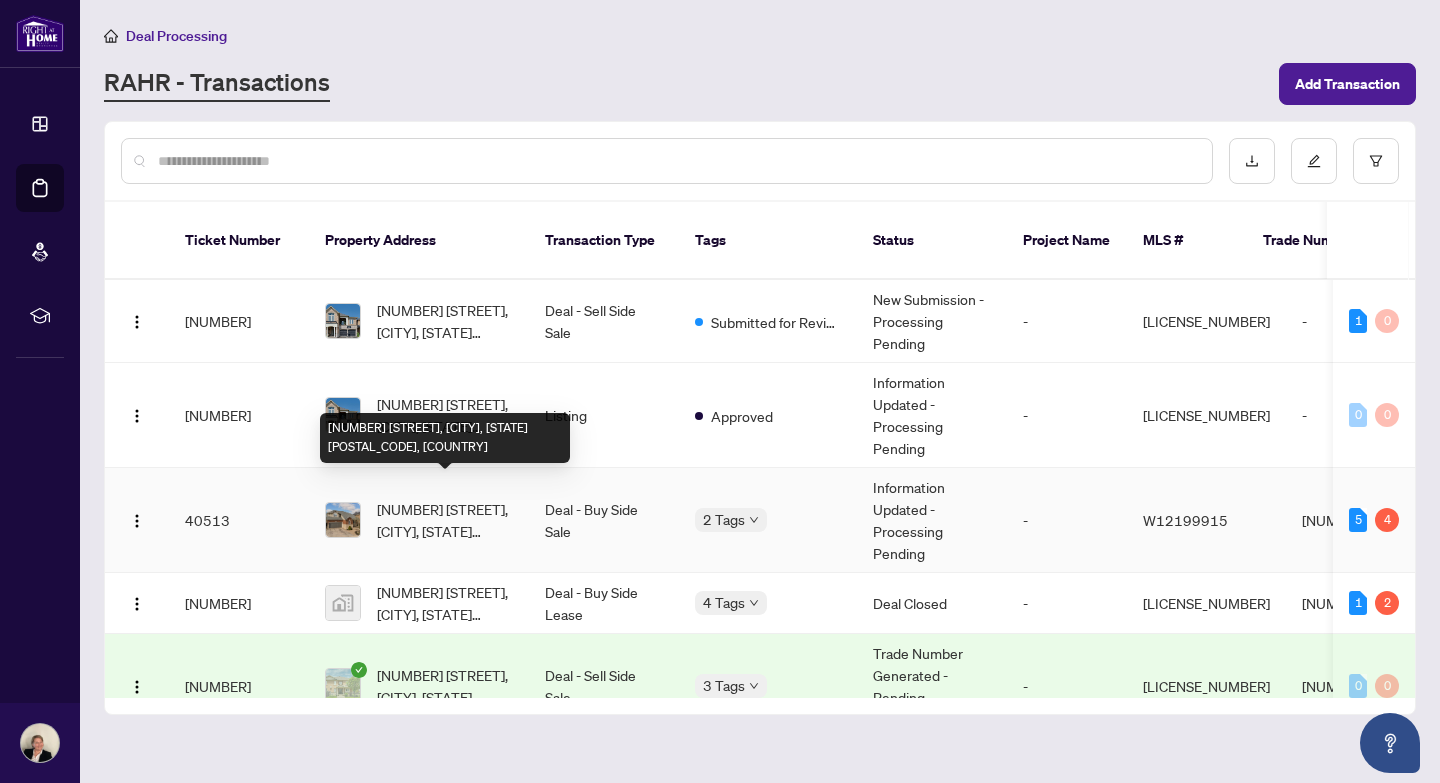 click on "[NUMBER] [STREET], [CITY], [STATE] [POSTAL_CODE], [COUNTRY]" at bounding box center (445, 520) 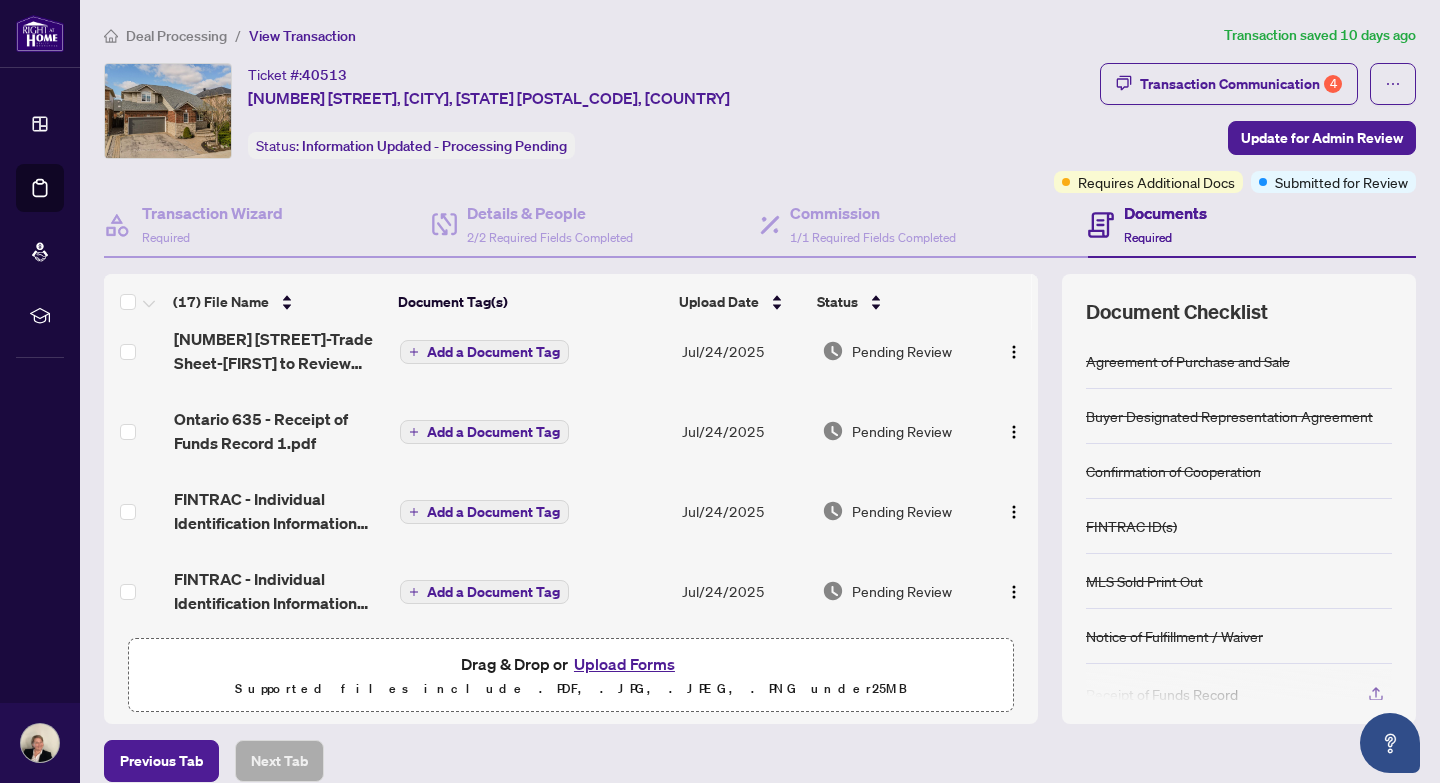 scroll, scrollTop: 0, scrollLeft: 0, axis: both 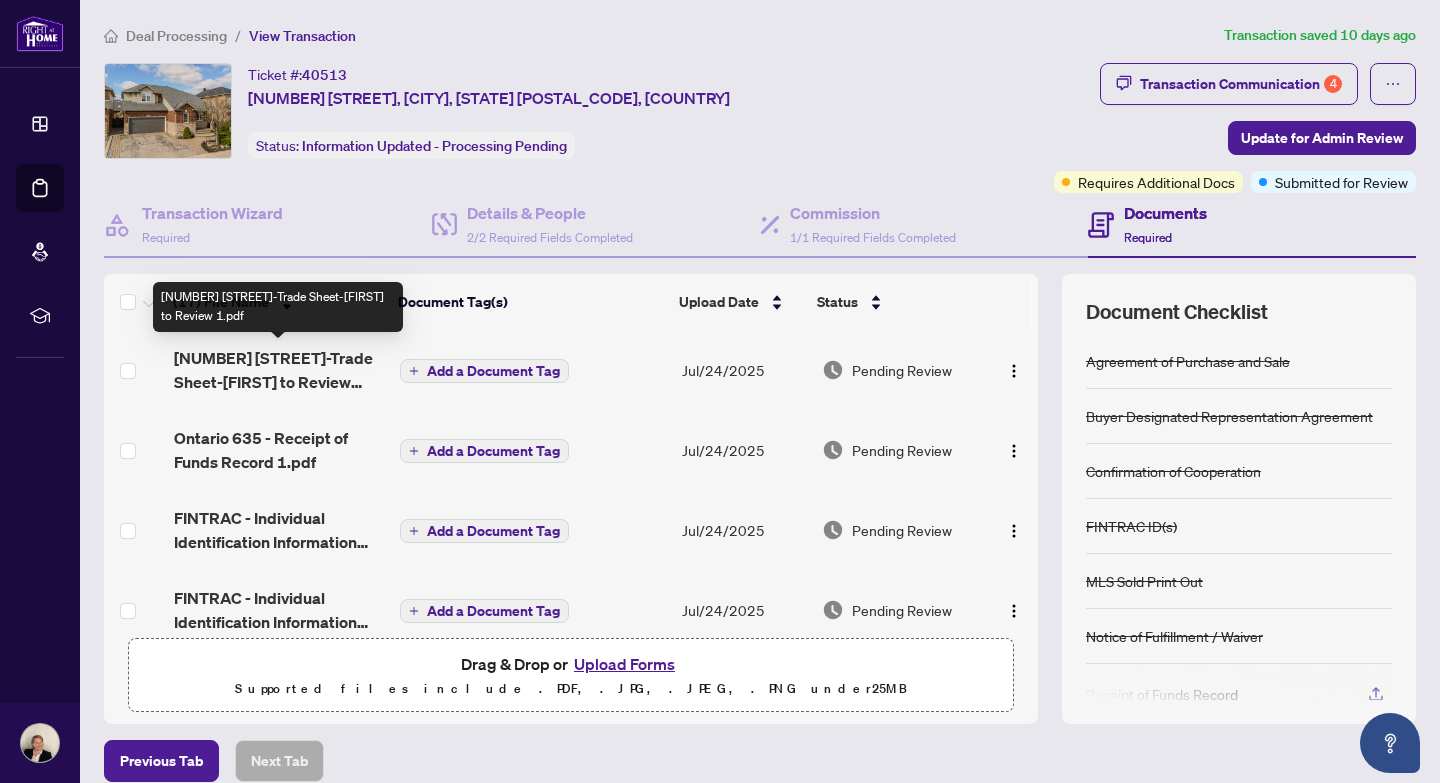 click on "[NUMBER] [STREET]-Trade Sheet-[FIRST] to Review 1.pdf" at bounding box center [279, 370] 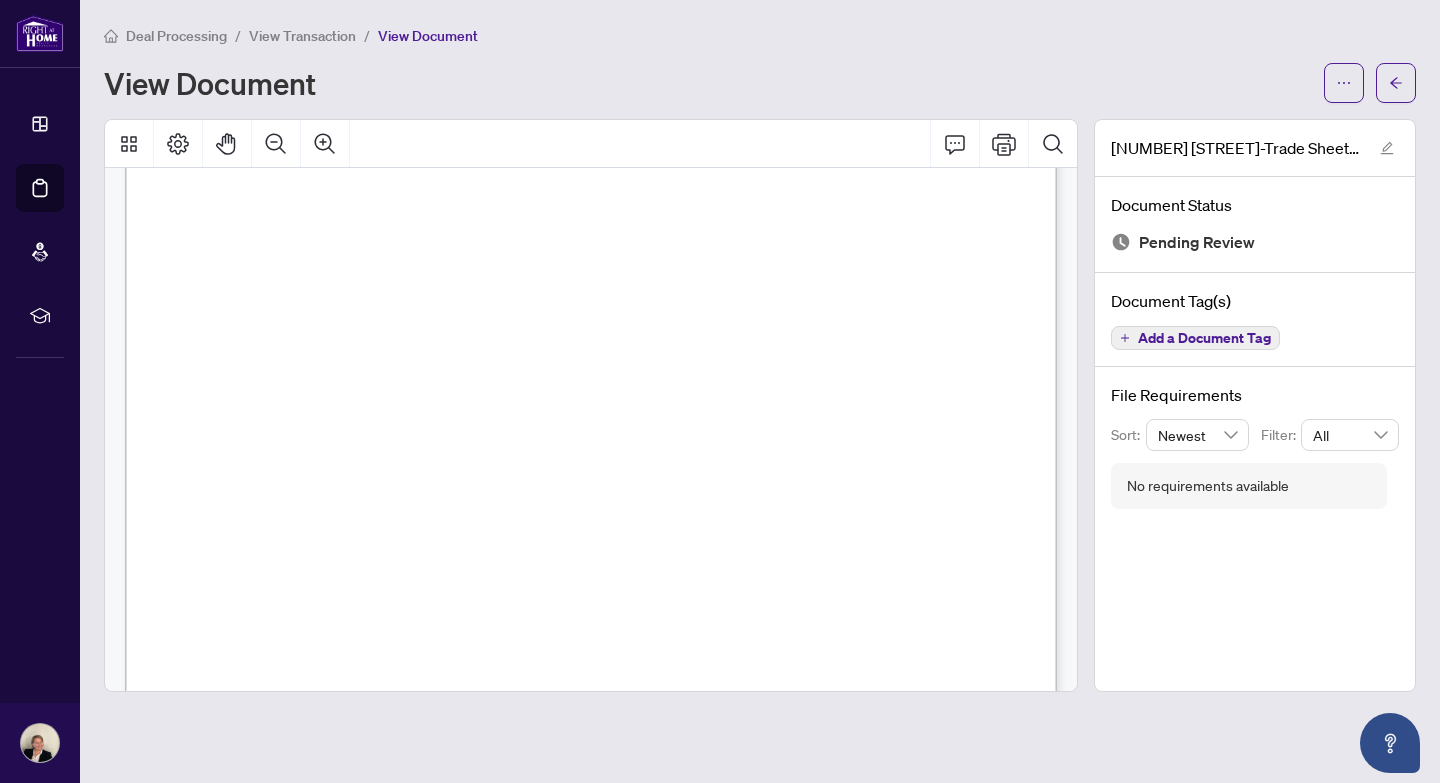 scroll, scrollTop: 0, scrollLeft: 0, axis: both 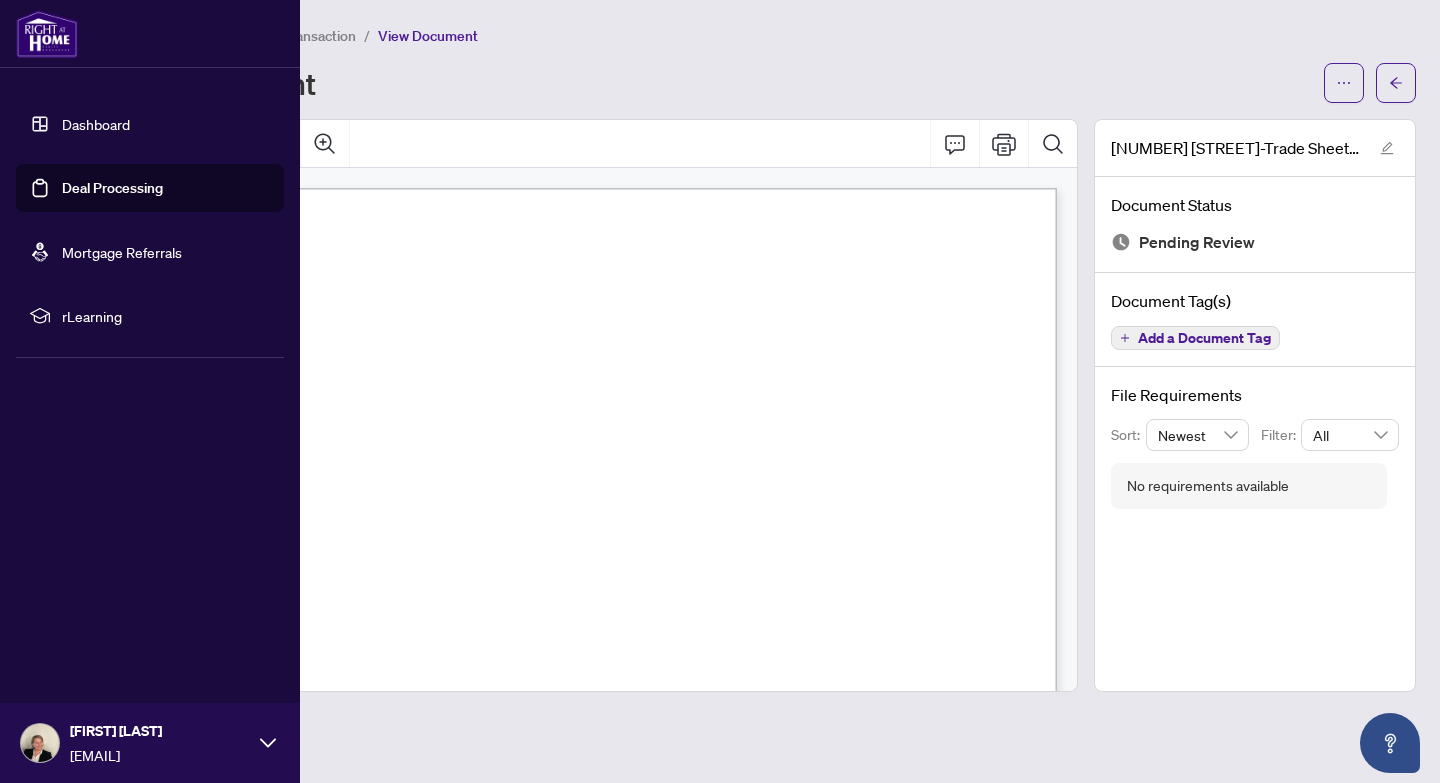 click on "Deal Processing" at bounding box center [112, 188] 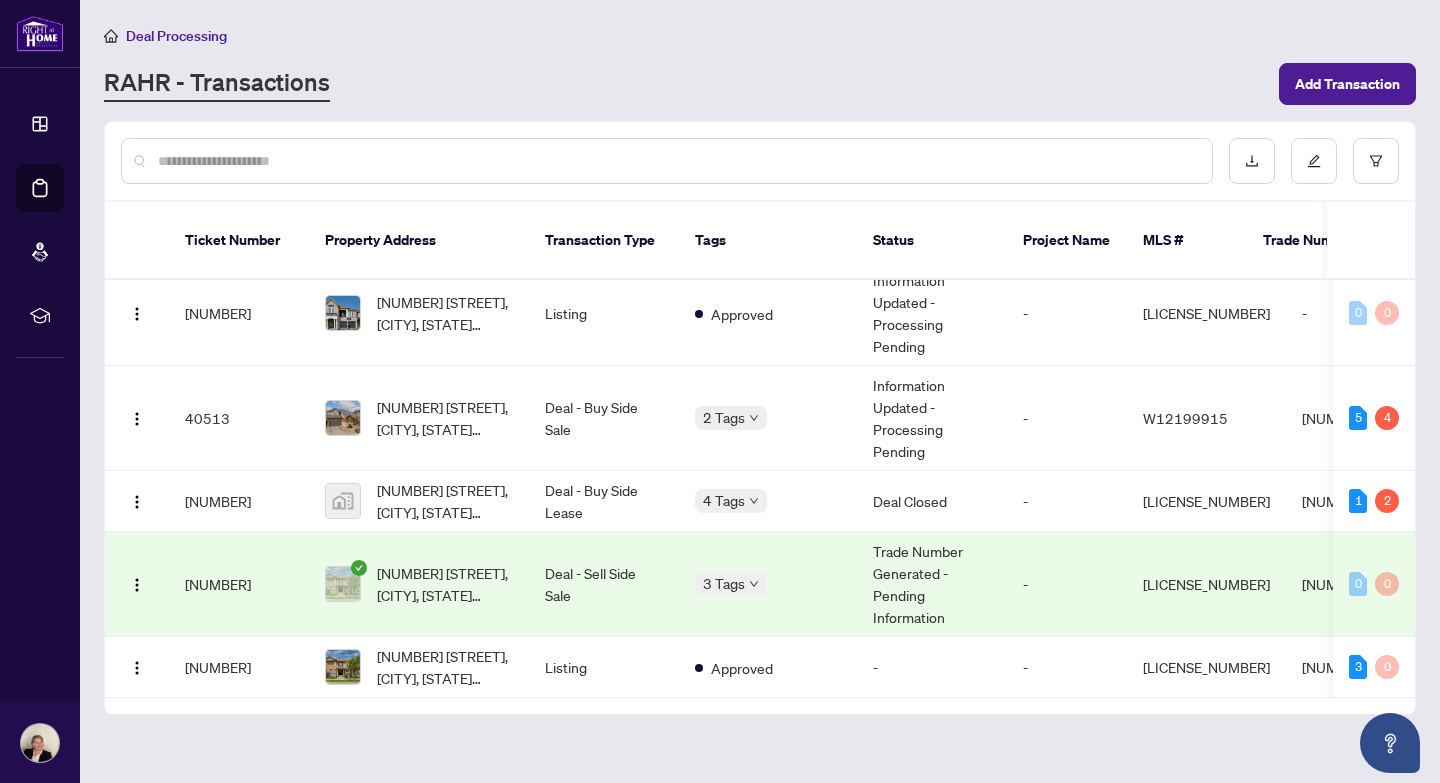 scroll, scrollTop: 0, scrollLeft: 0, axis: both 